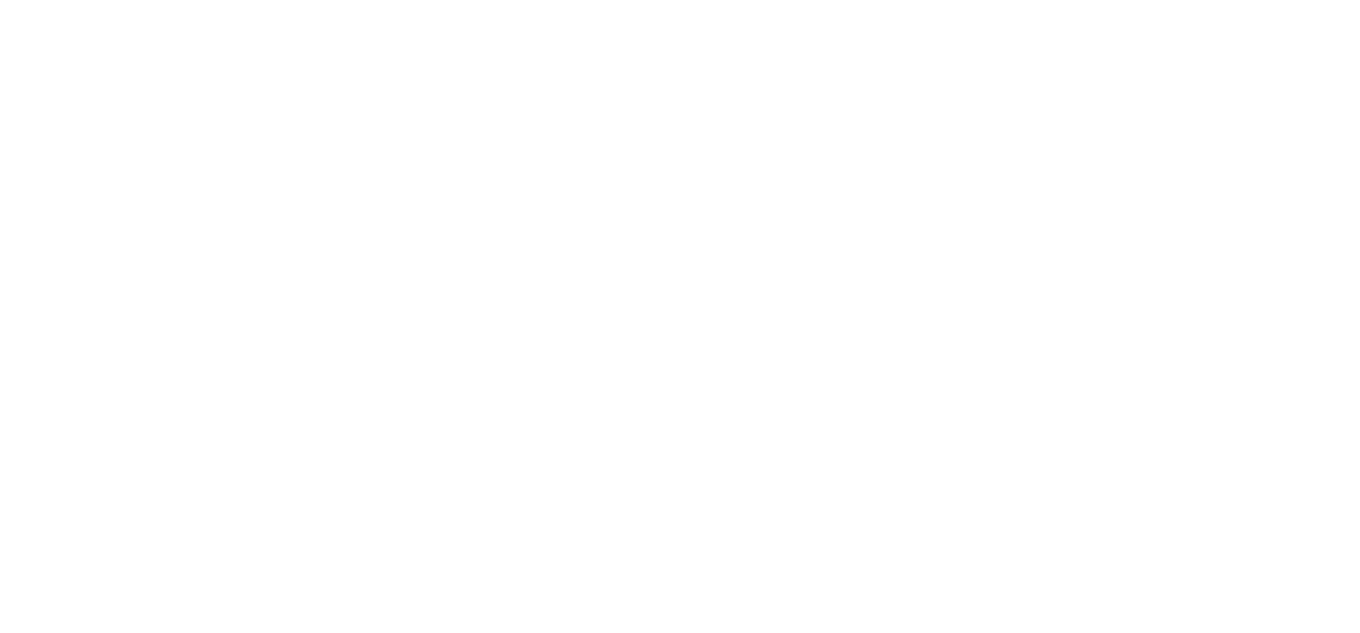 scroll, scrollTop: 0, scrollLeft: 0, axis: both 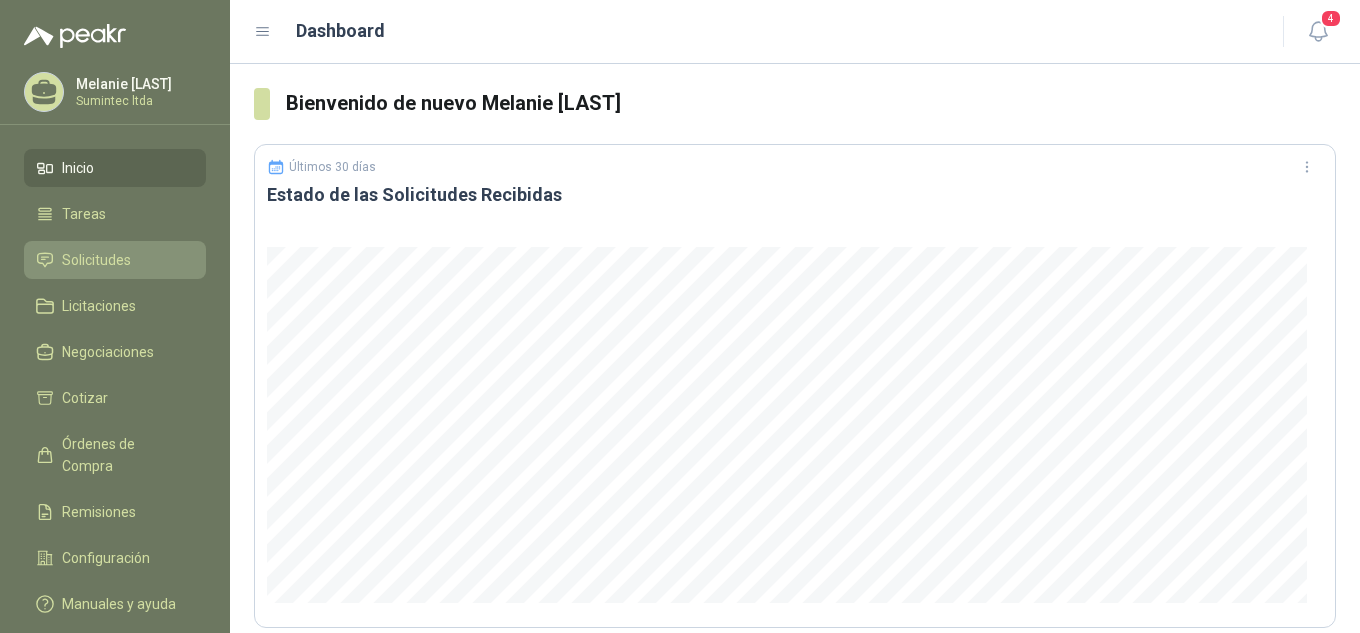 click on "Solicitudes" at bounding box center [96, 260] 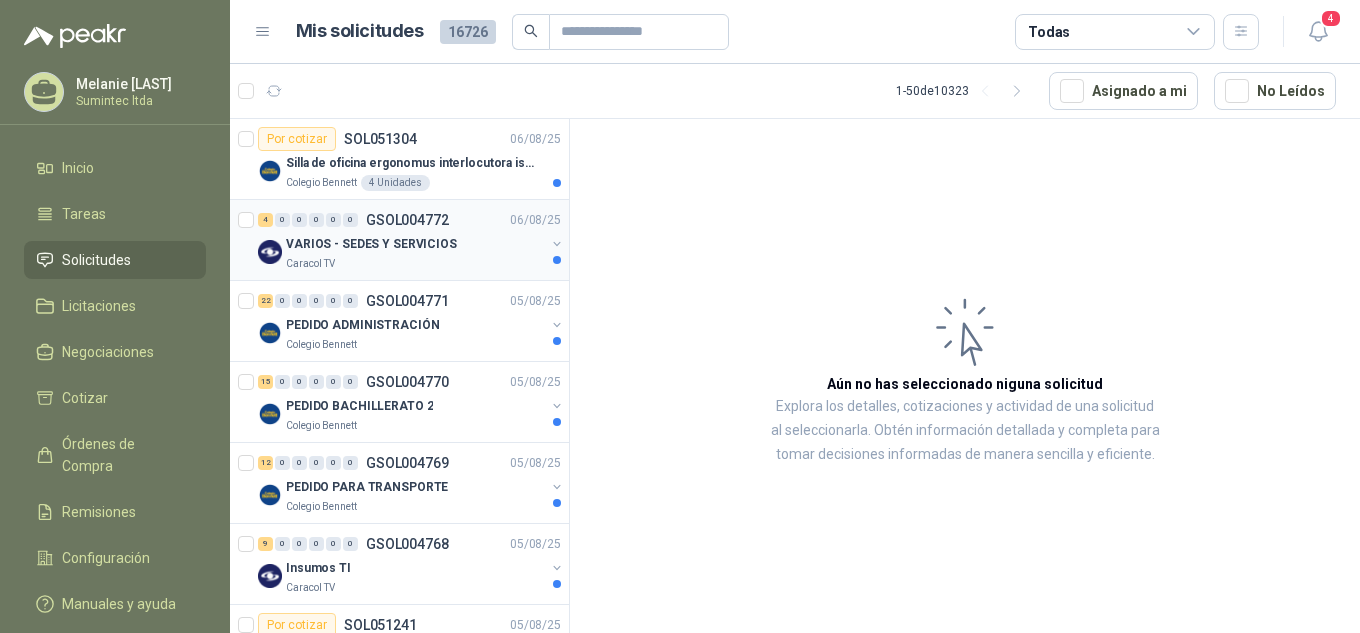 click on "VARIOS - SEDES Y SERVICIOS" at bounding box center (415, 244) 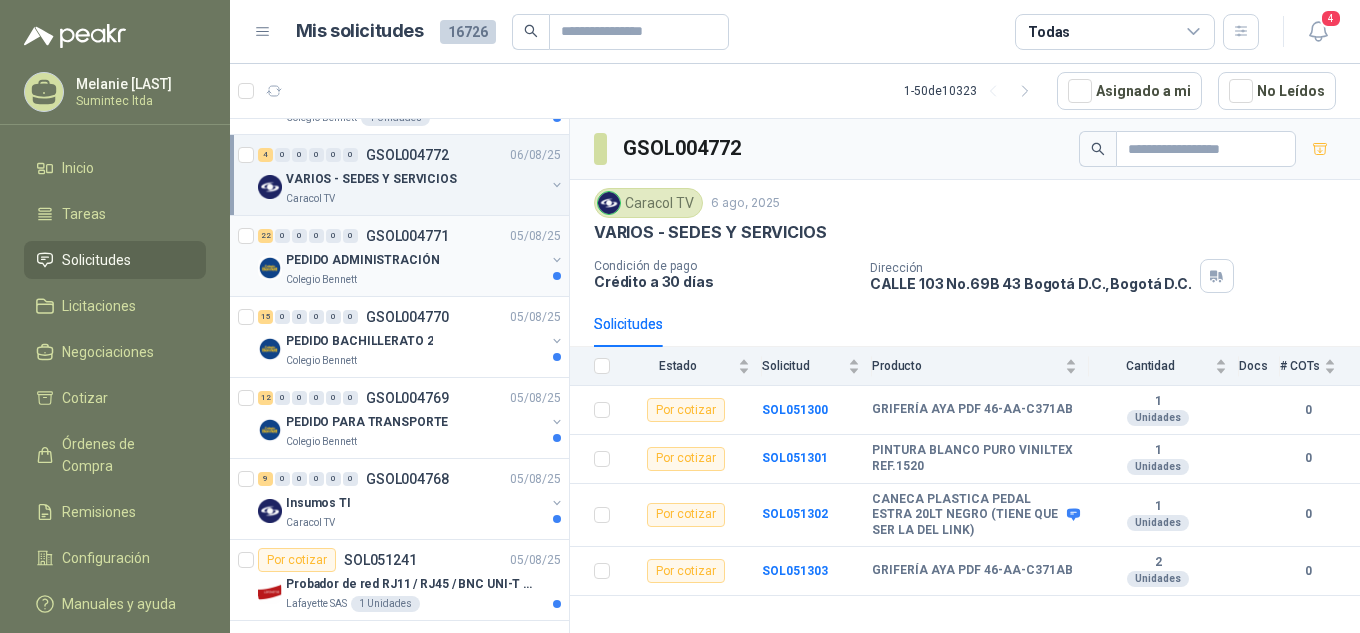 scroll, scrollTop: 100, scrollLeft: 0, axis: vertical 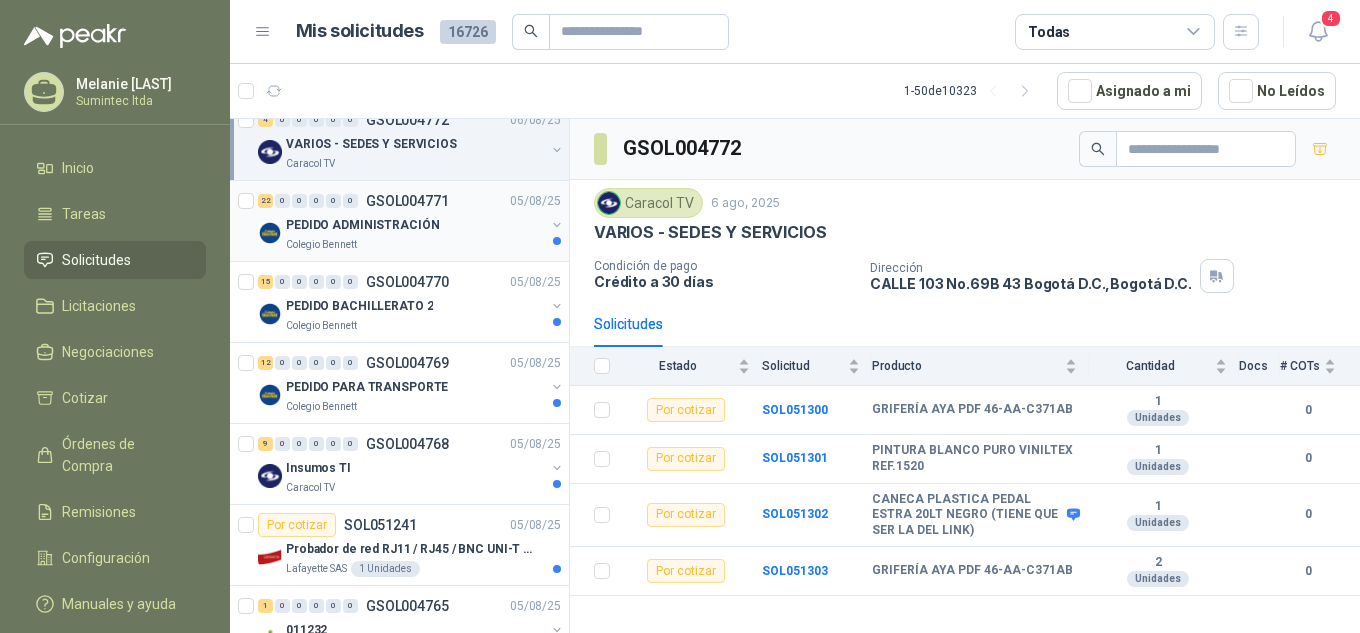 click on "PEDIDO BACHILLERATO 2" at bounding box center [415, 306] 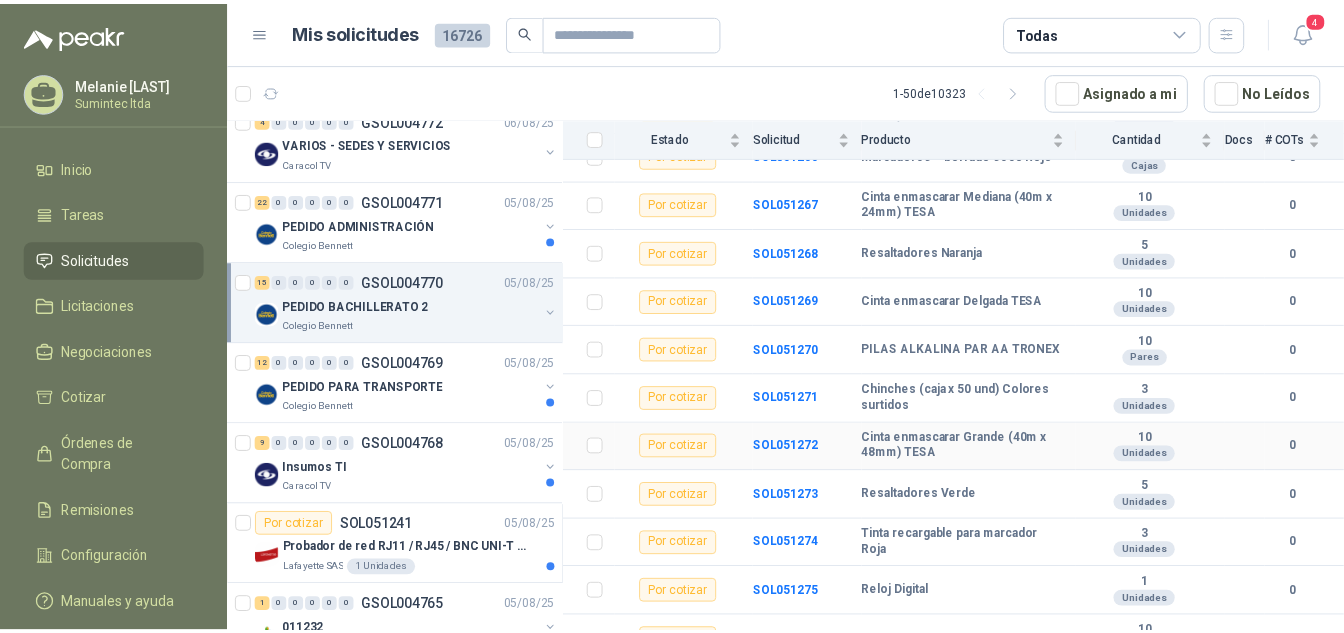 scroll, scrollTop: 0, scrollLeft: 0, axis: both 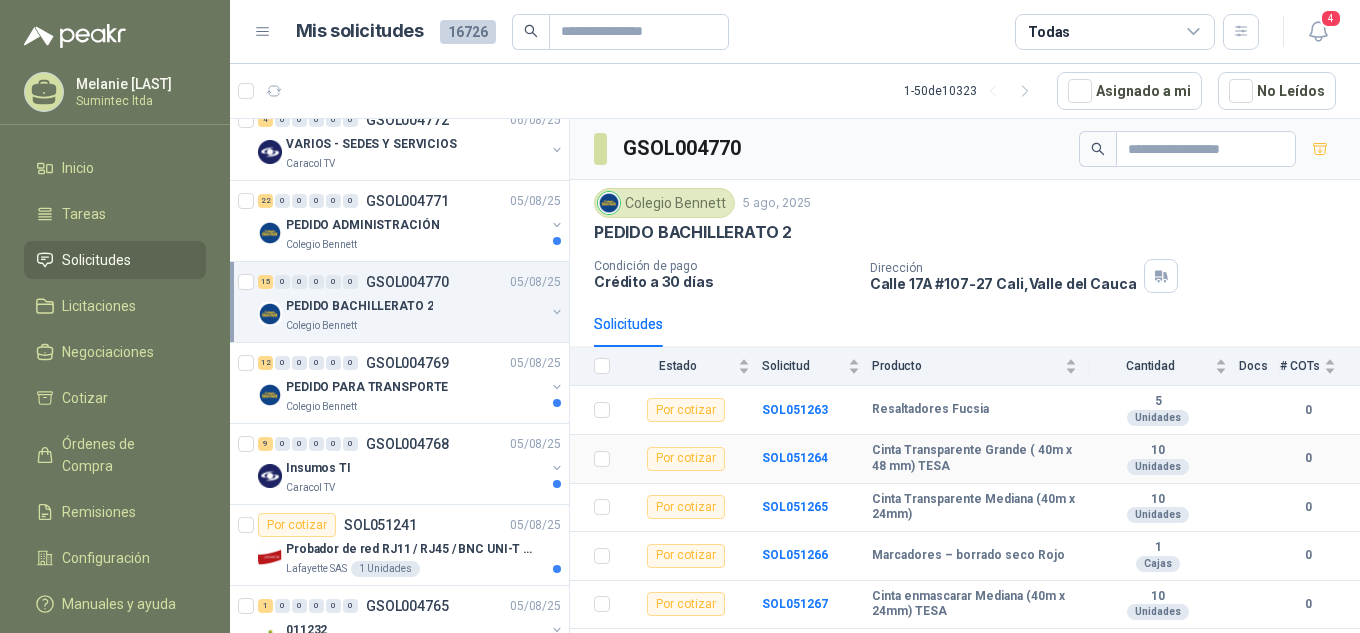 click on "Cinta Transparente Grande ( 40m x 48 mm) TESA" at bounding box center (974, 458) 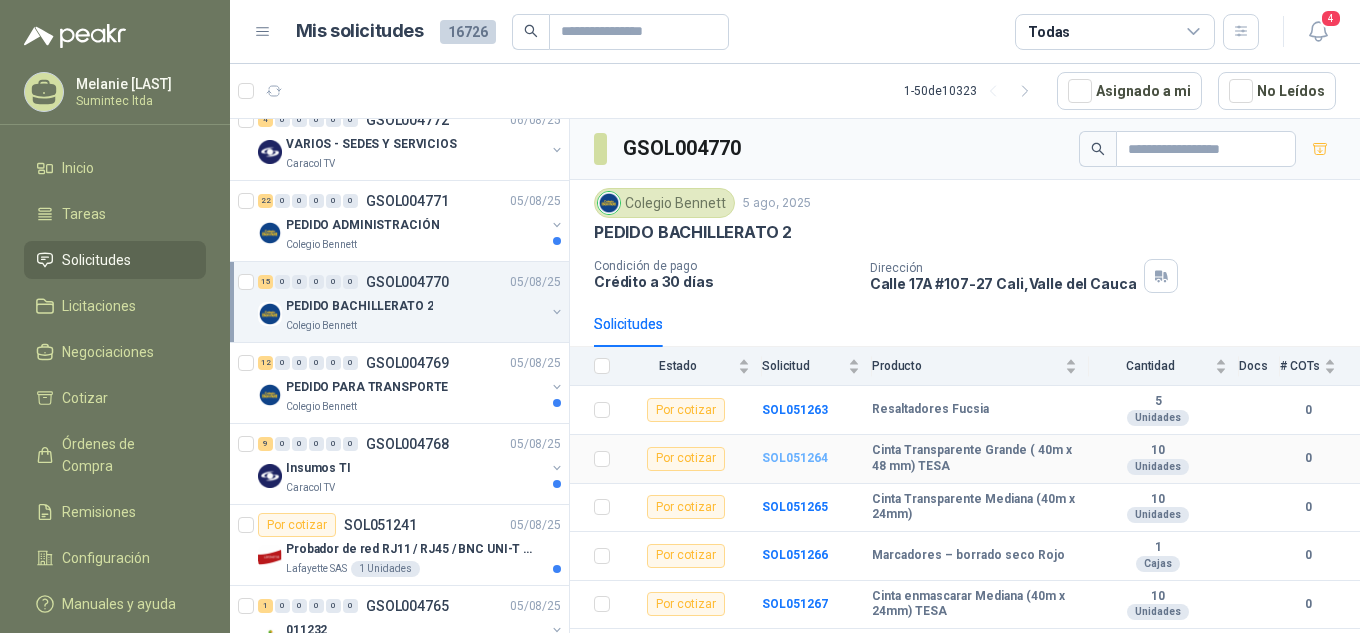 click on "SOL051264" at bounding box center (795, 458) 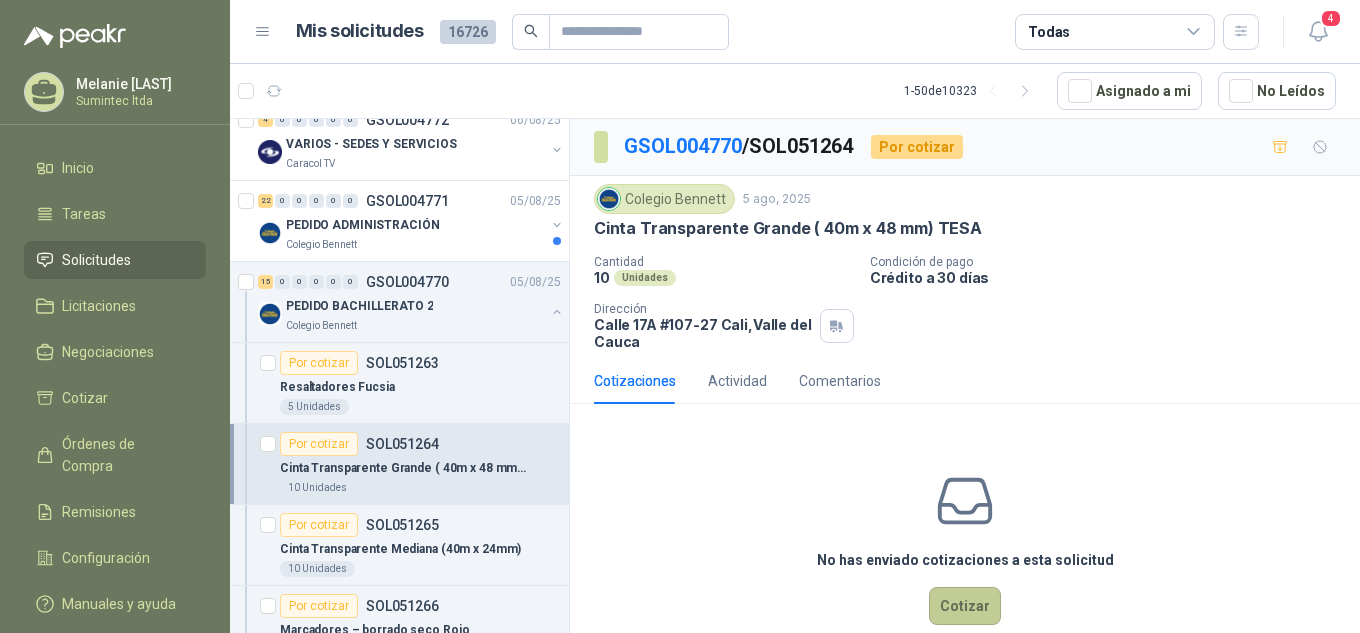 click on "Cotizar" at bounding box center (965, 606) 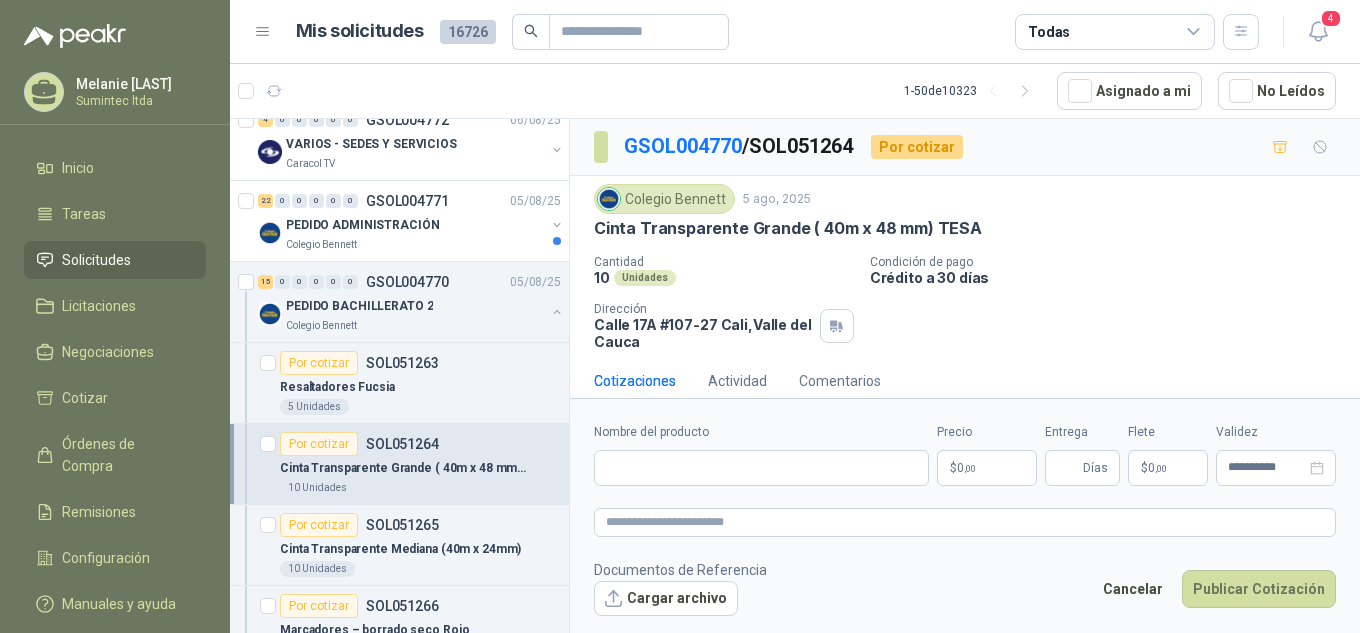 type 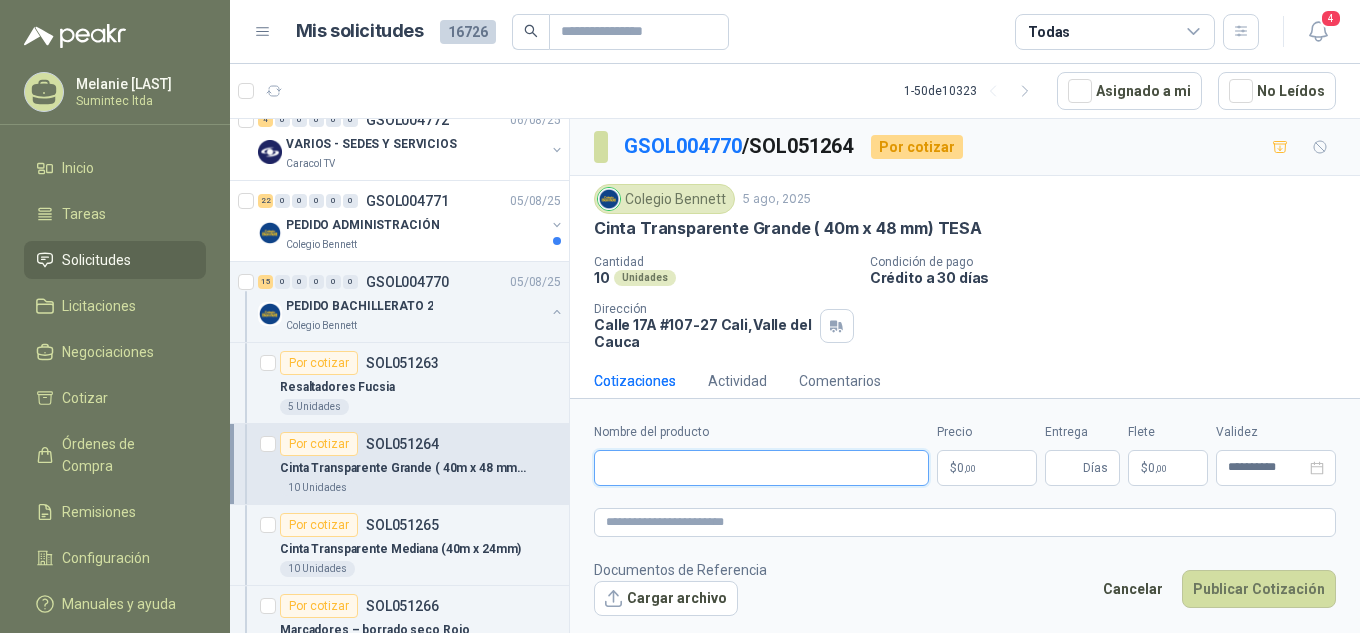 click on "Nombre del producto" at bounding box center (761, 468) 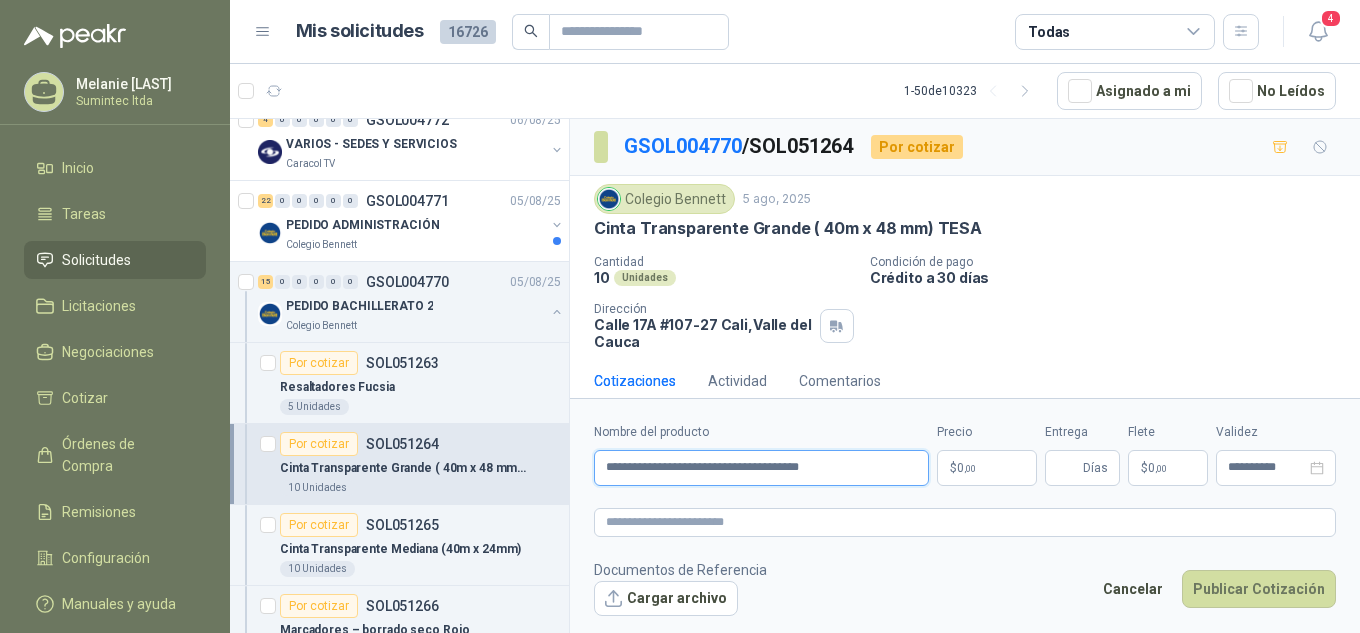 click on "**********" at bounding box center (761, 468) 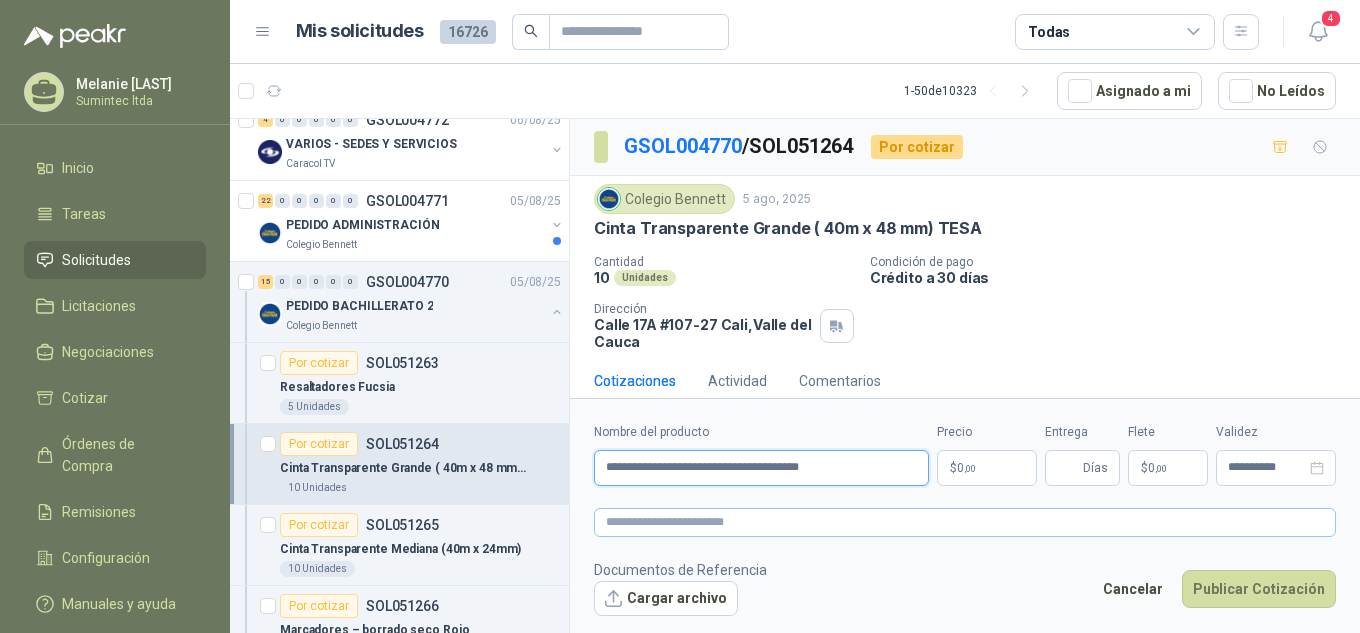 type on "**********" 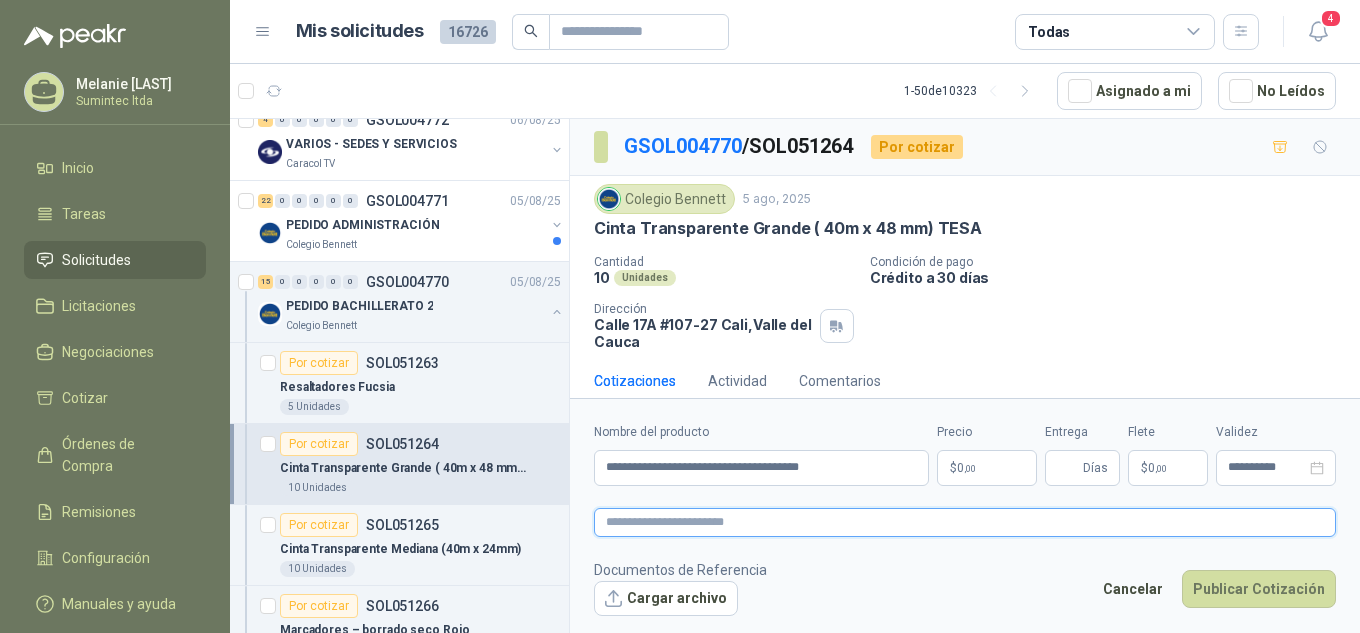 click at bounding box center (965, 522) 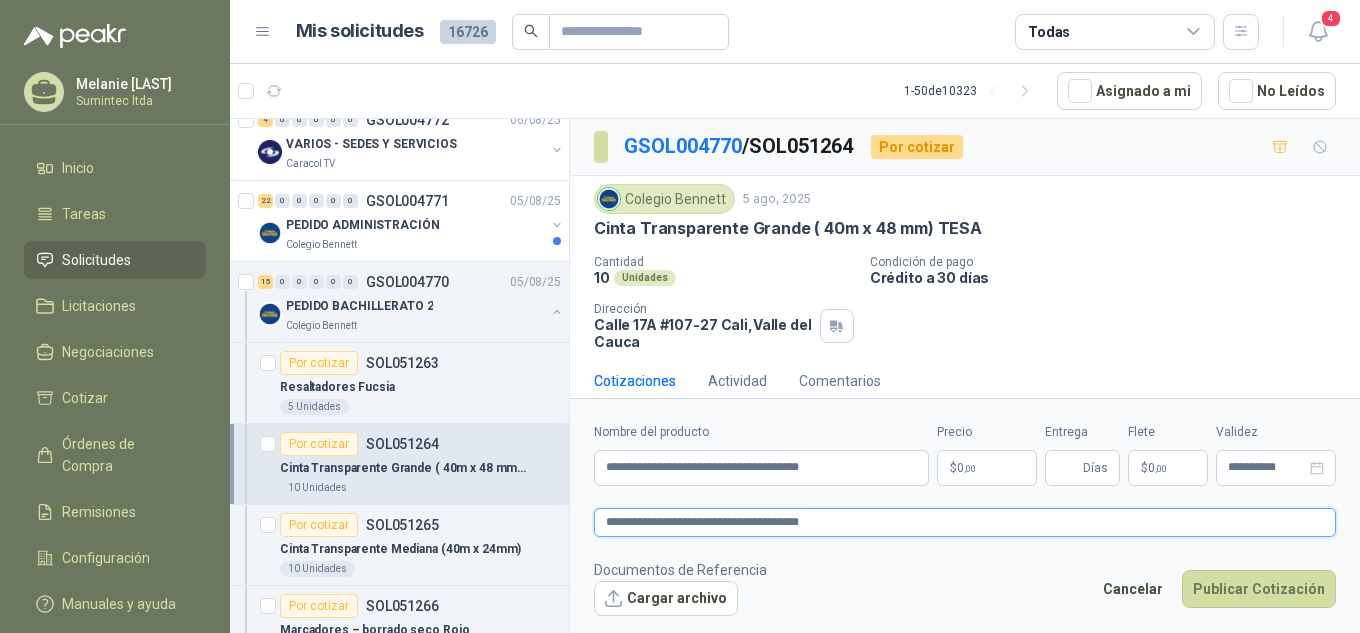 type 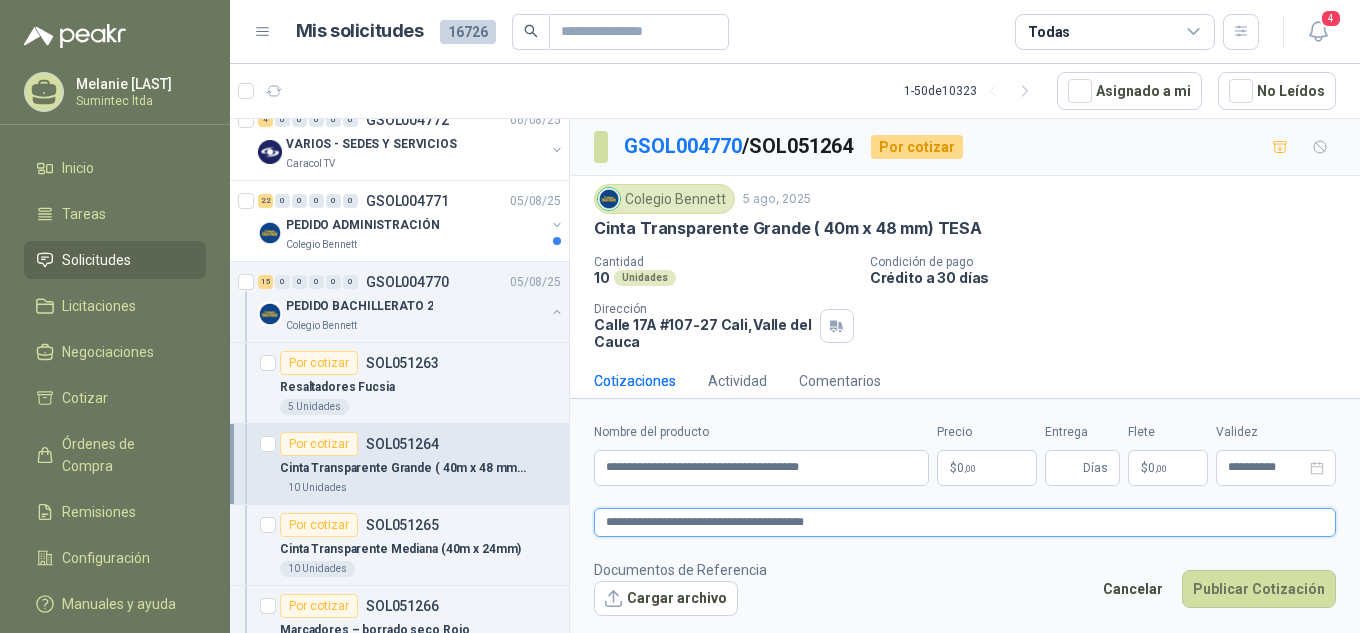 type 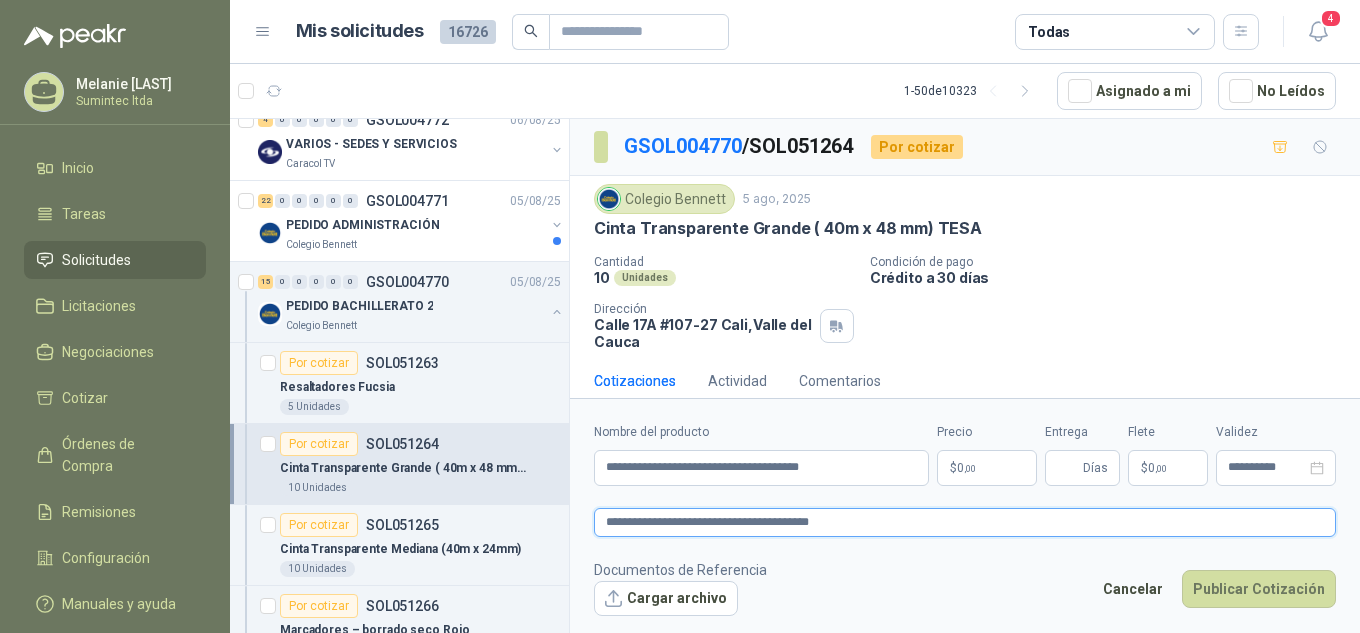 type 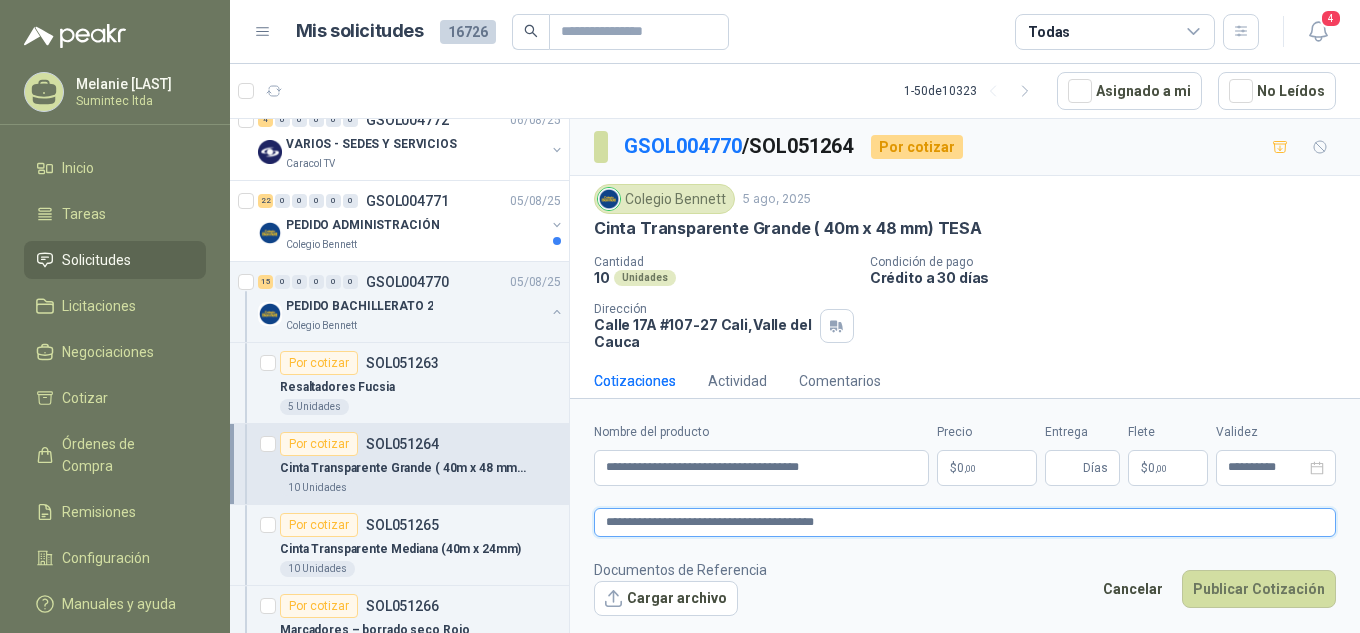 type 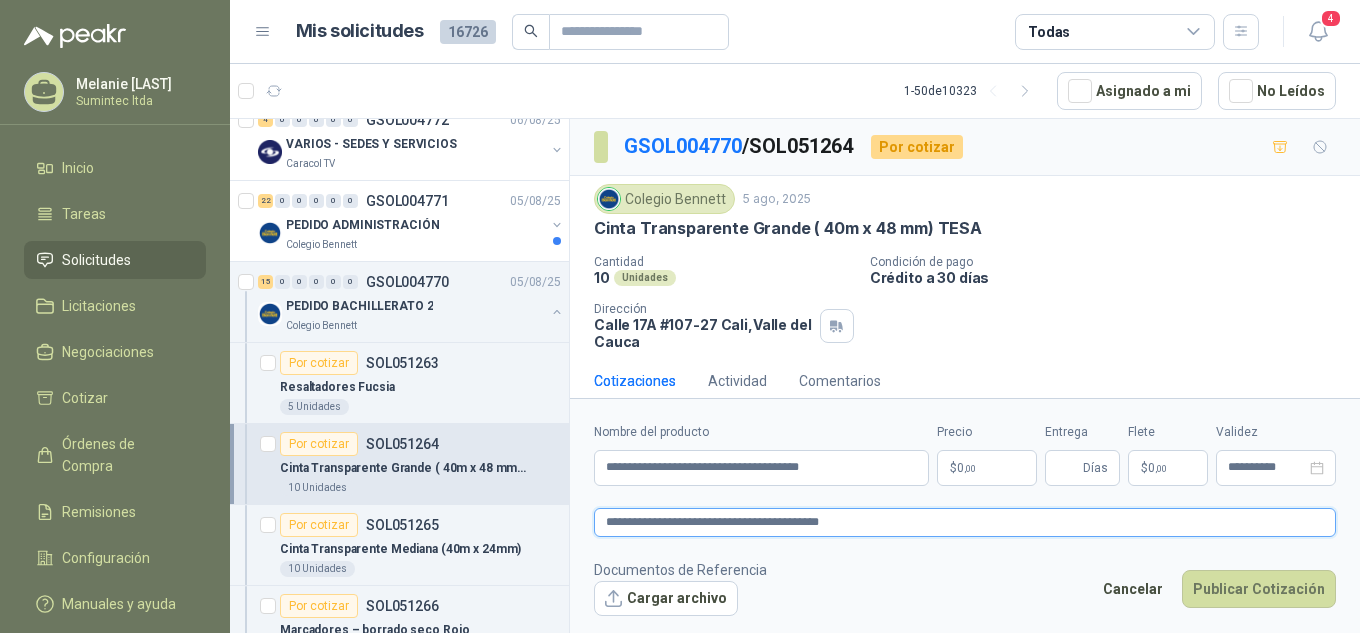 type 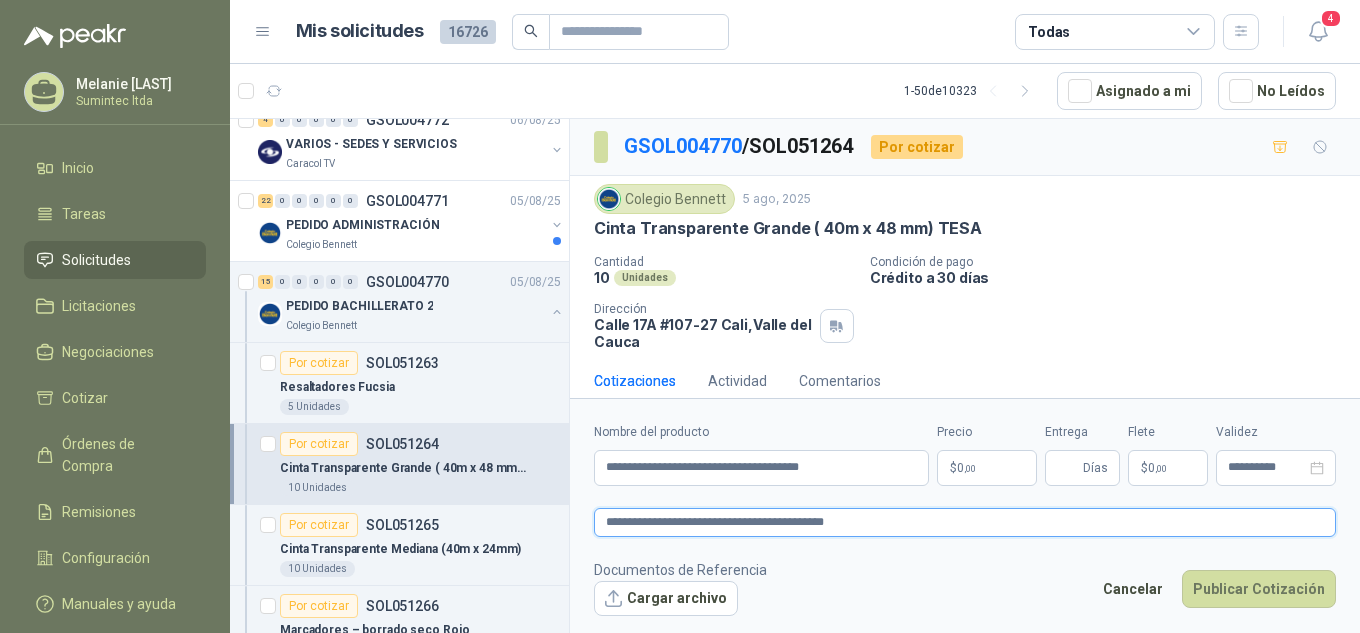 type 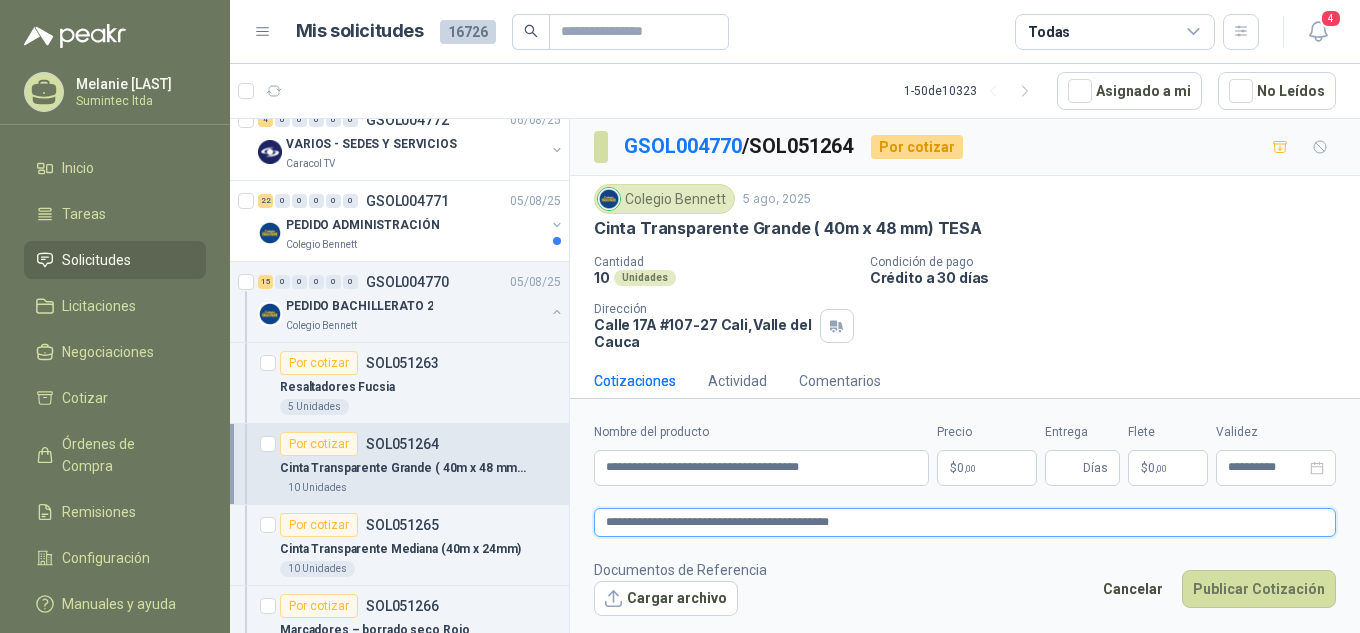 type 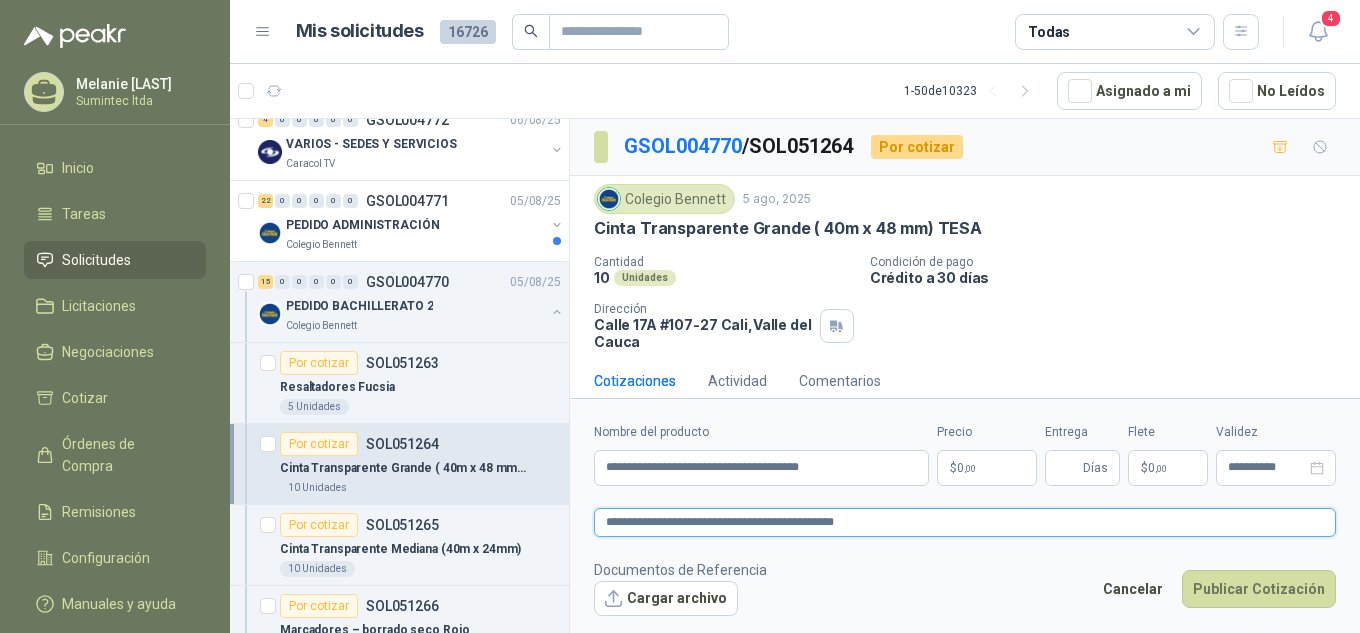 type on "**********" 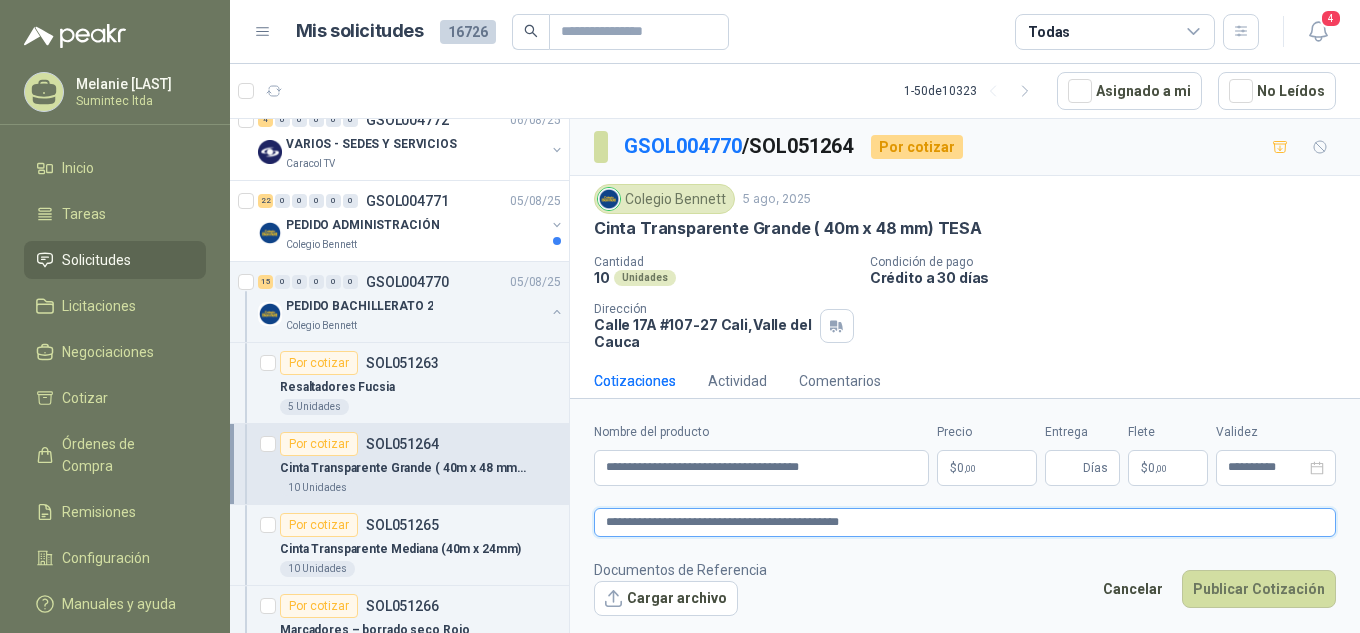 type 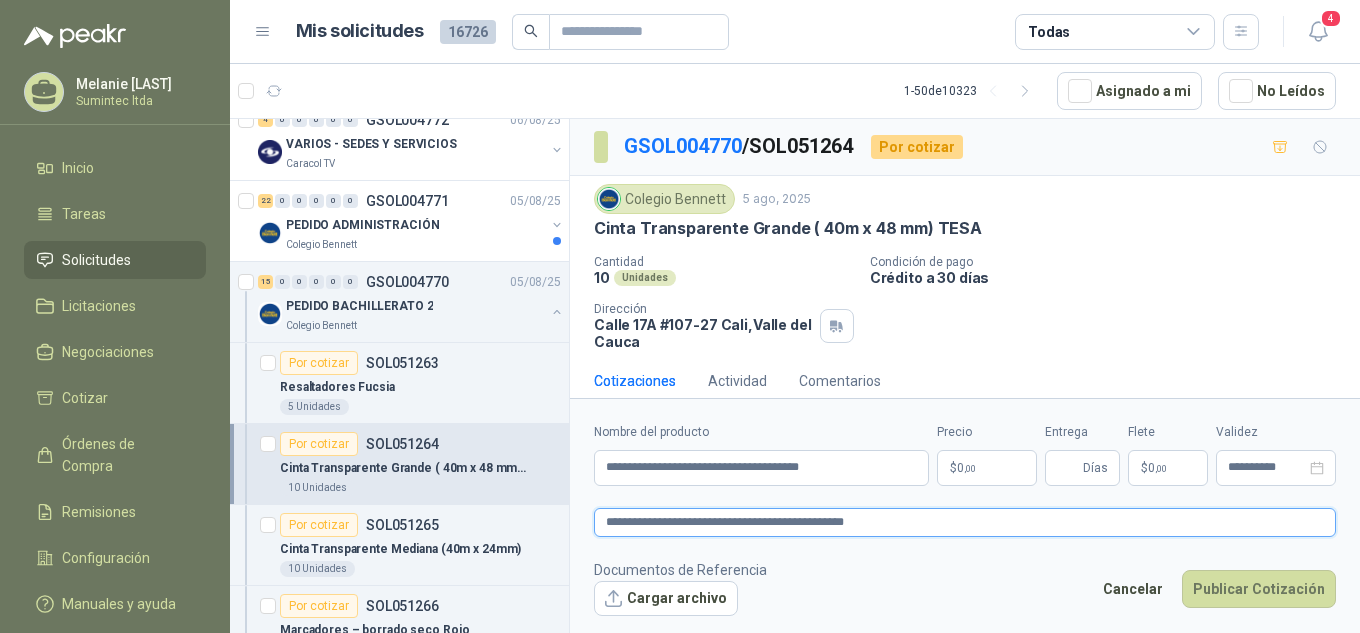 type 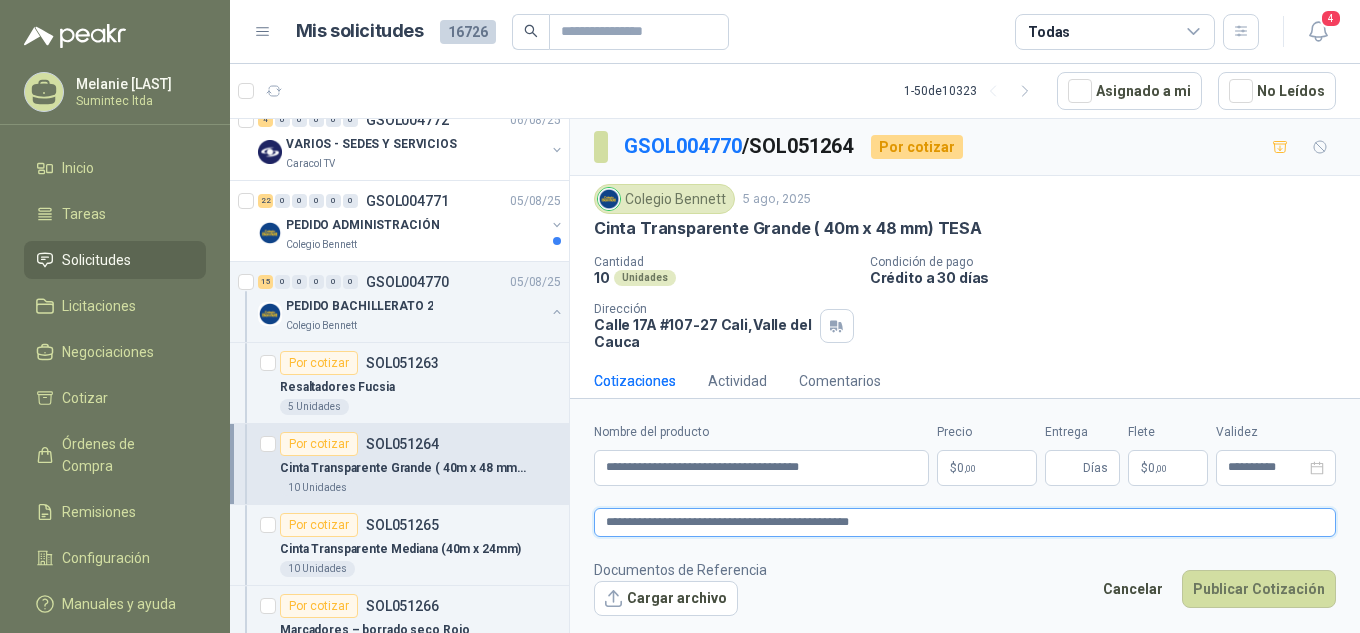 type 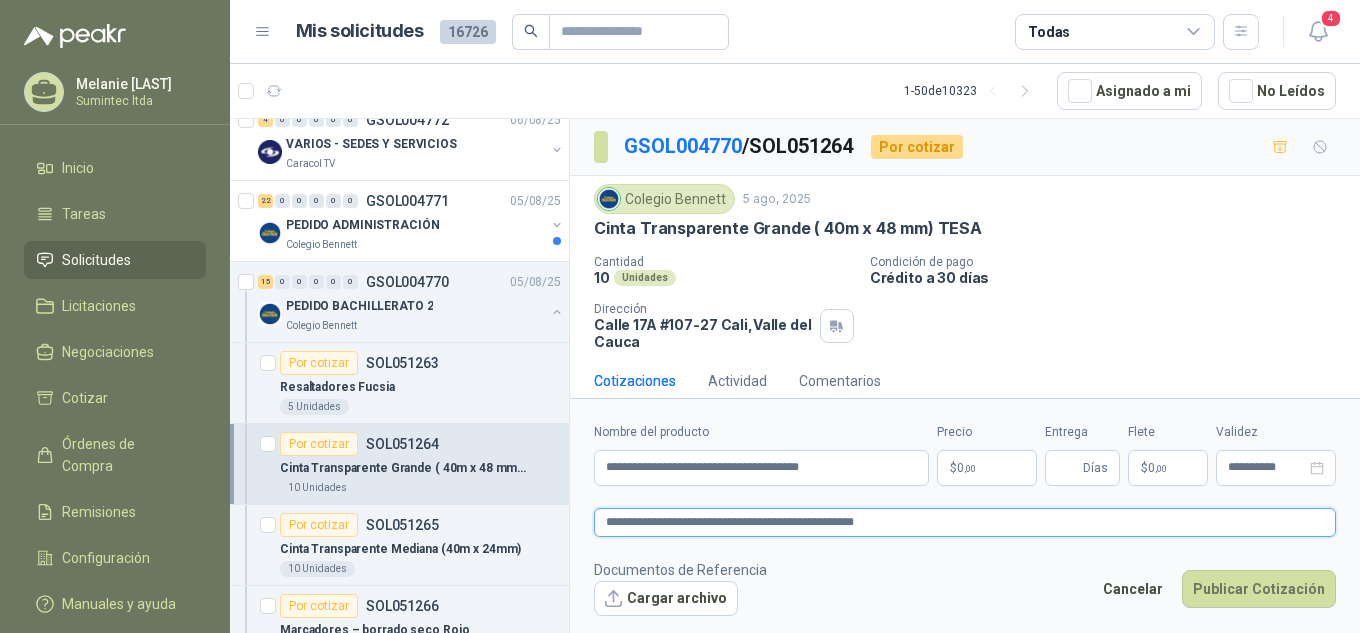 type 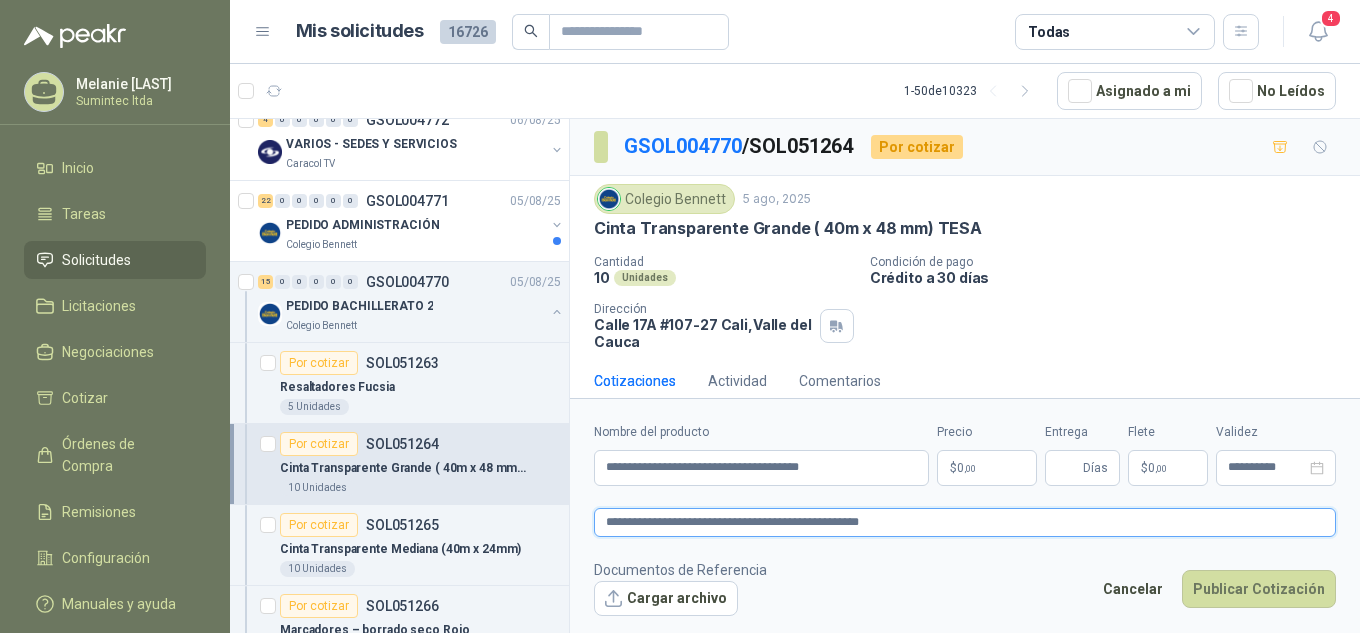 type 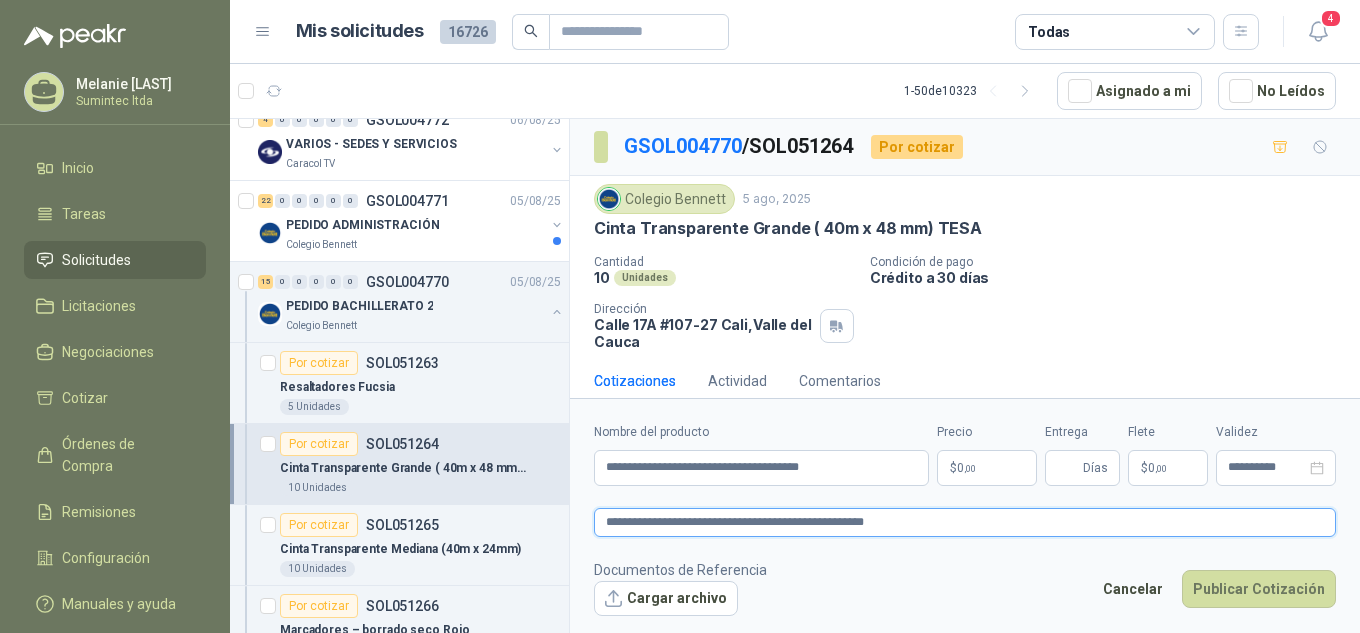 type 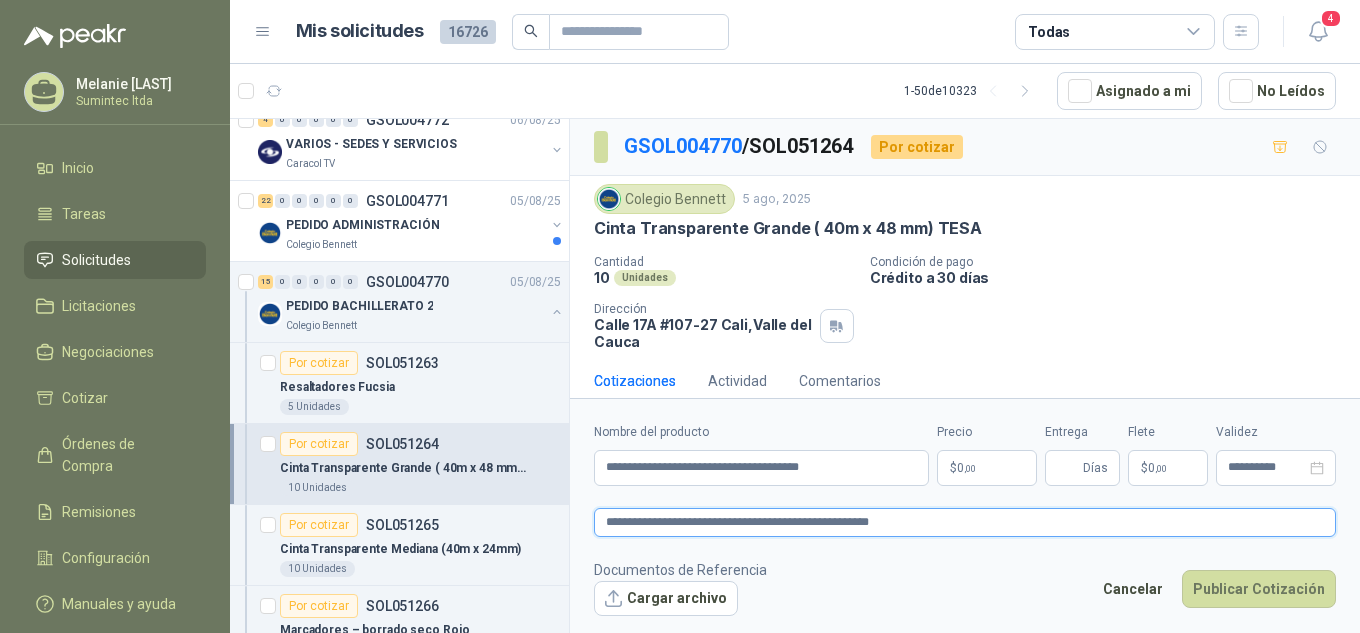 type 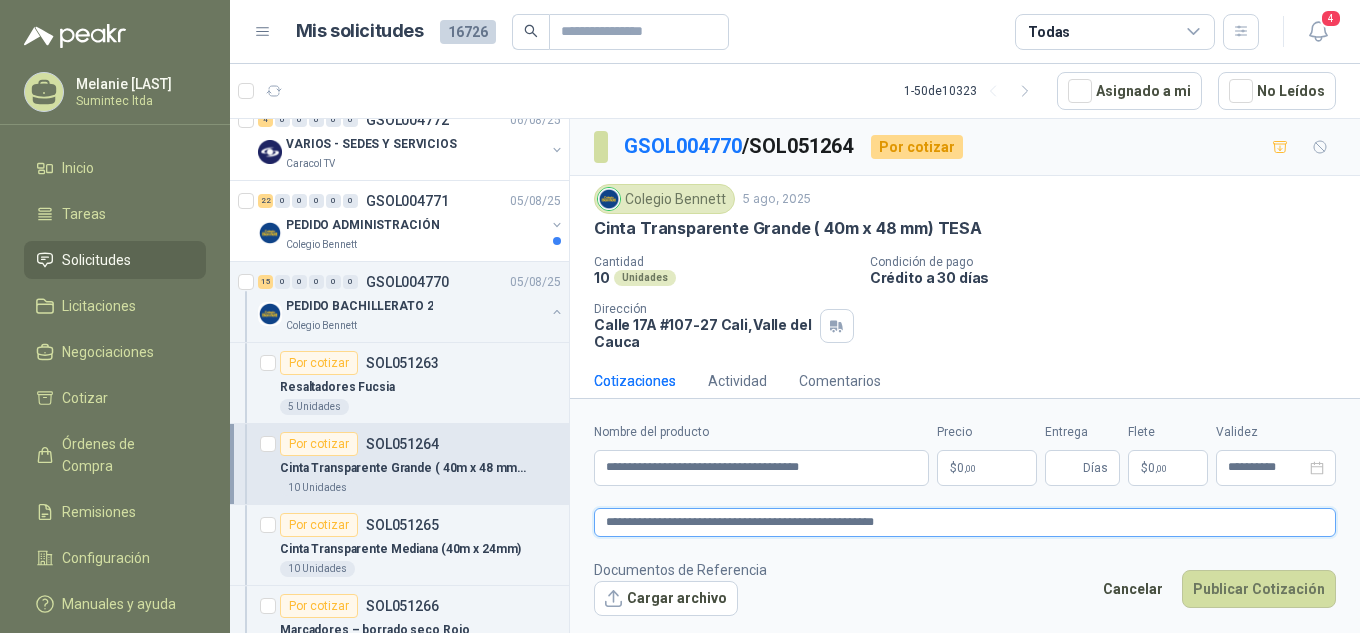 type 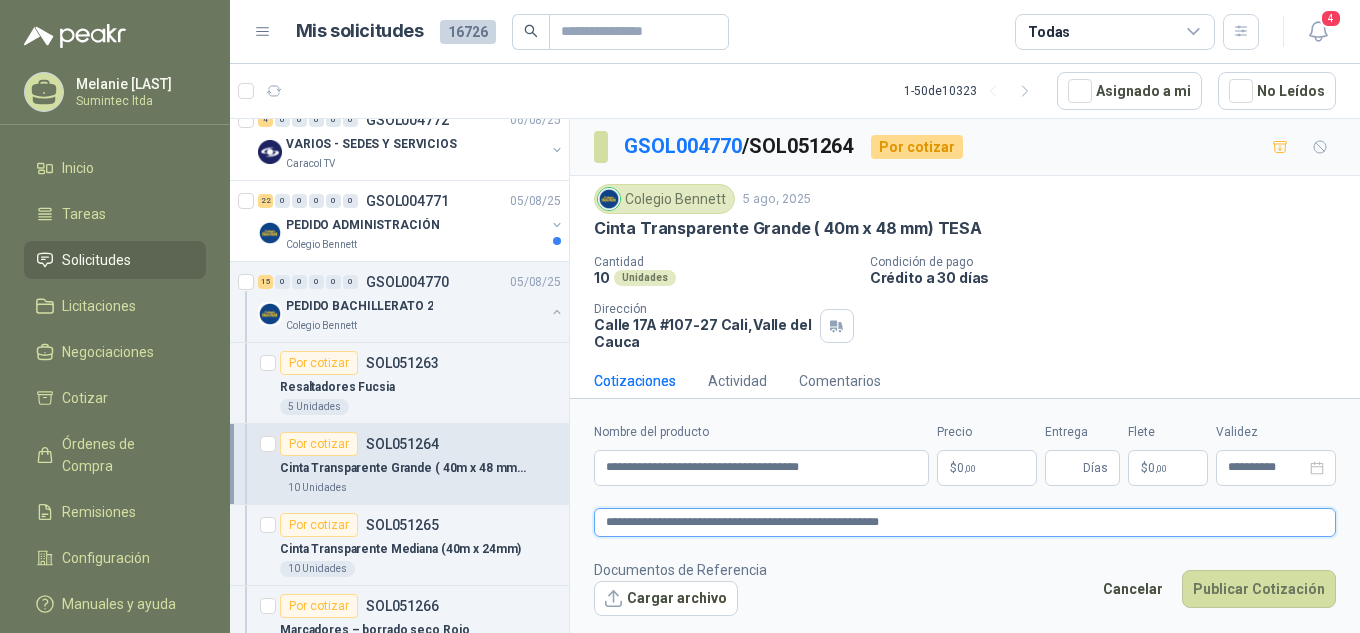 type 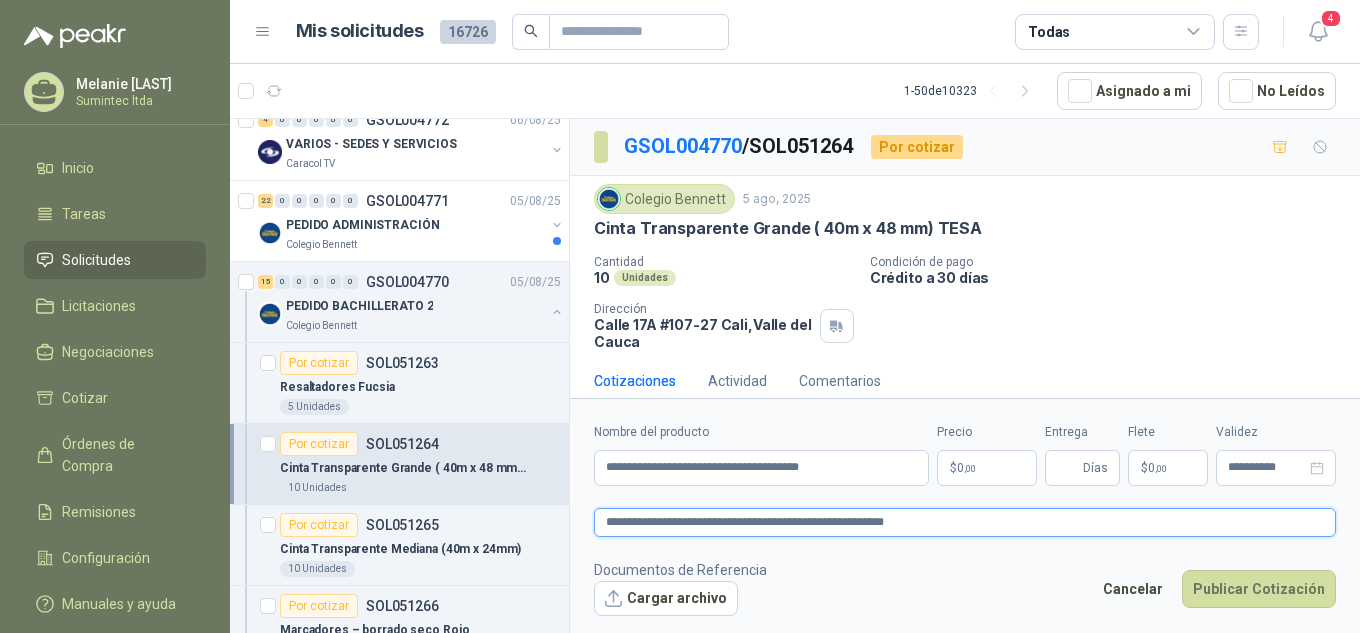 type 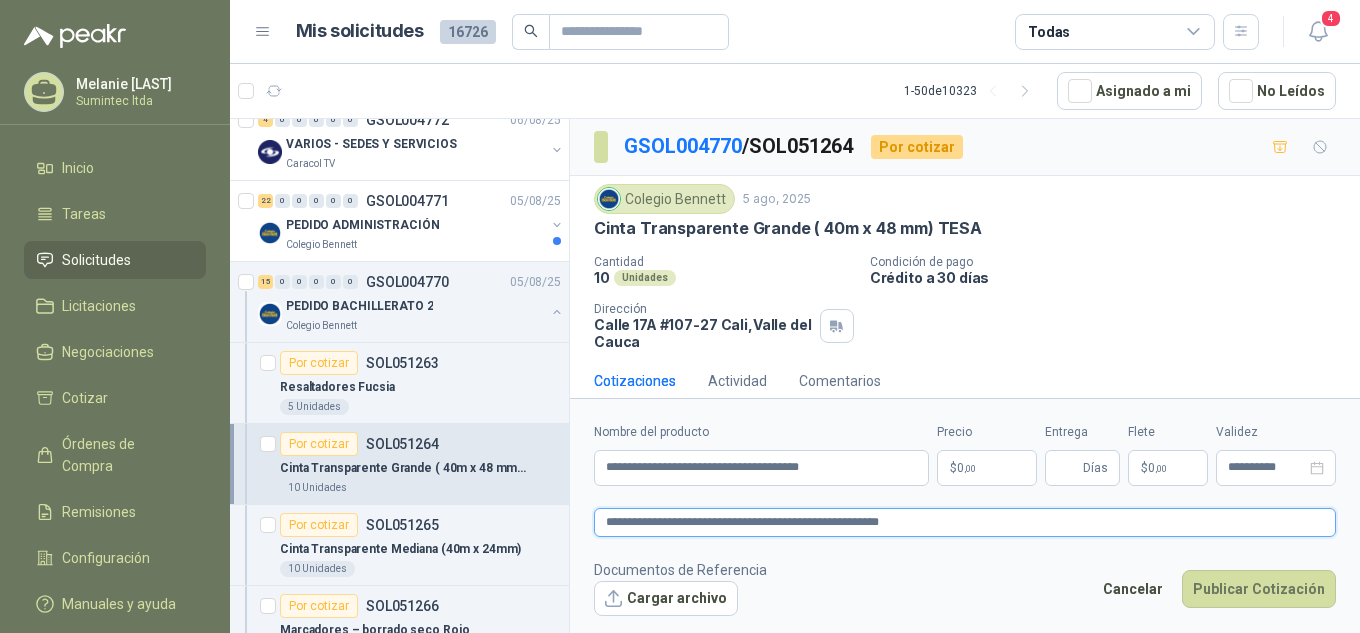 type 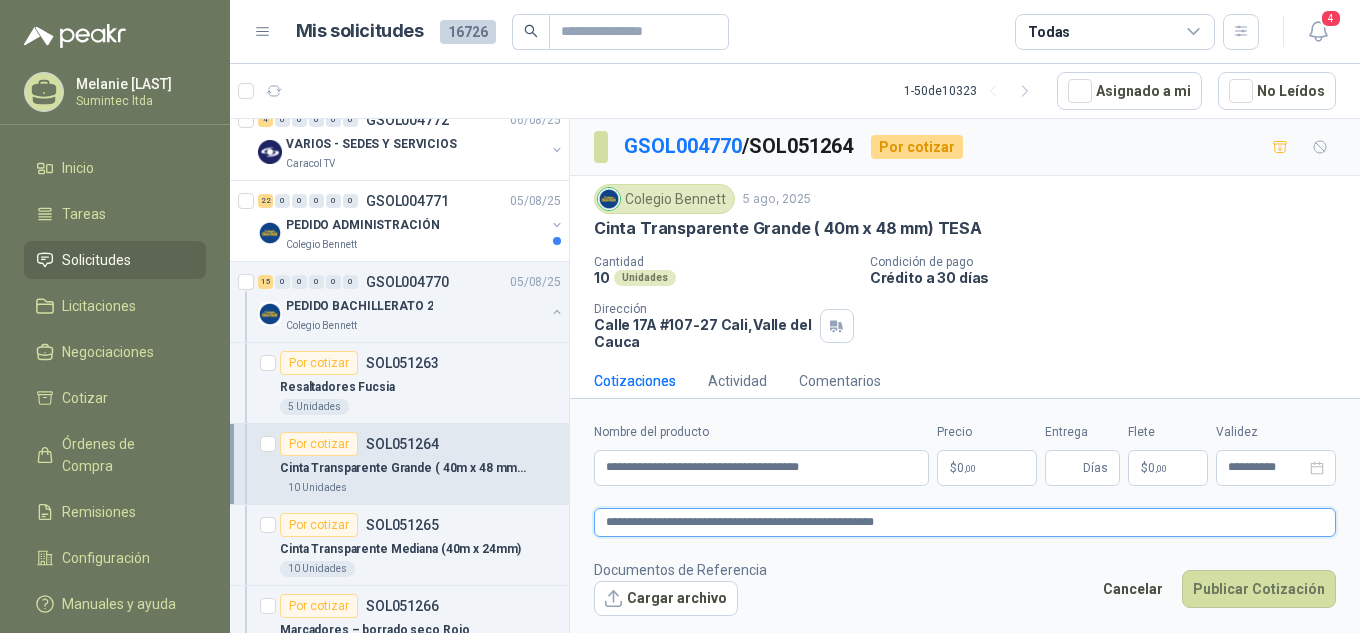 type 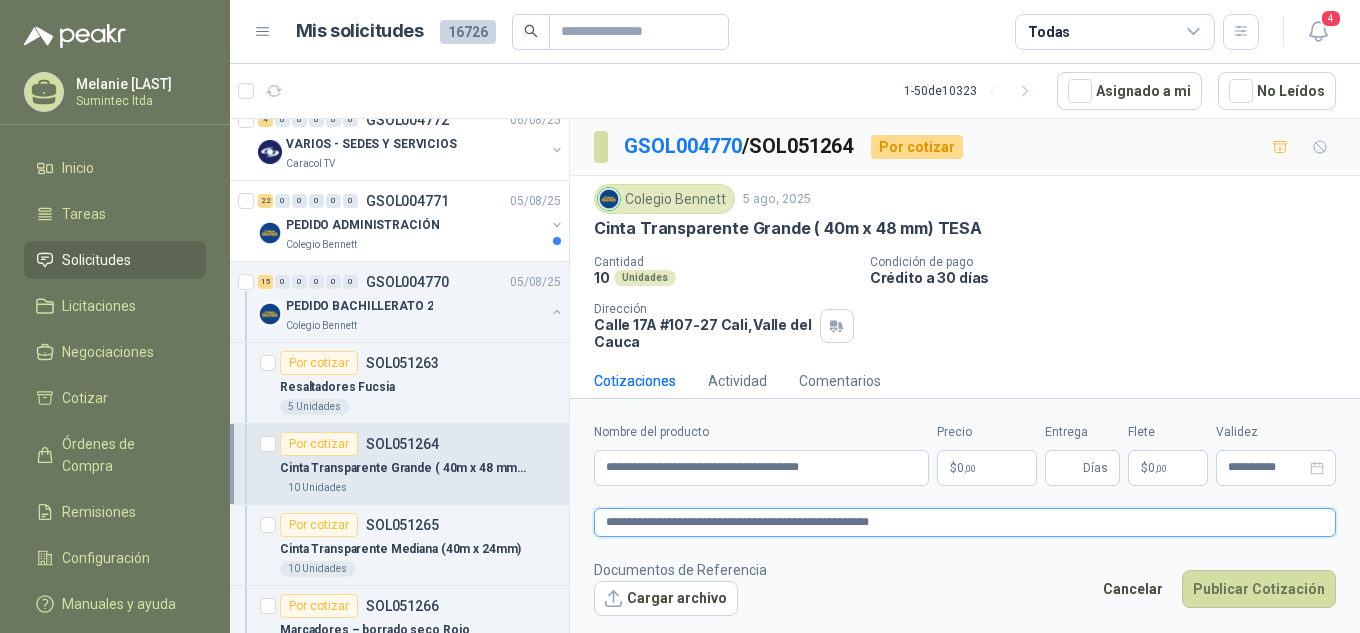type 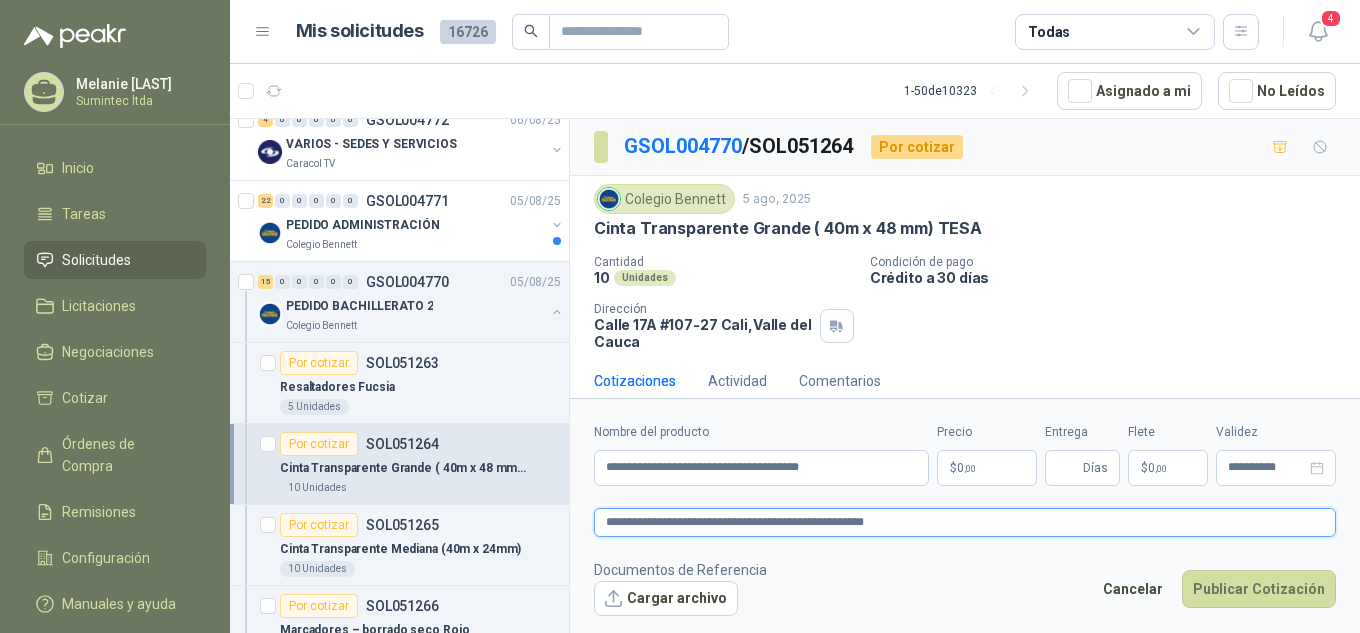 type 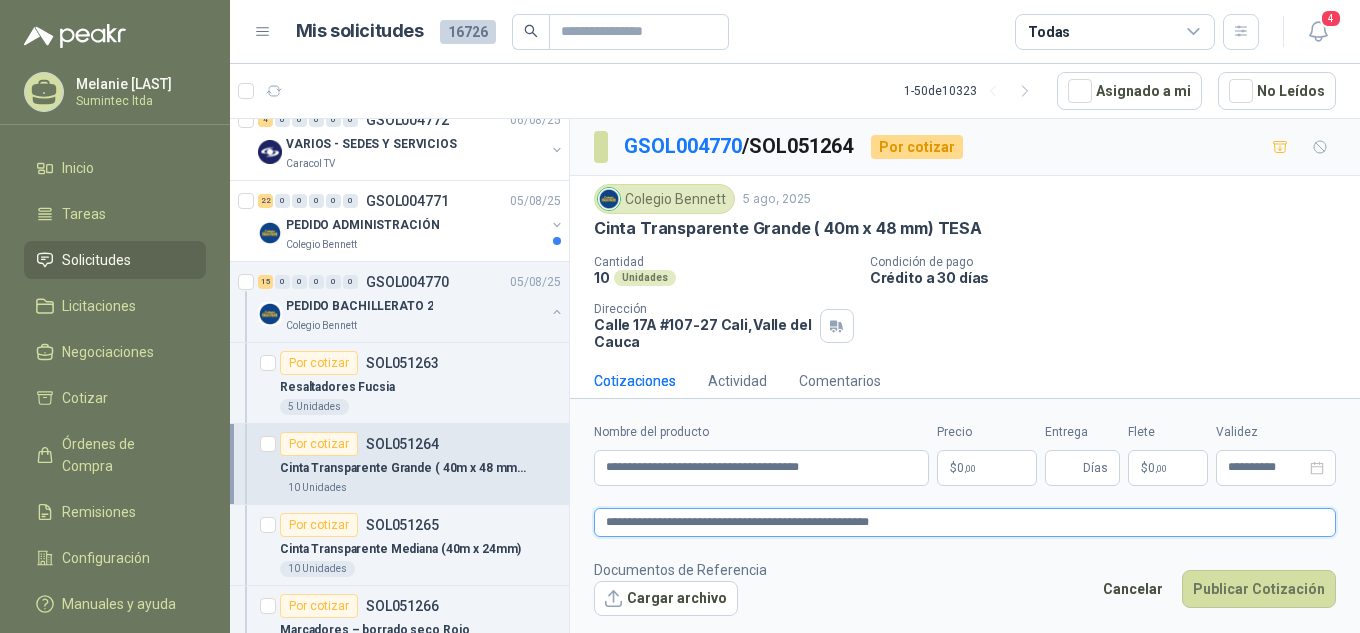 type 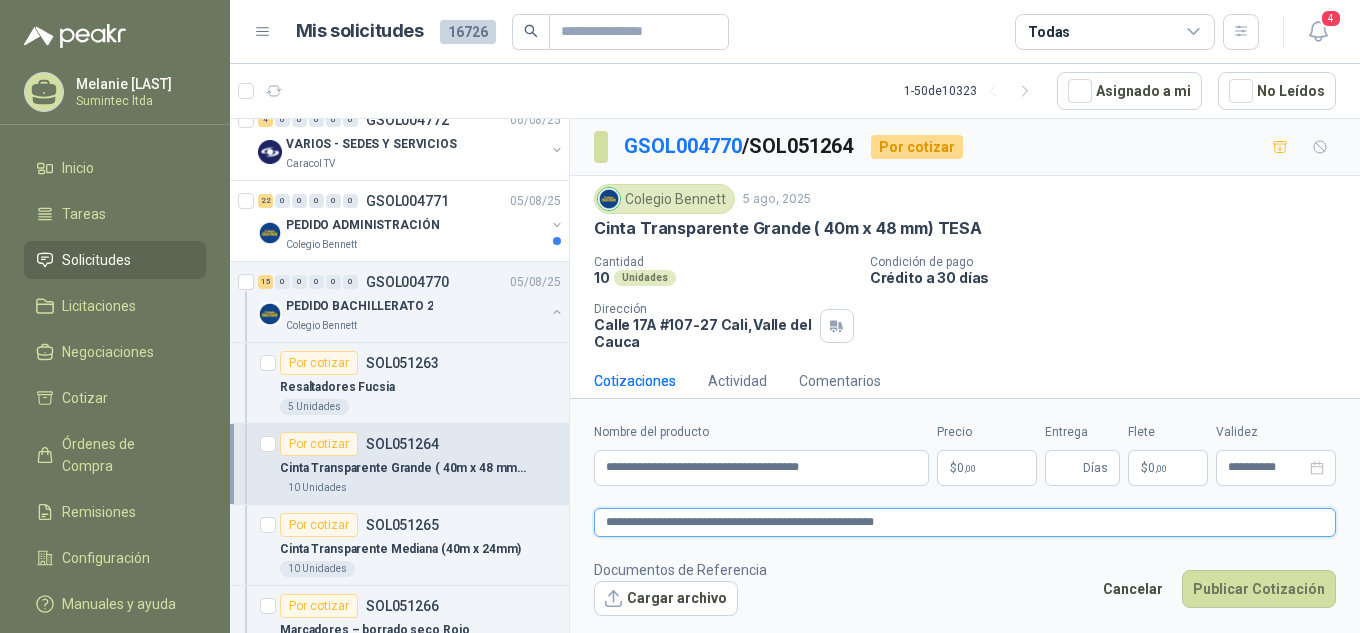 type 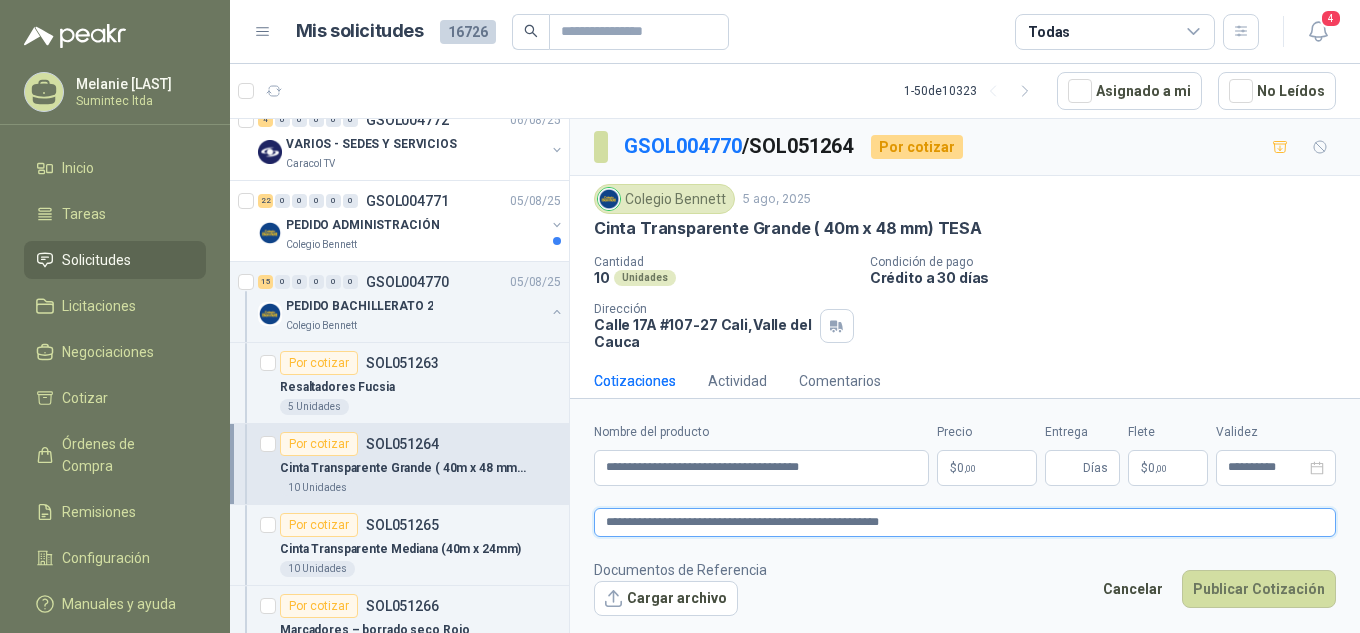 type 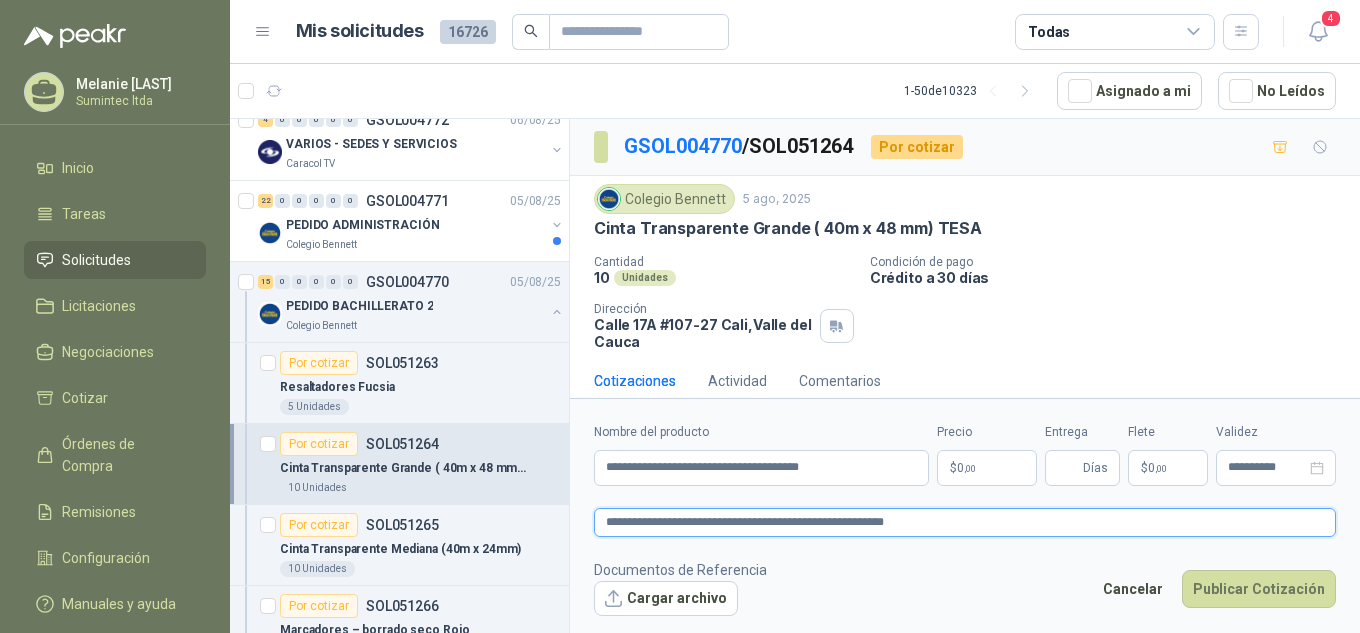 type 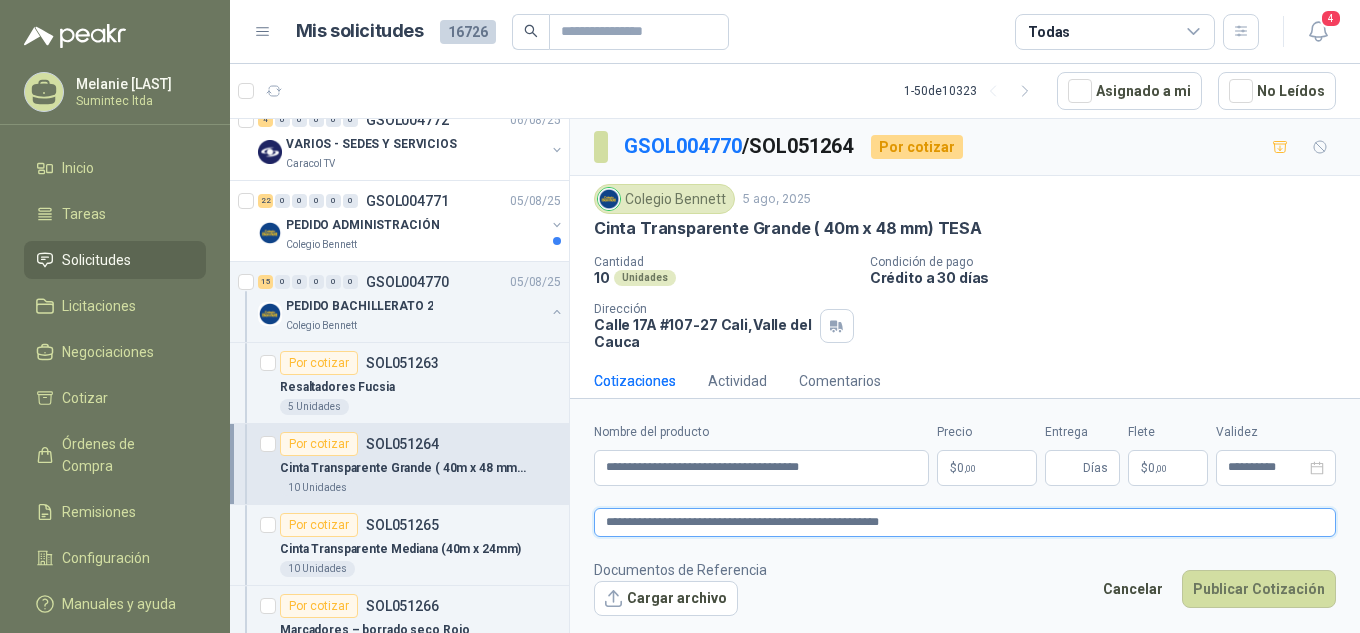 type 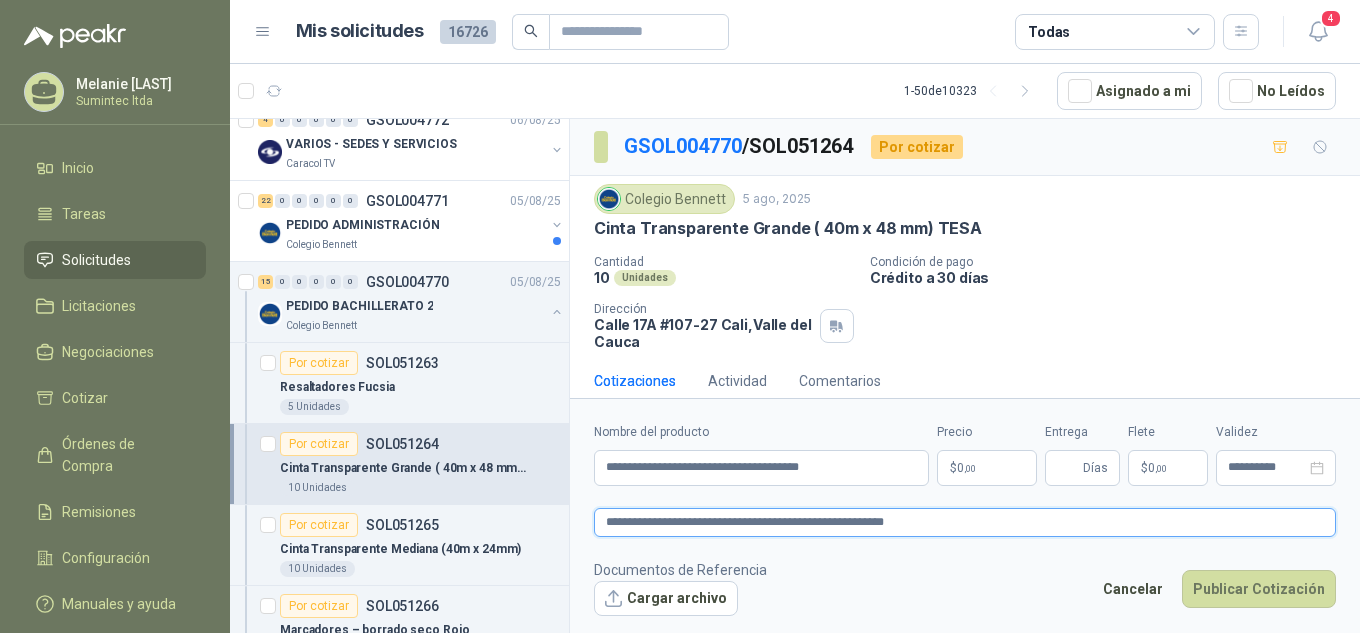 type 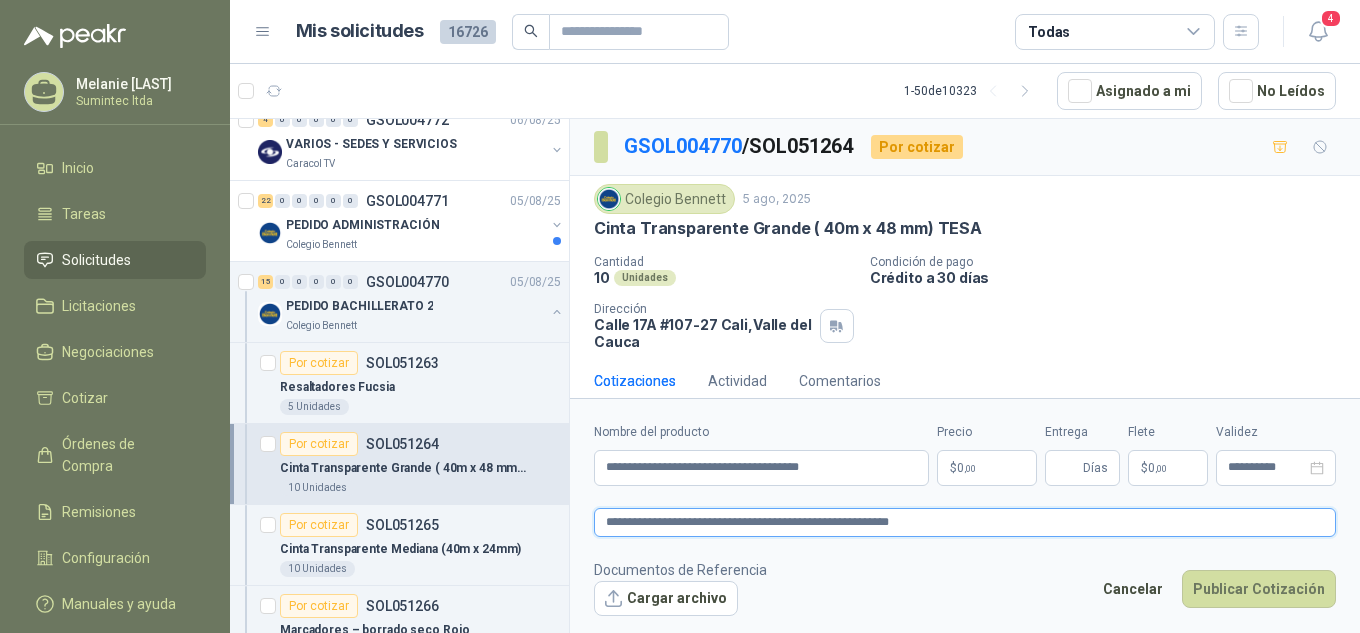 type 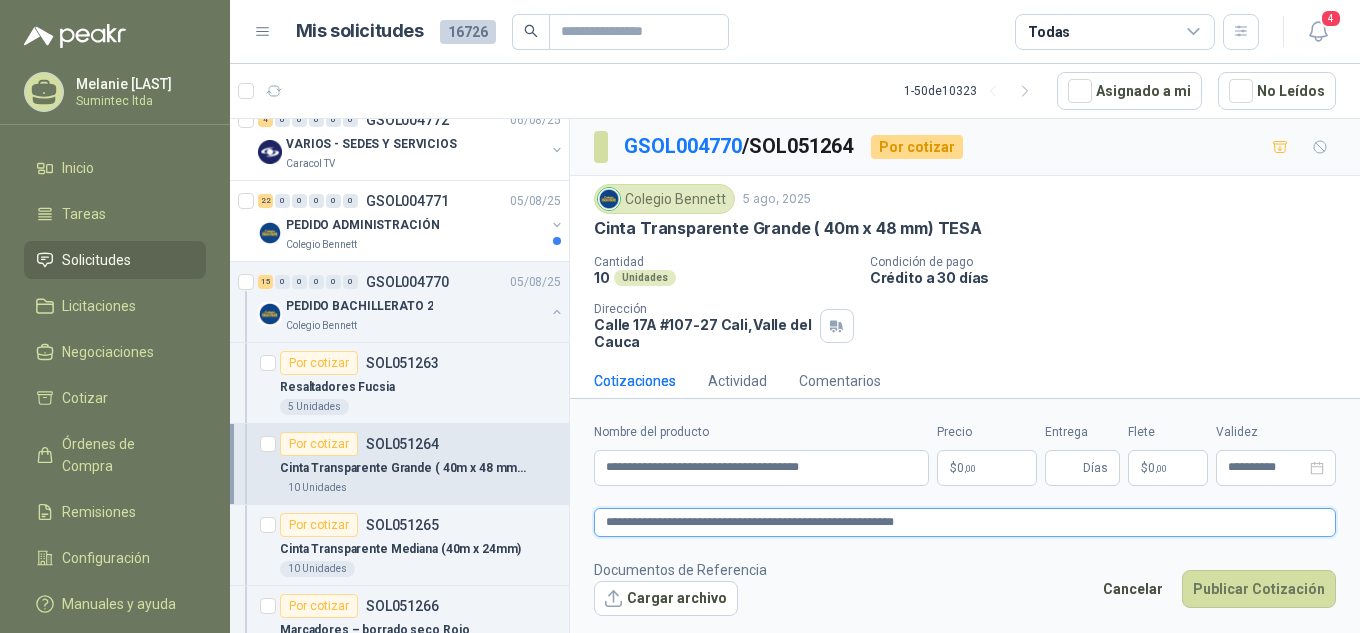 type 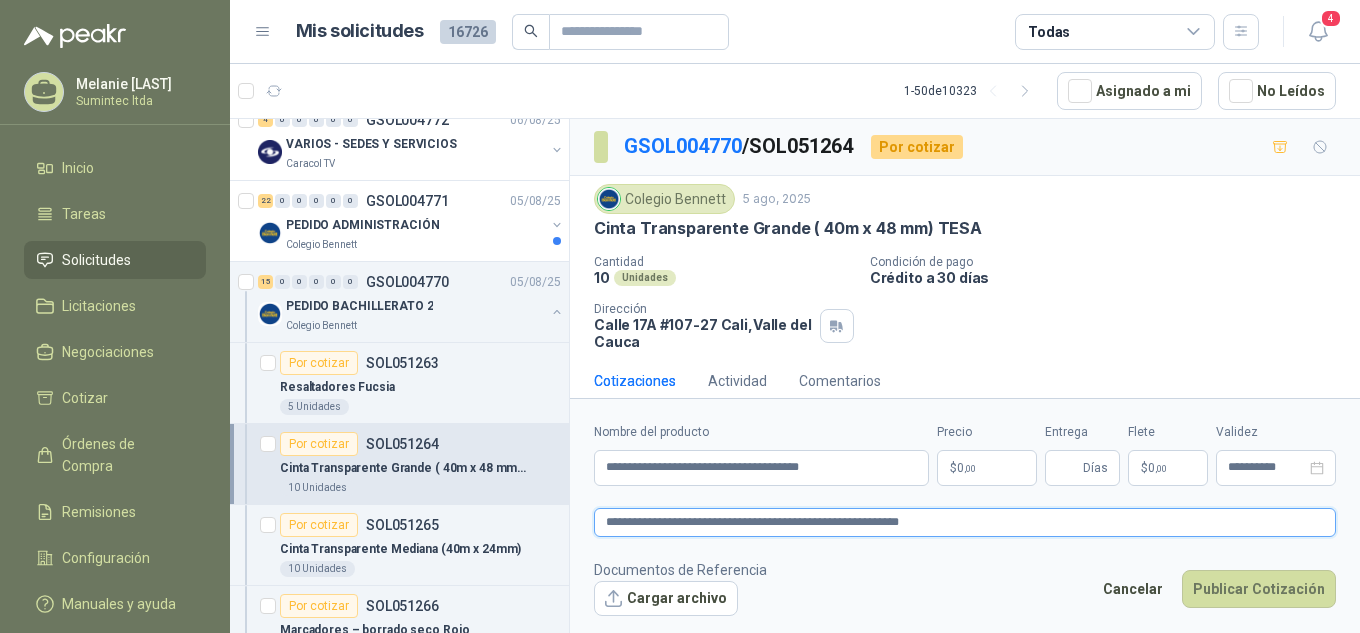 type 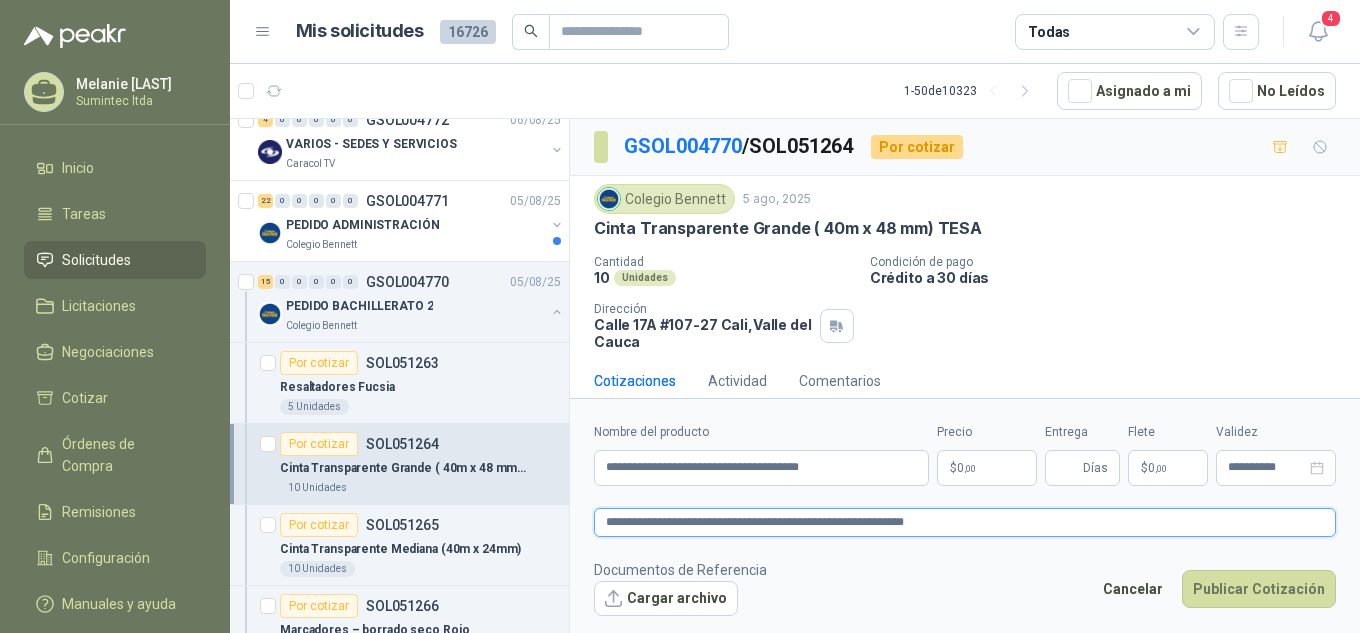 type 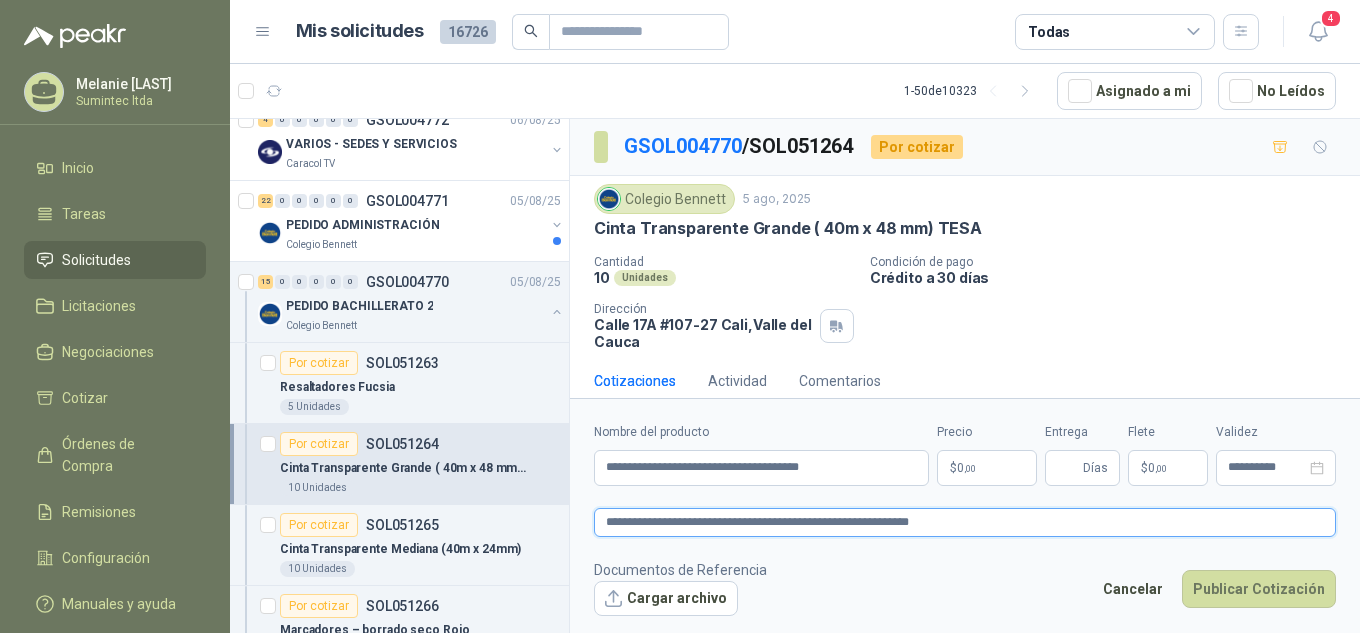 type 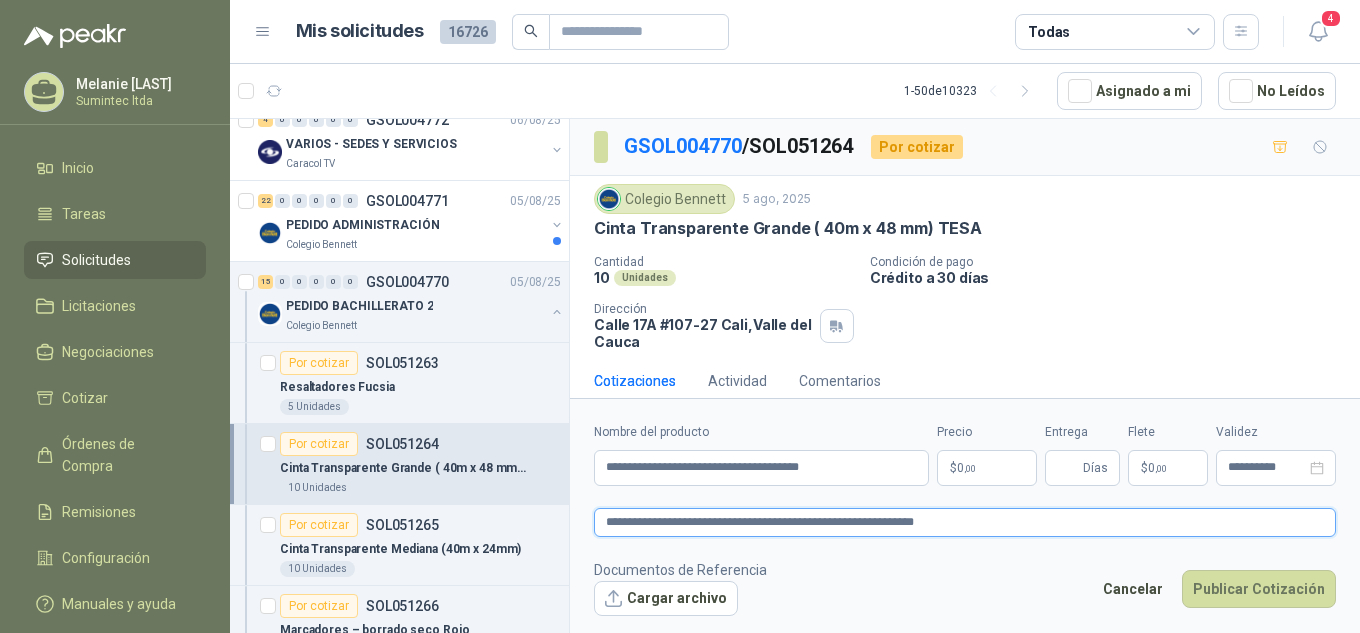 type 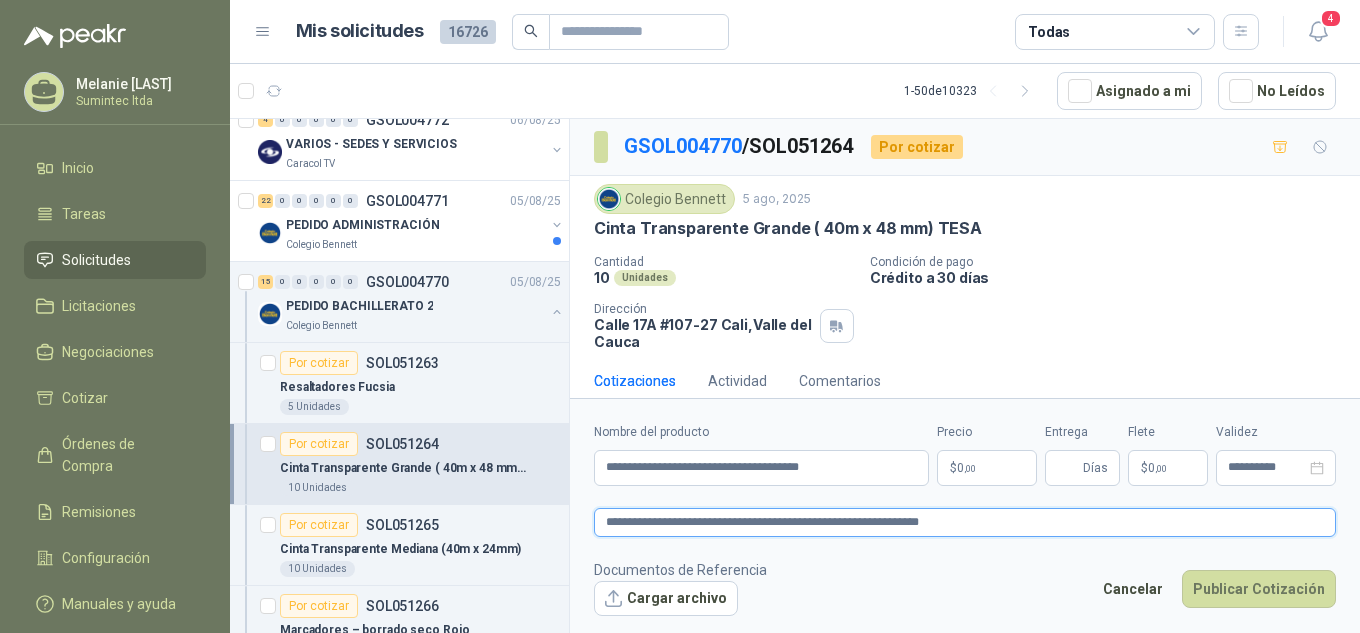 type 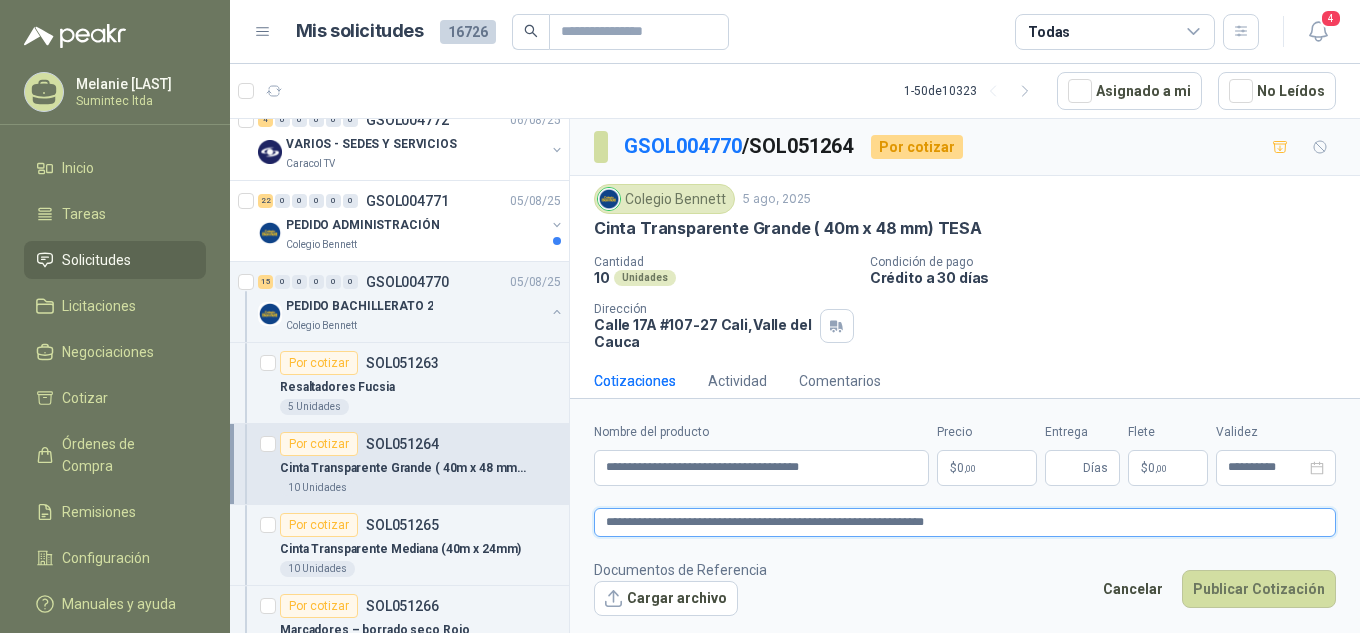 type 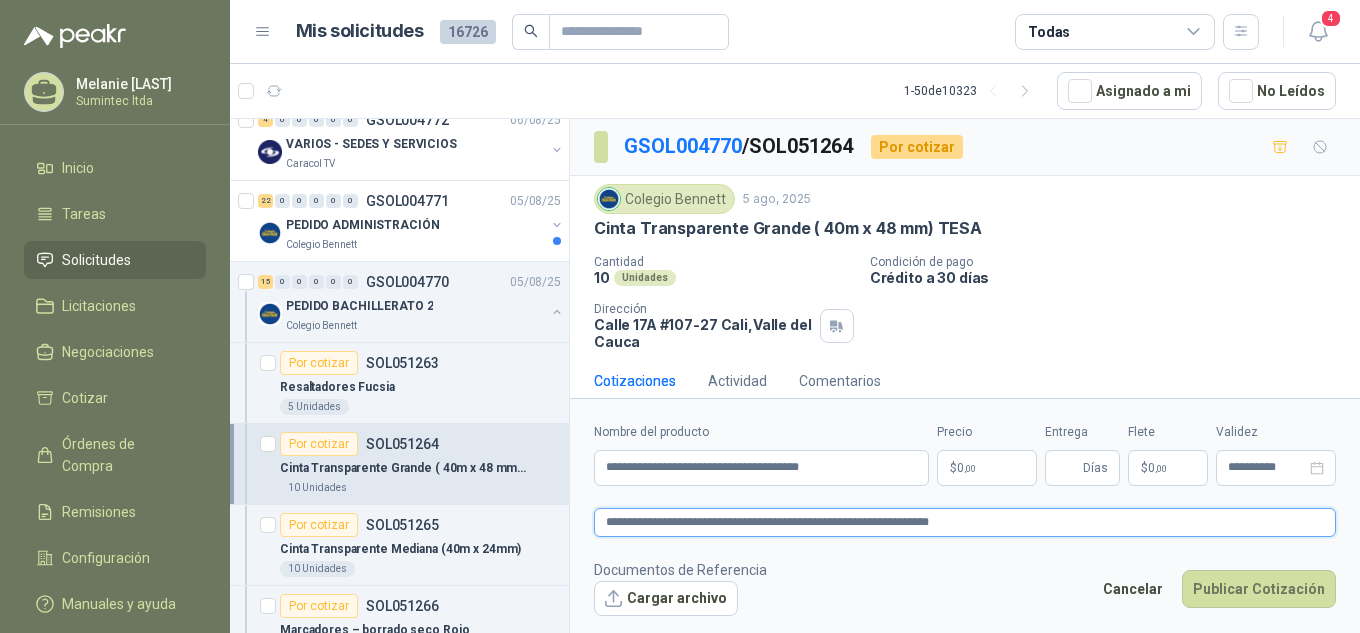 type 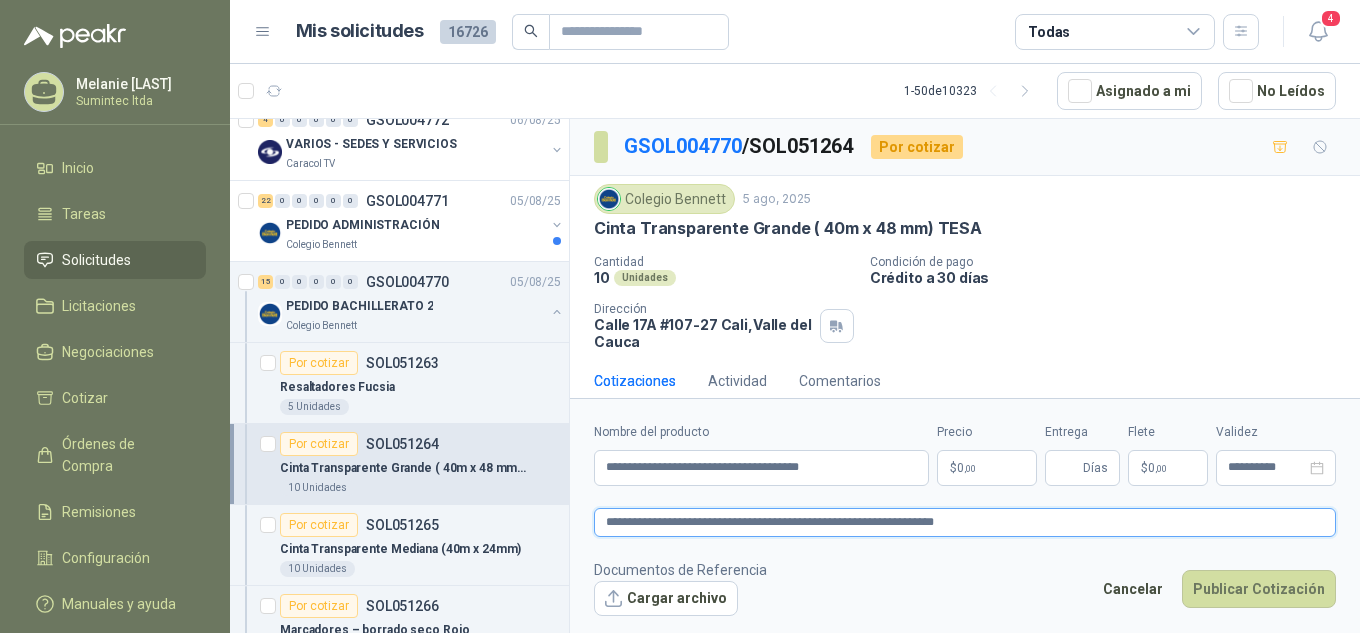 type 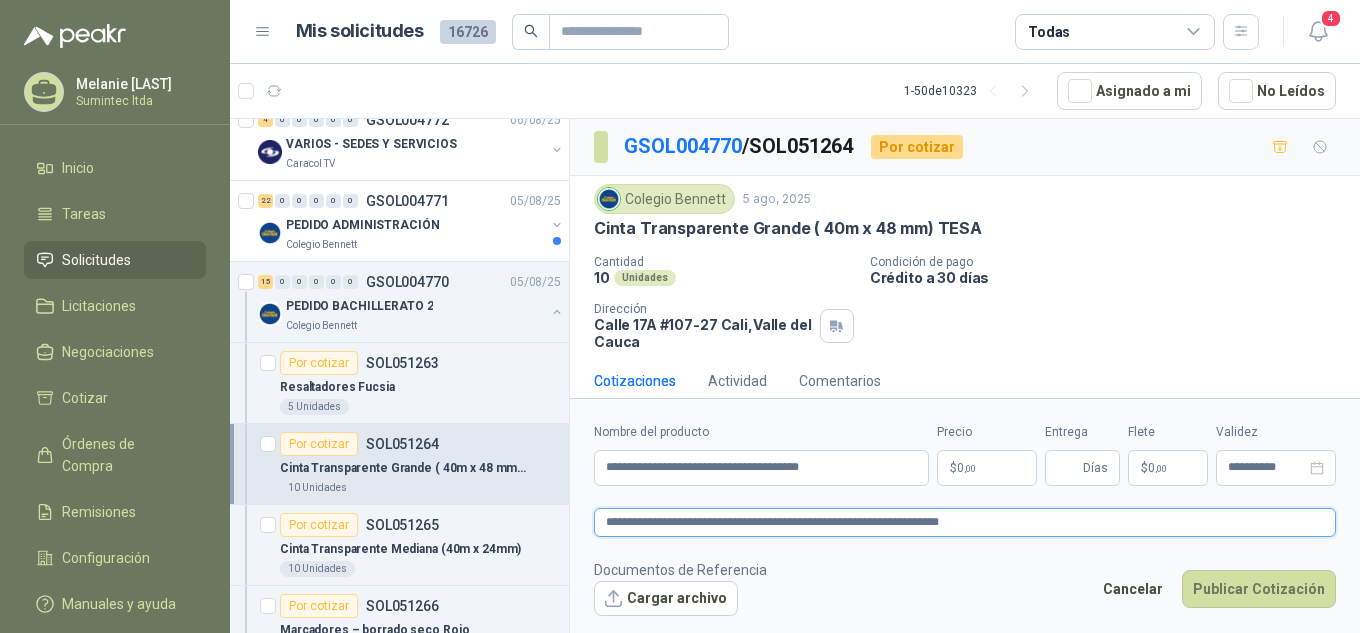 type 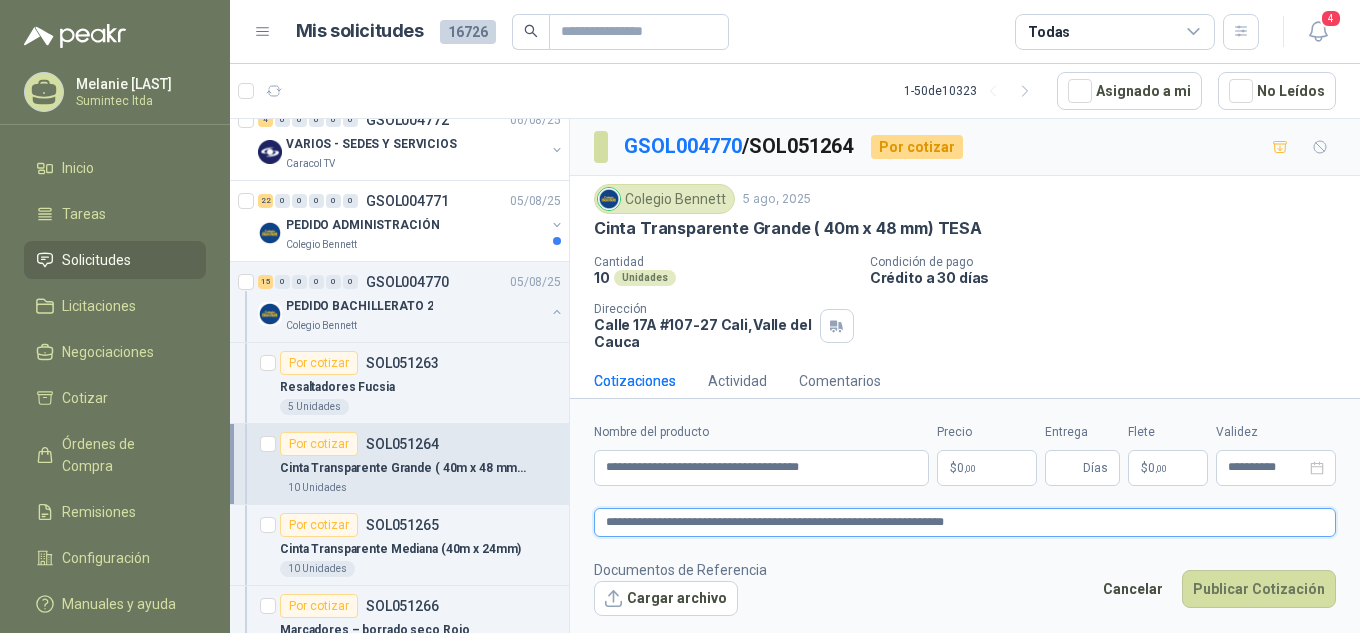 type 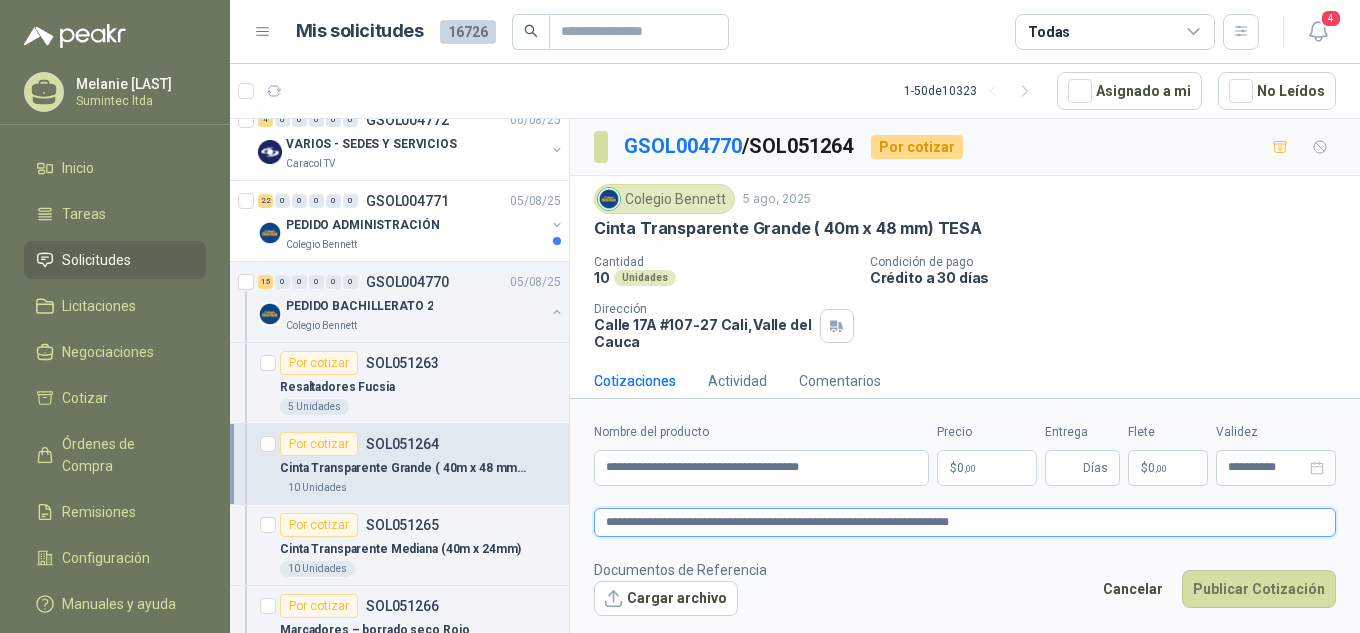 type 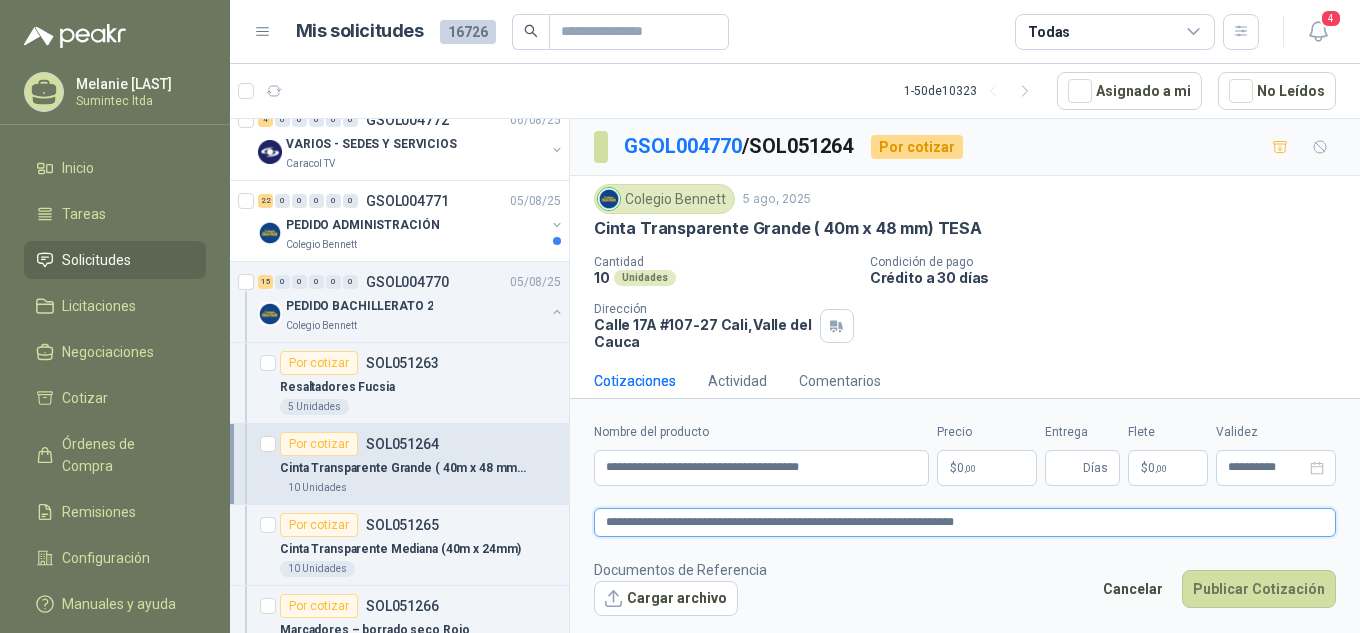 type 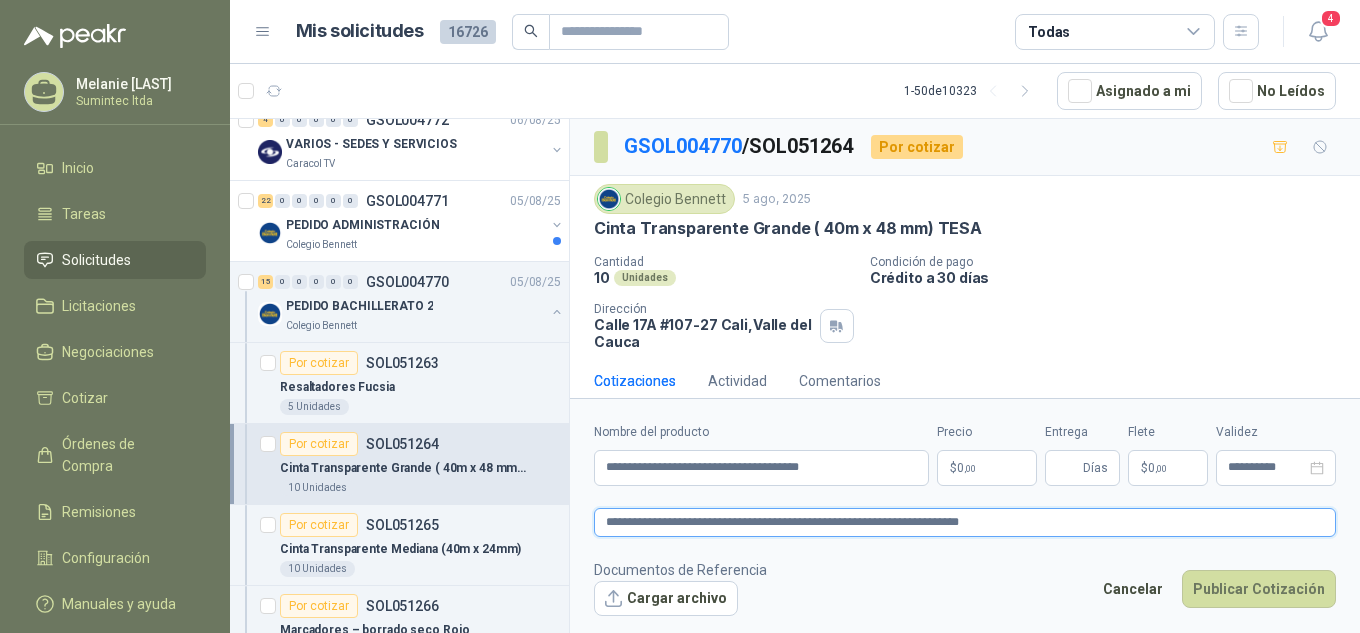 type on "**********" 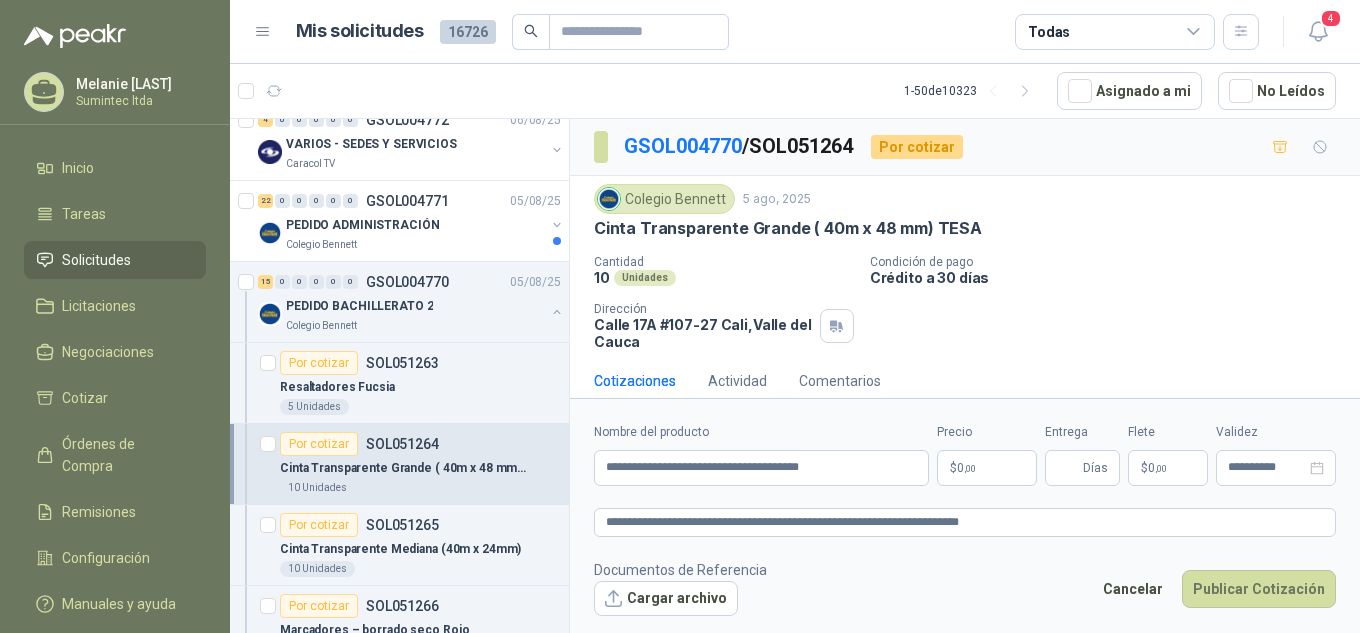 click on "Melanie [LAST] Lopez Sumintec ltda Inicio Tareas Solicitudes Licitaciones Negociaciones Cotizar Órdenes de Compra Remisiones Configuración Manuales y ayuda Mis solicitudes 16726 Todas 4 1 - 50 de 10323 Asignado a mi No Leídos Por cotizar SOL051304 06/08/[YEAR] Silla de oficina ergonomus interlocutora isósceles azul Colegio Bennett 4 Unidades 4 0 0 0 0 0 GSOL004772 06/08/[YEAR] VARIOS - SEDES Y SERVICIOS Caracol TV 22 0 0 0 0 0 GSOL004771 05/08/[YEAR] PEDIDO ADMINISTRACIÓN Colegio Bennett 15 0 0 0 0 0 GSOL004770 05/08/[YEAR] PEDIDO BACHILLERATO 2 Colegio Bennett Por cotizar SOL051263 Resaltadores Fucsia 5 Unidades Por cotizar SOL051264 Cinta Transparente Grande ( 40m x 48 mm) TESA 10 Unidades Por cotizar SOL051265 Cinta Transparente Mediana (40m x 24mm) 10 Unidades Por cotizar SOL051266 Marcadores – borrado seco Rojo 1 Cajas Por cotizar SOL051267 Cinta enmascarar Mediana (40m x 24mm) TESA 10 Unidades Por cotizar SOL051268 5 10" at bounding box center [680, 316] 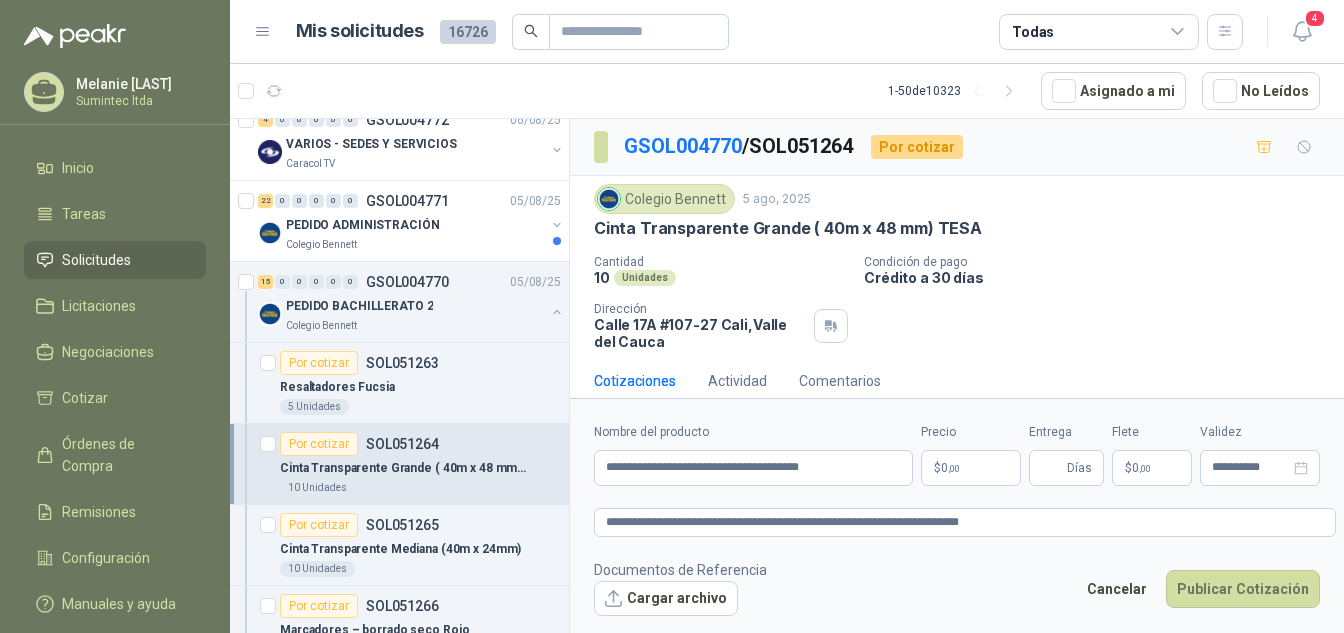 type 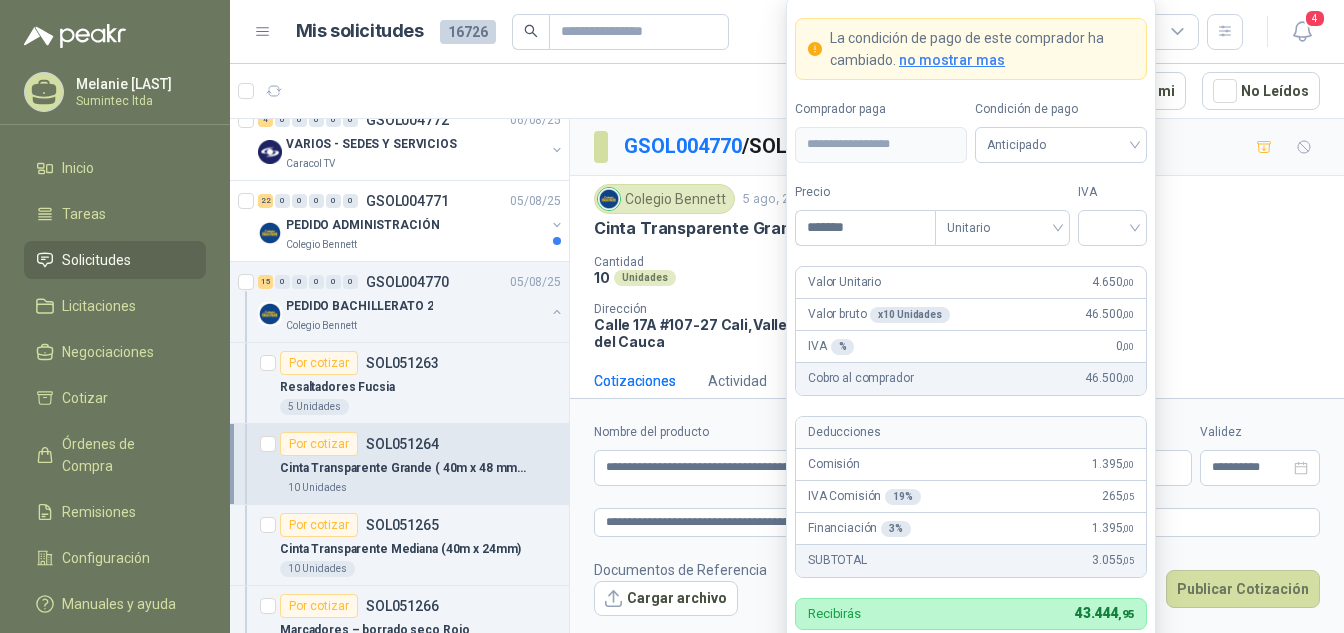 type on "*******" 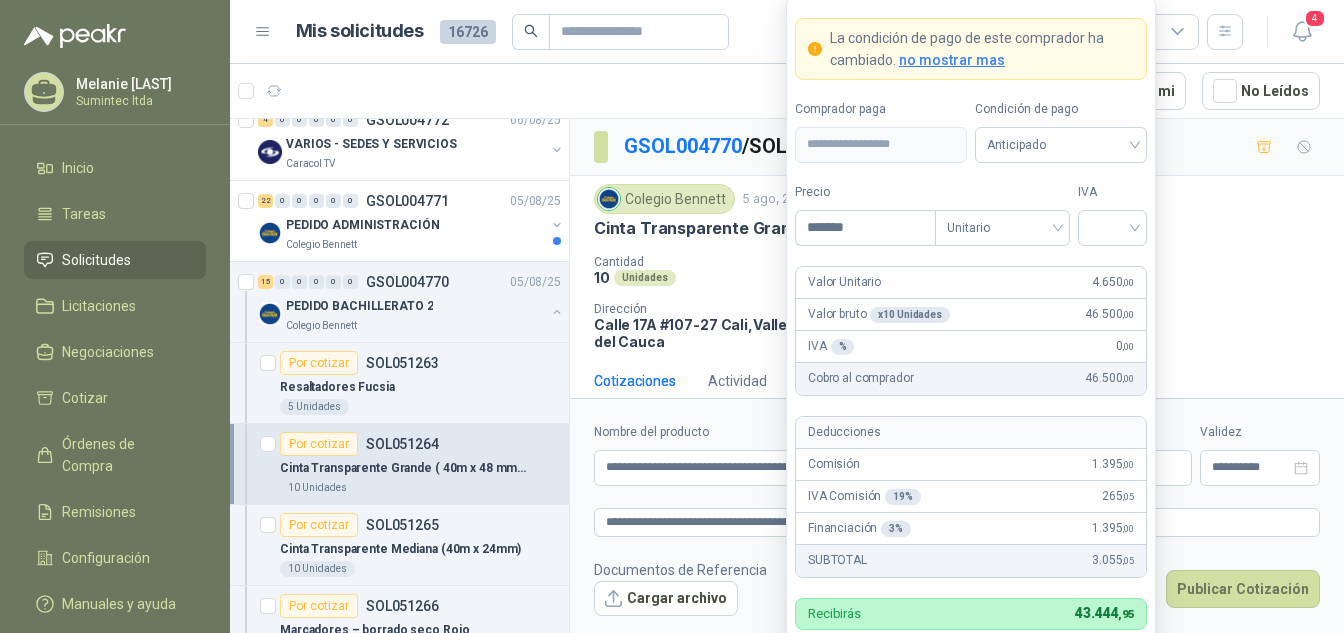 click on "Guardar" at bounding box center (1061, 669) 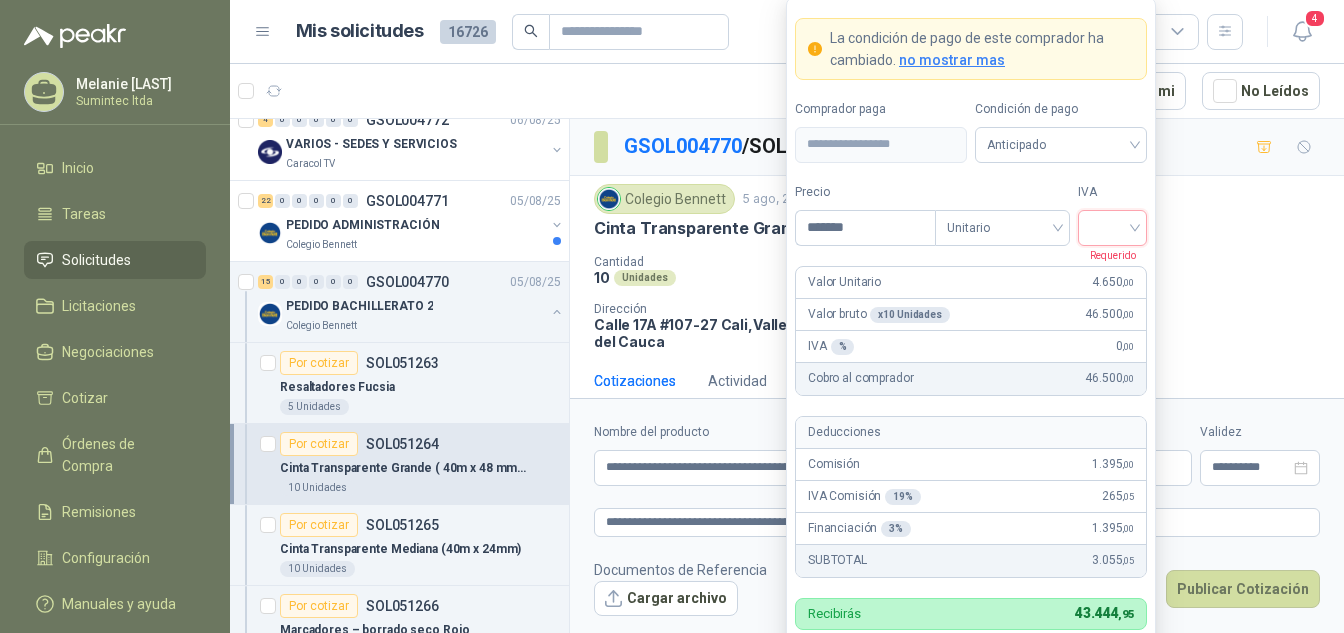 click at bounding box center [1112, 226] 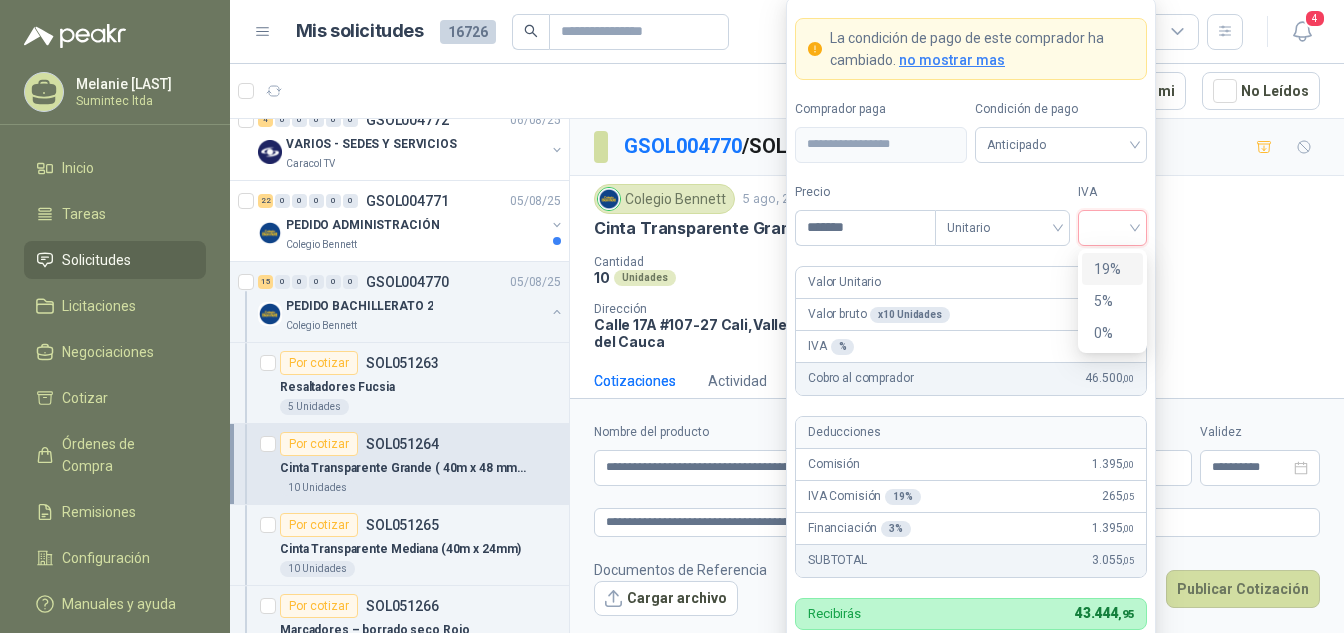 click on "19%" at bounding box center (1112, 269) 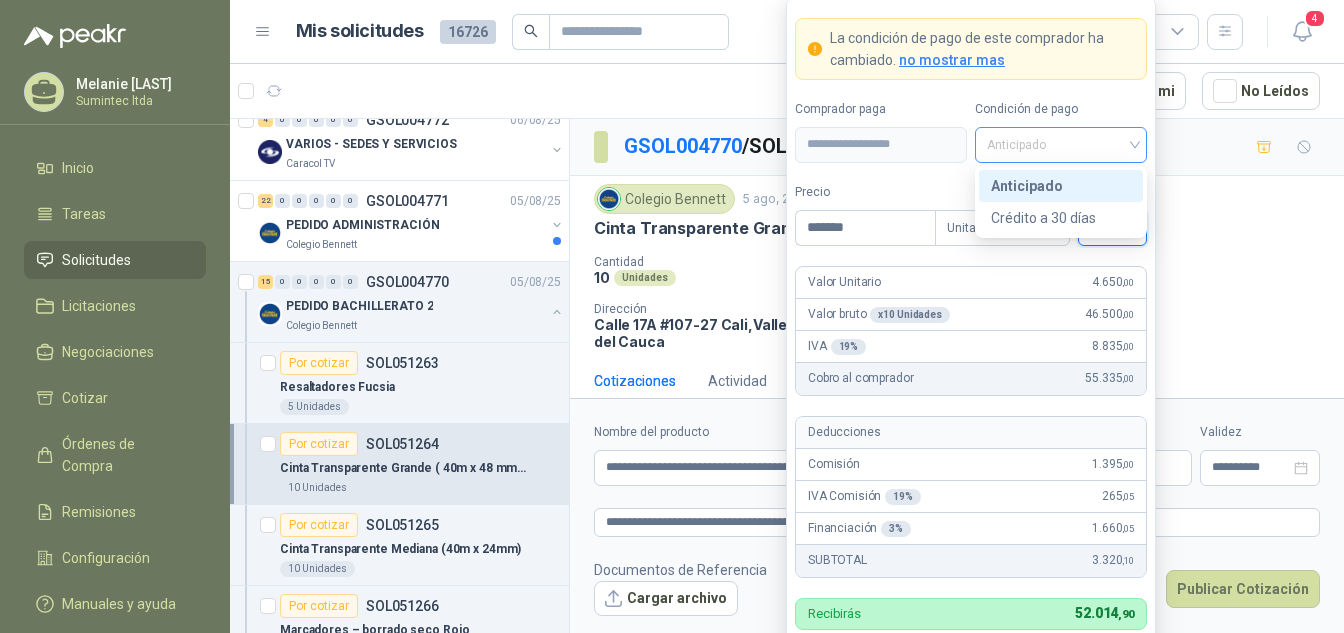 click on "Anticipado" at bounding box center [1061, 145] 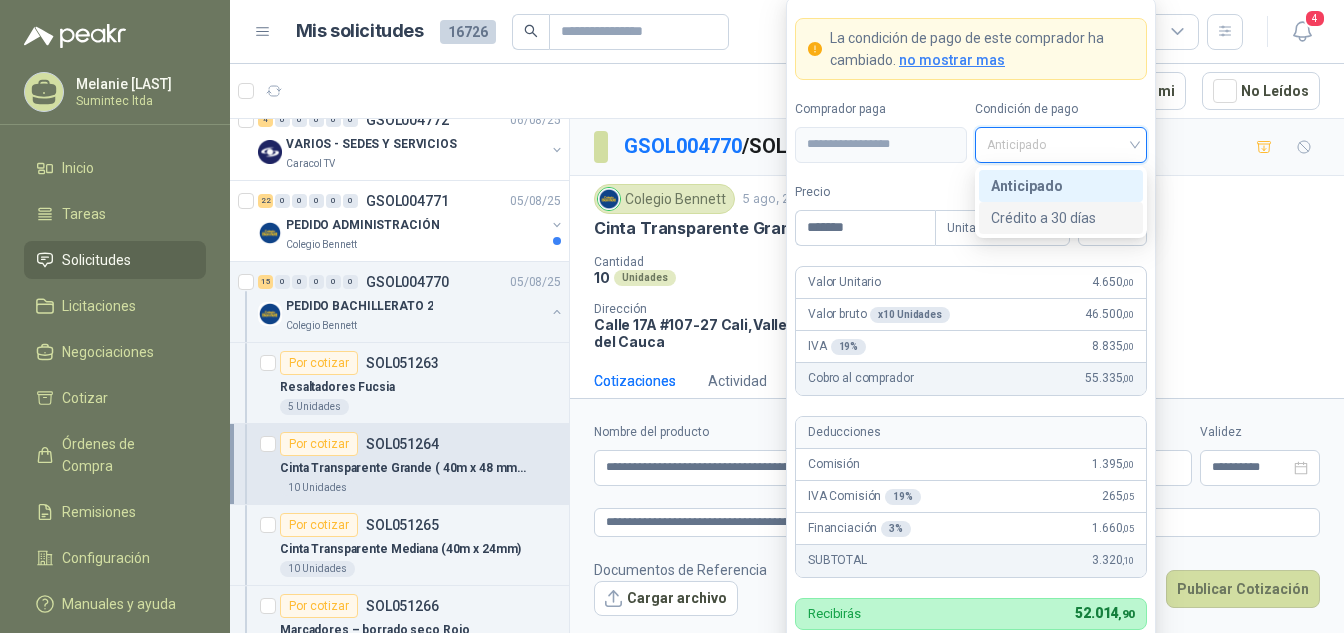 click on "Crédito a 30 días" at bounding box center (1061, 218) 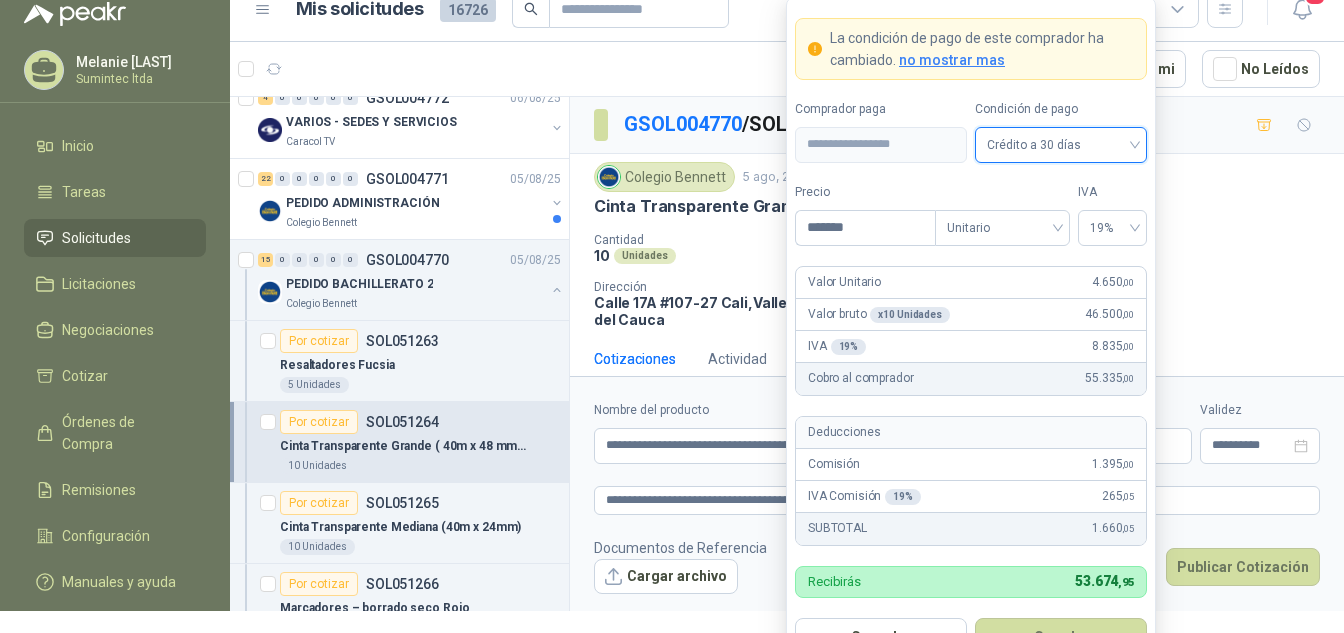 scroll, scrollTop: 46, scrollLeft: 0, axis: vertical 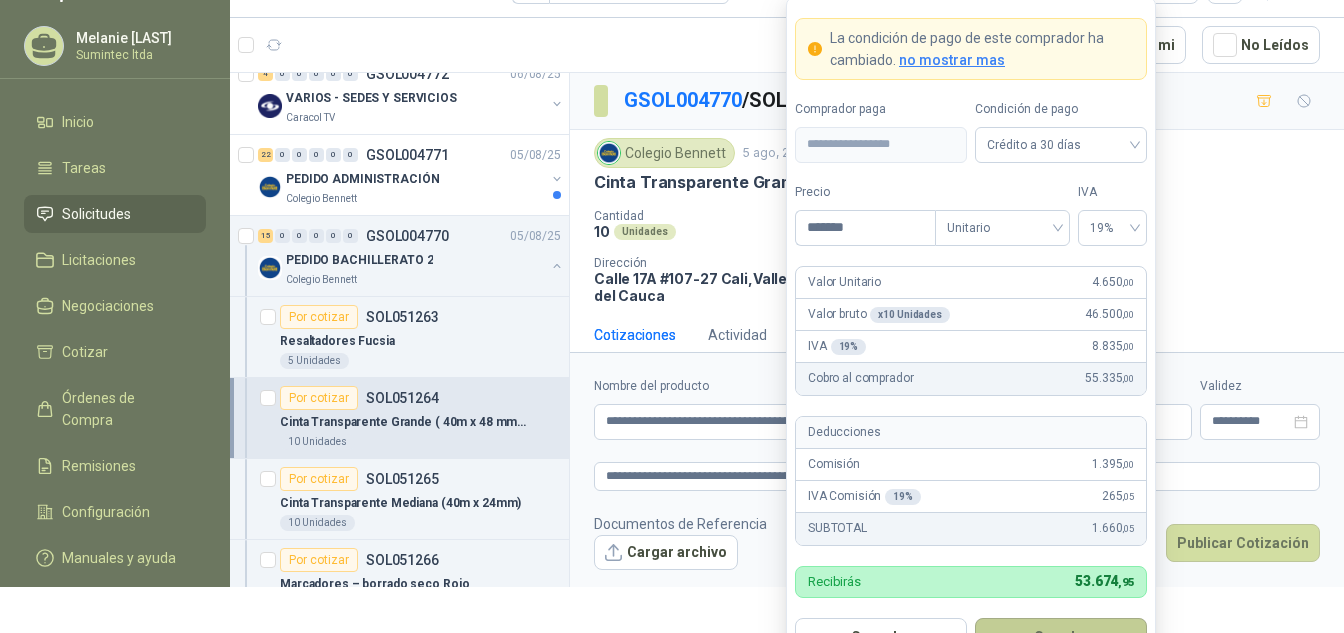 click on "Guardar" at bounding box center [1061, 637] 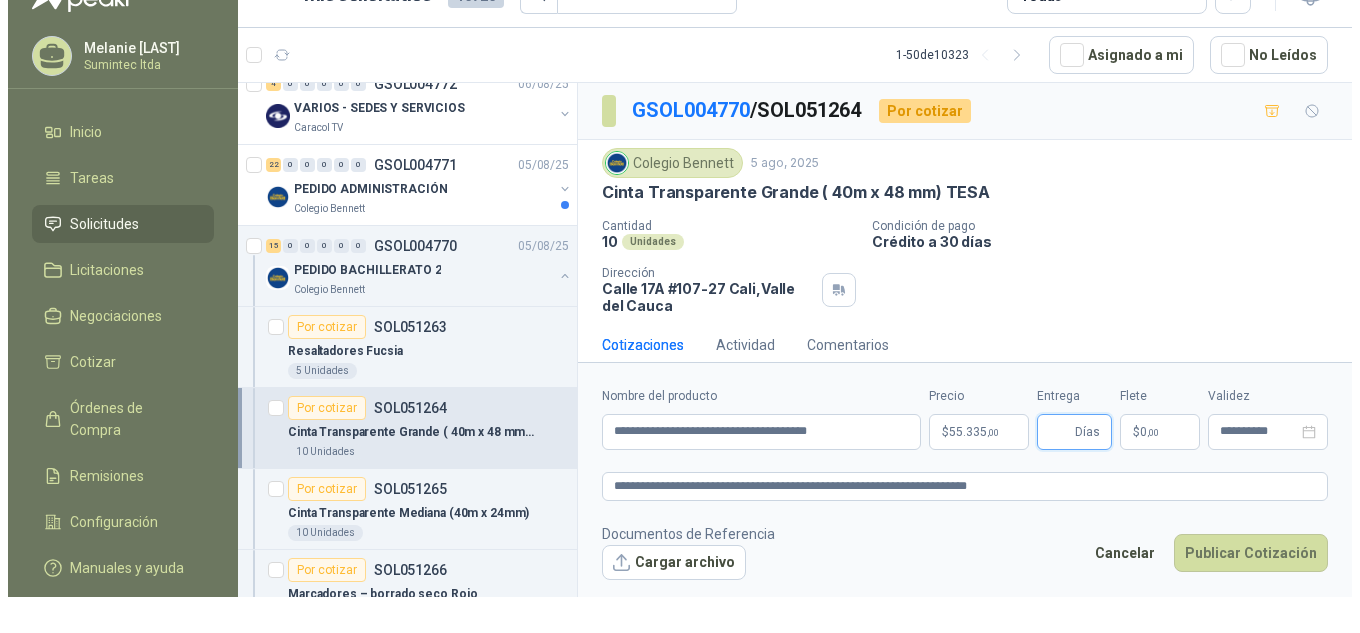 scroll, scrollTop: 0, scrollLeft: 0, axis: both 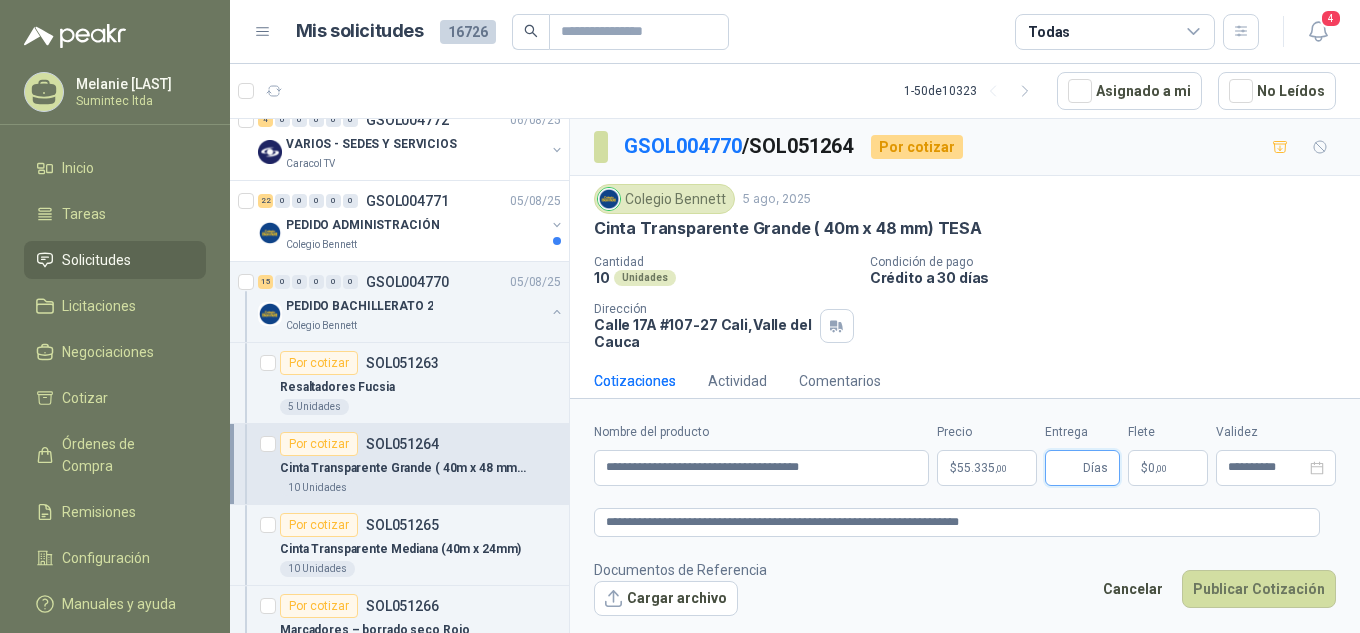 type 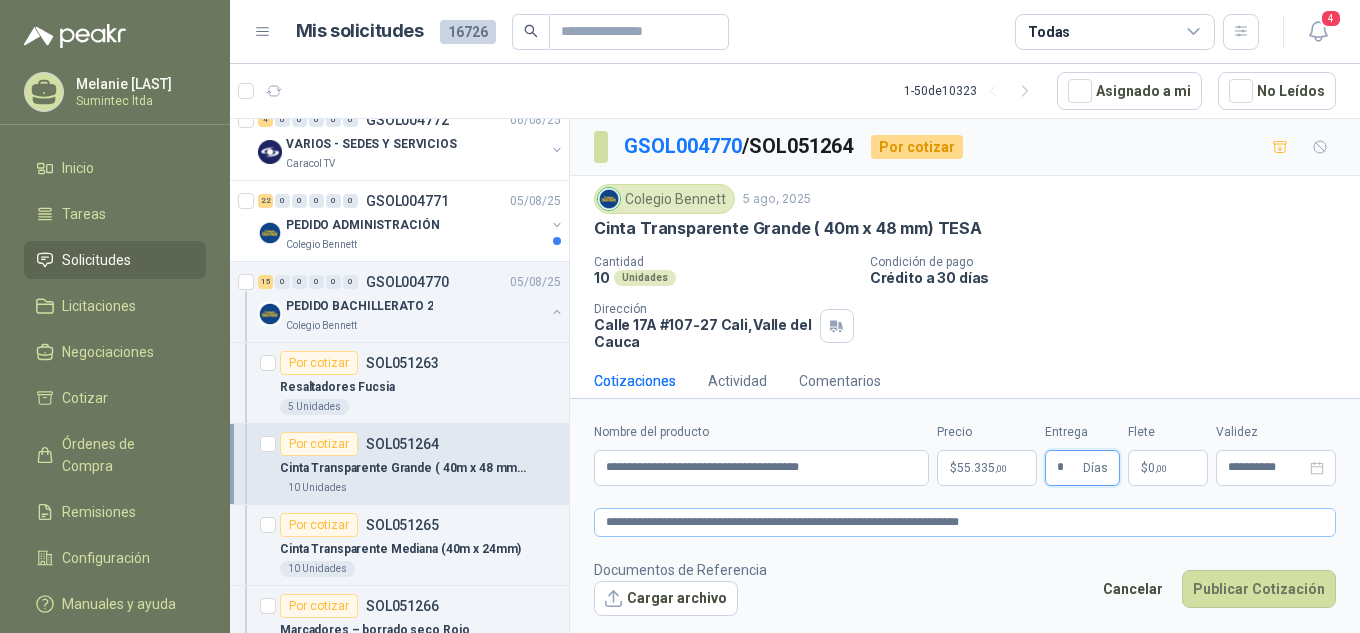 type on "*" 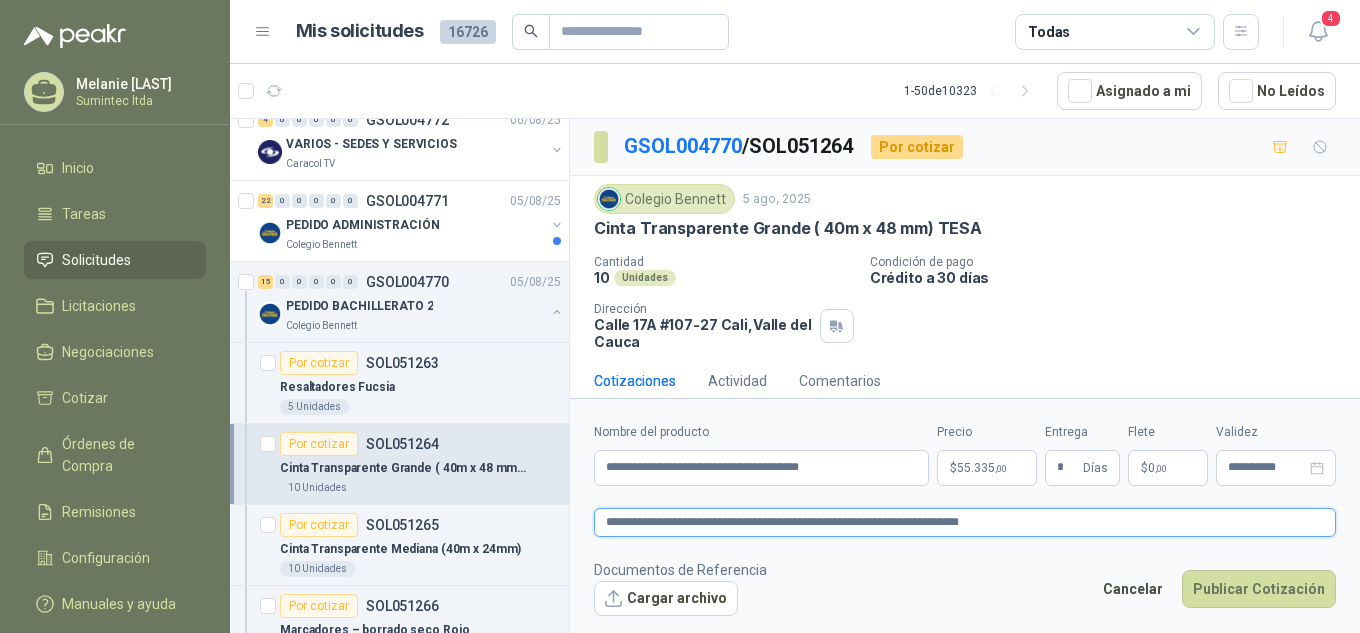 click on "**********" at bounding box center [965, 522] 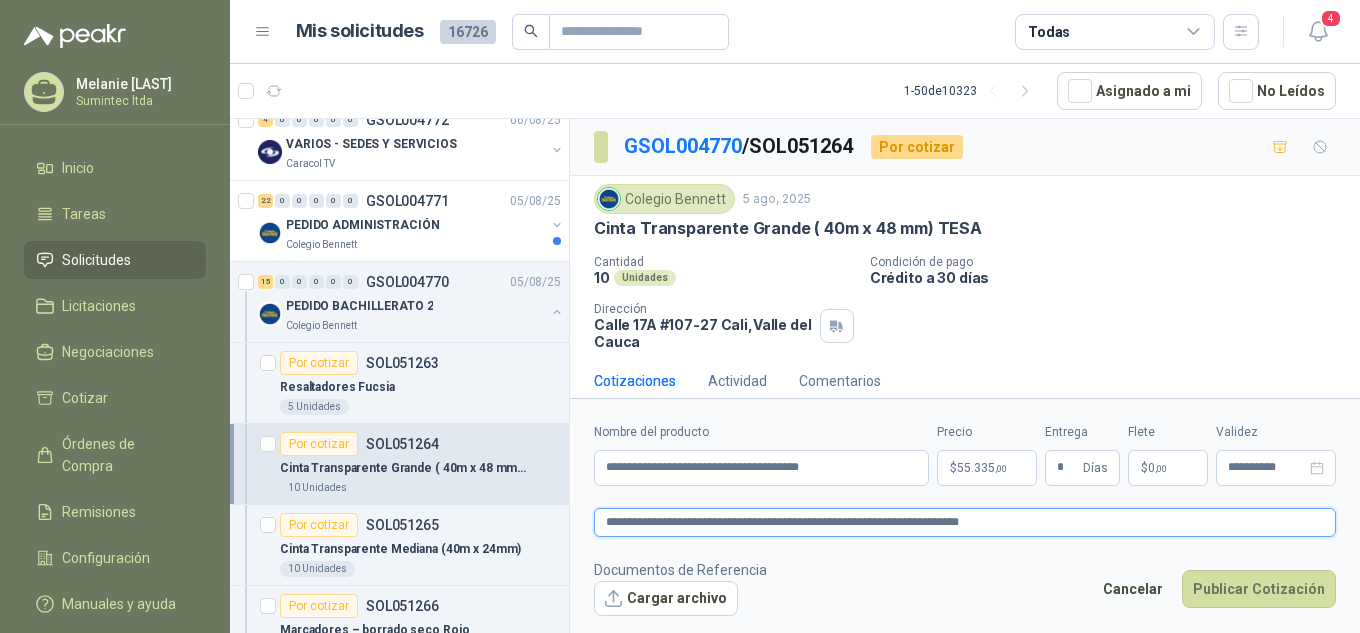 type 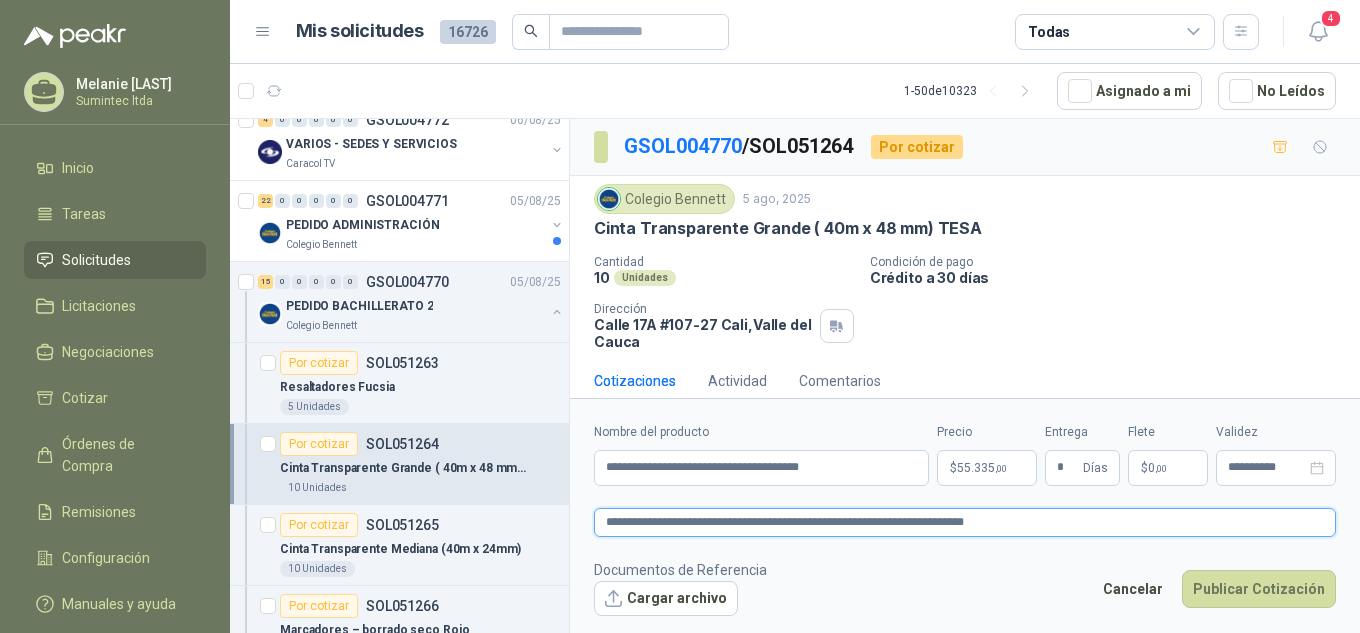type 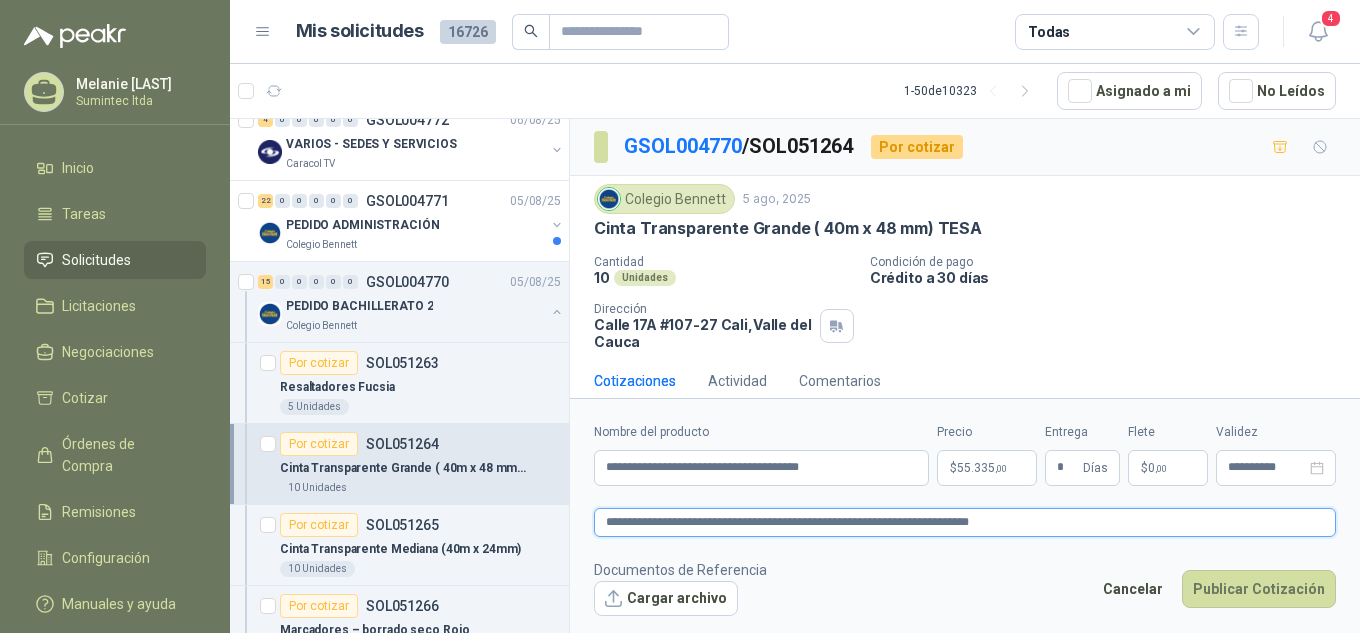 type on "**********" 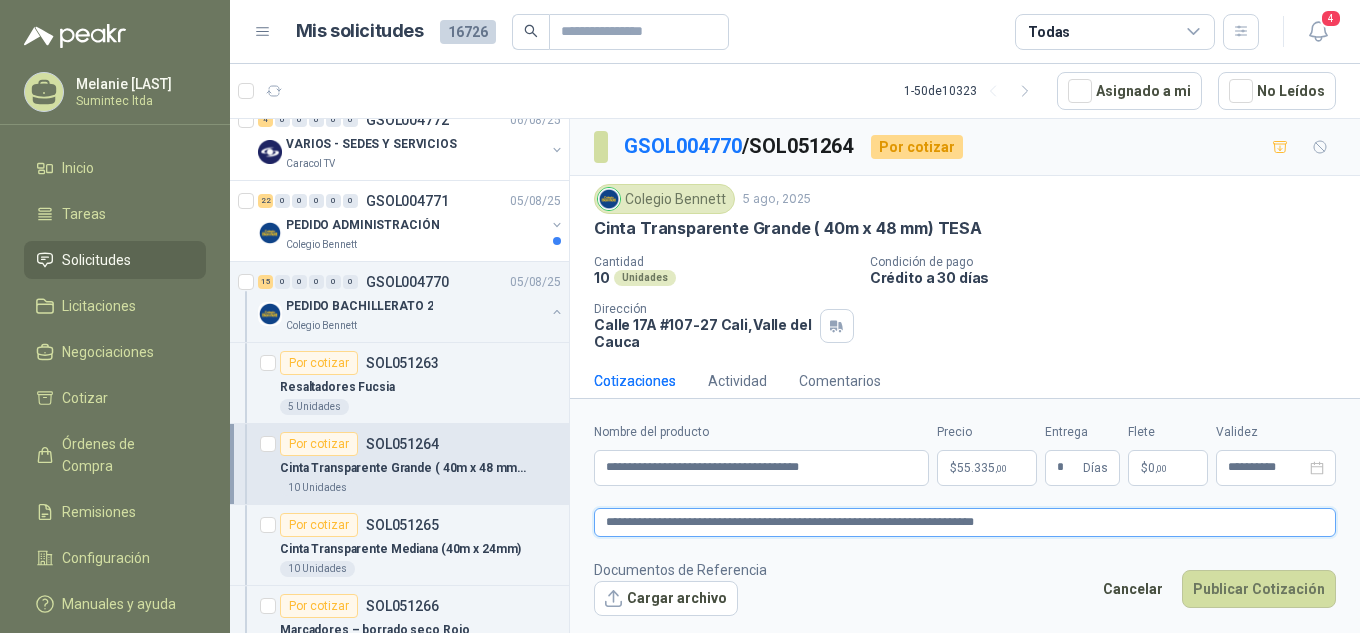 type 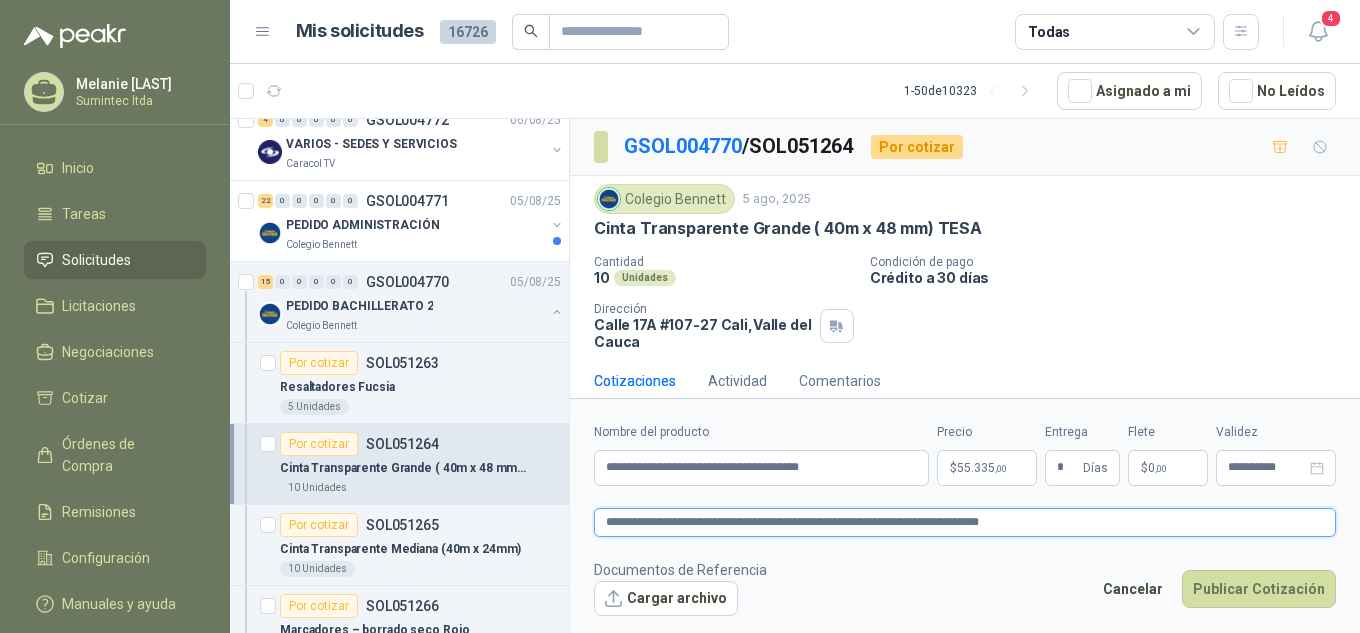 type 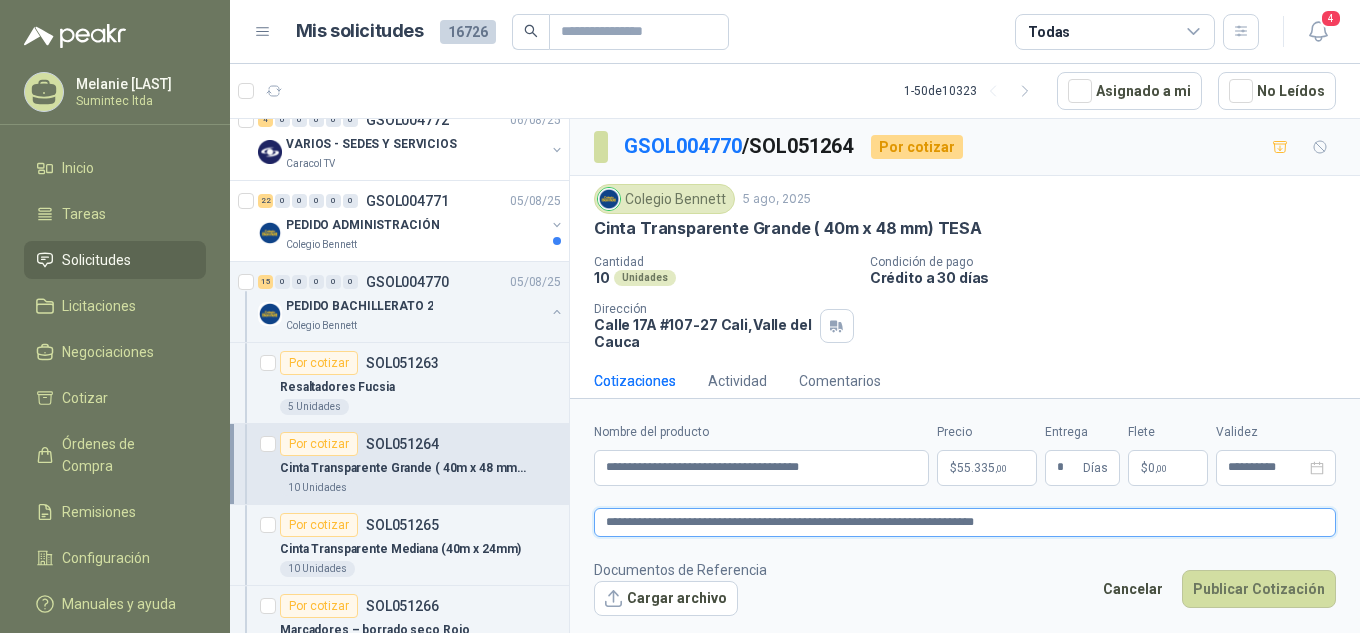 type 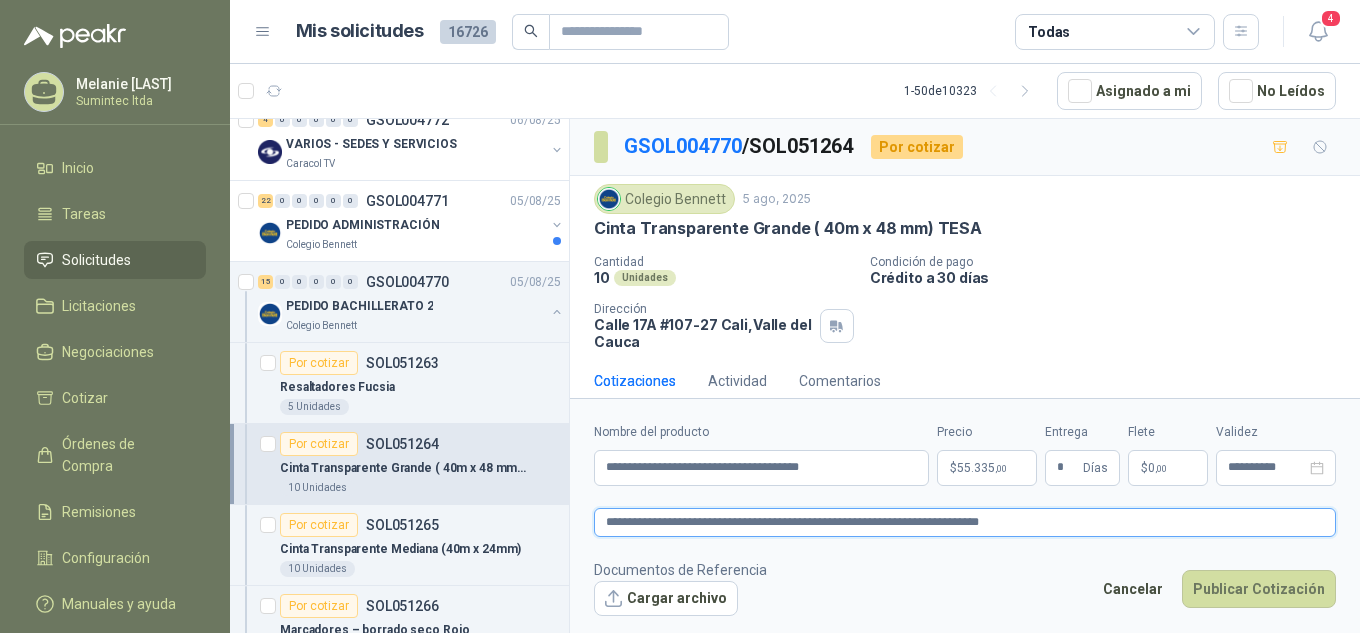 type 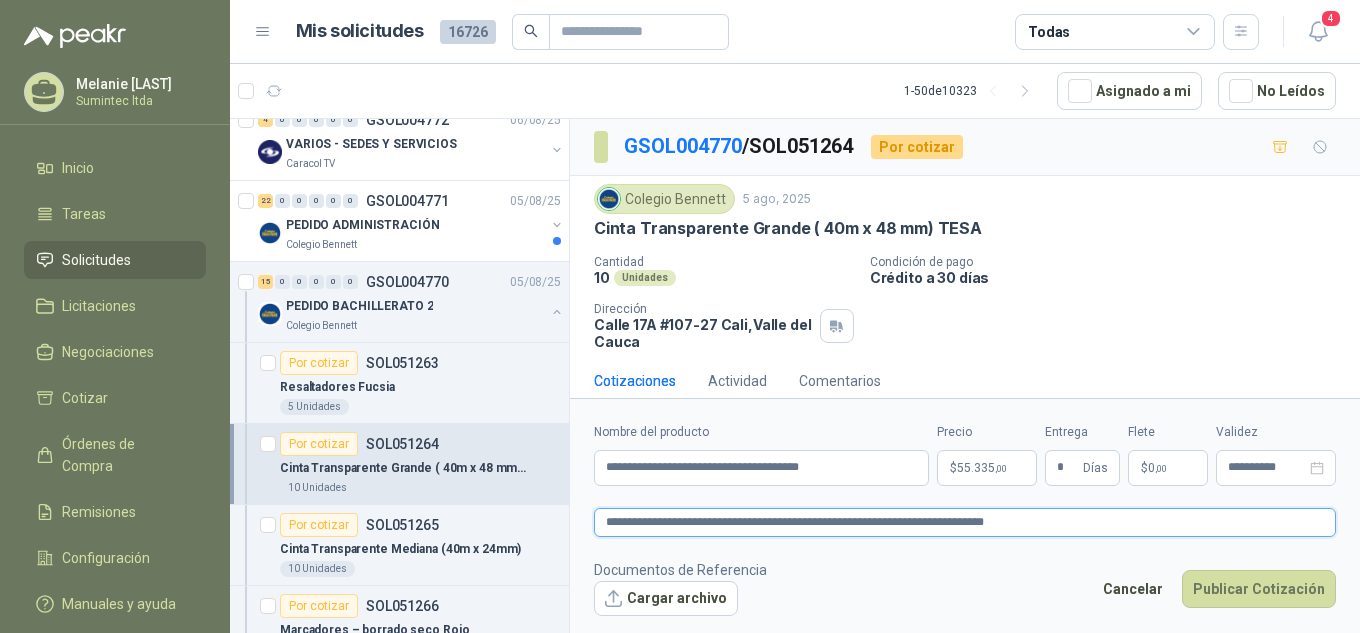 type 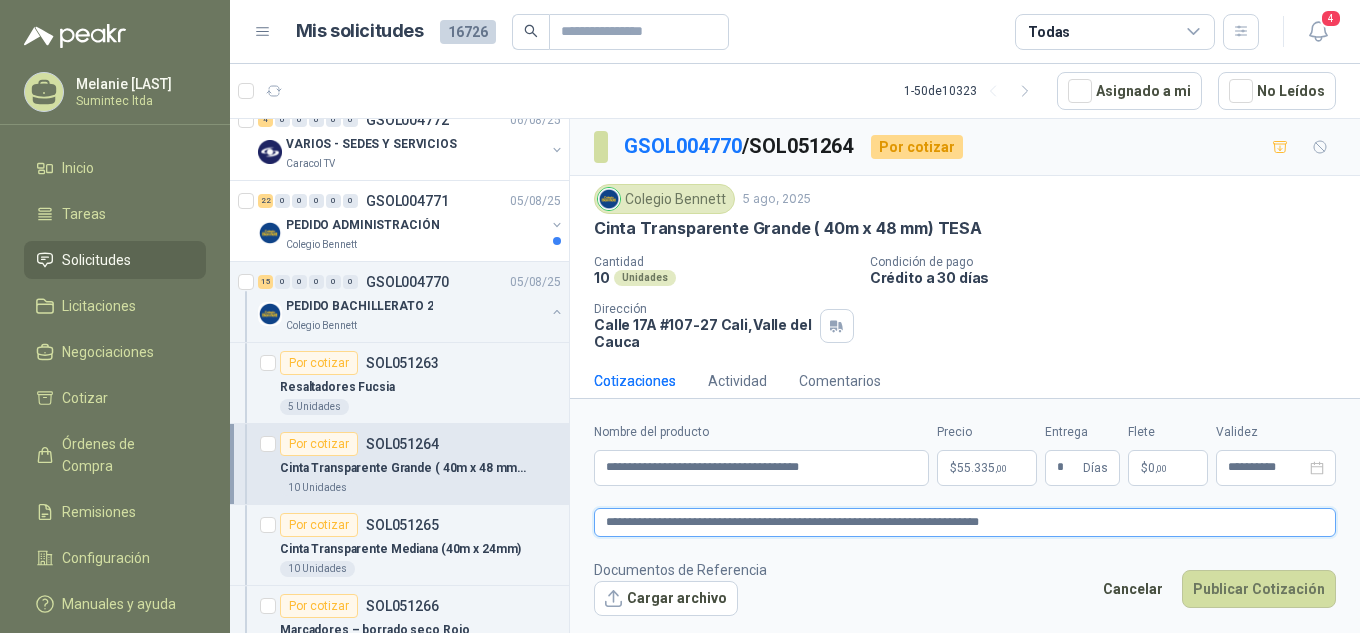 type 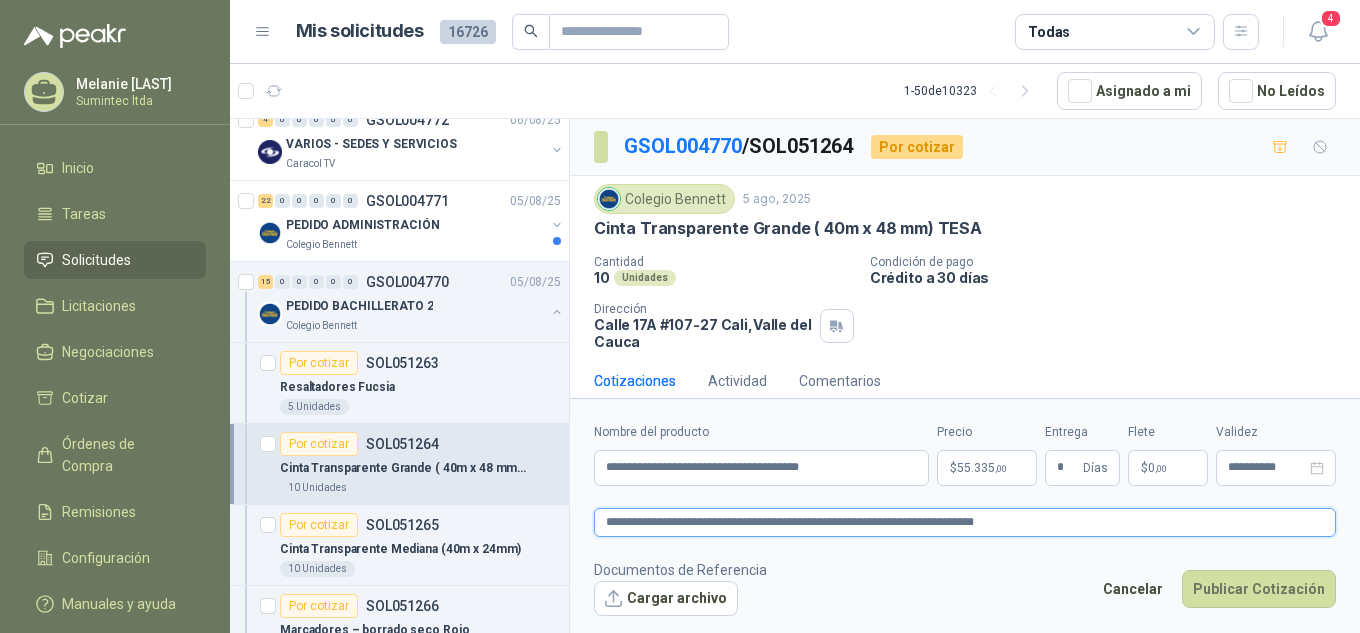type 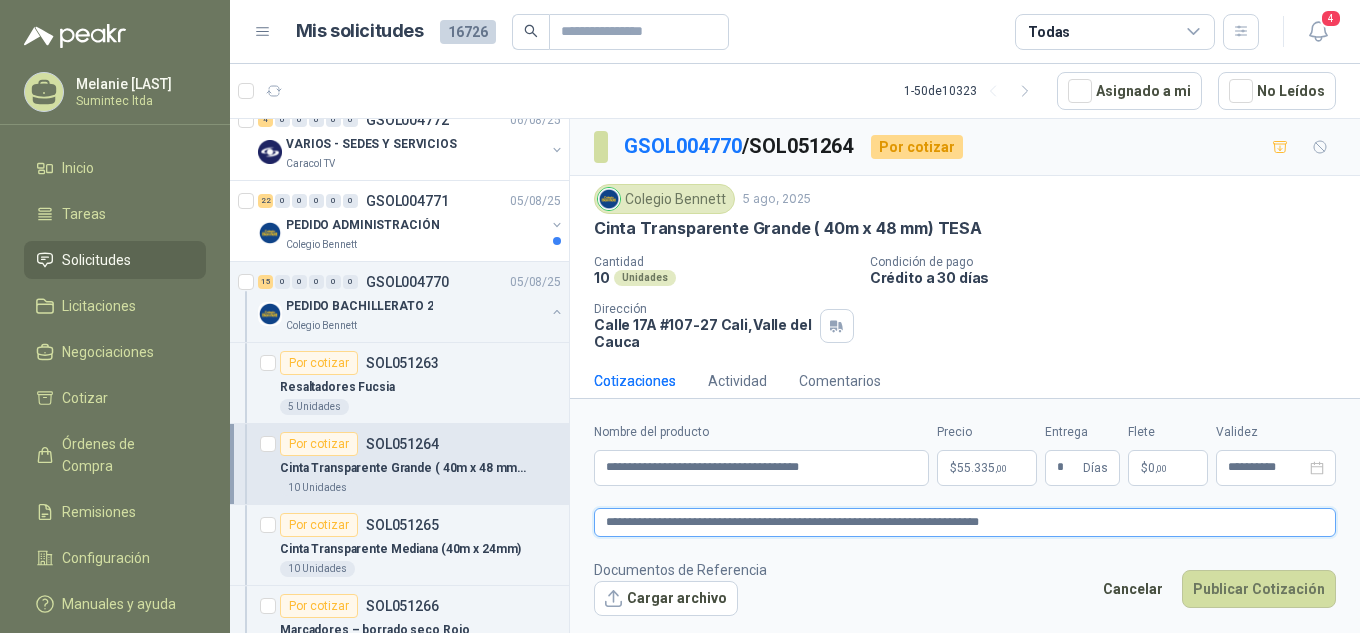 type 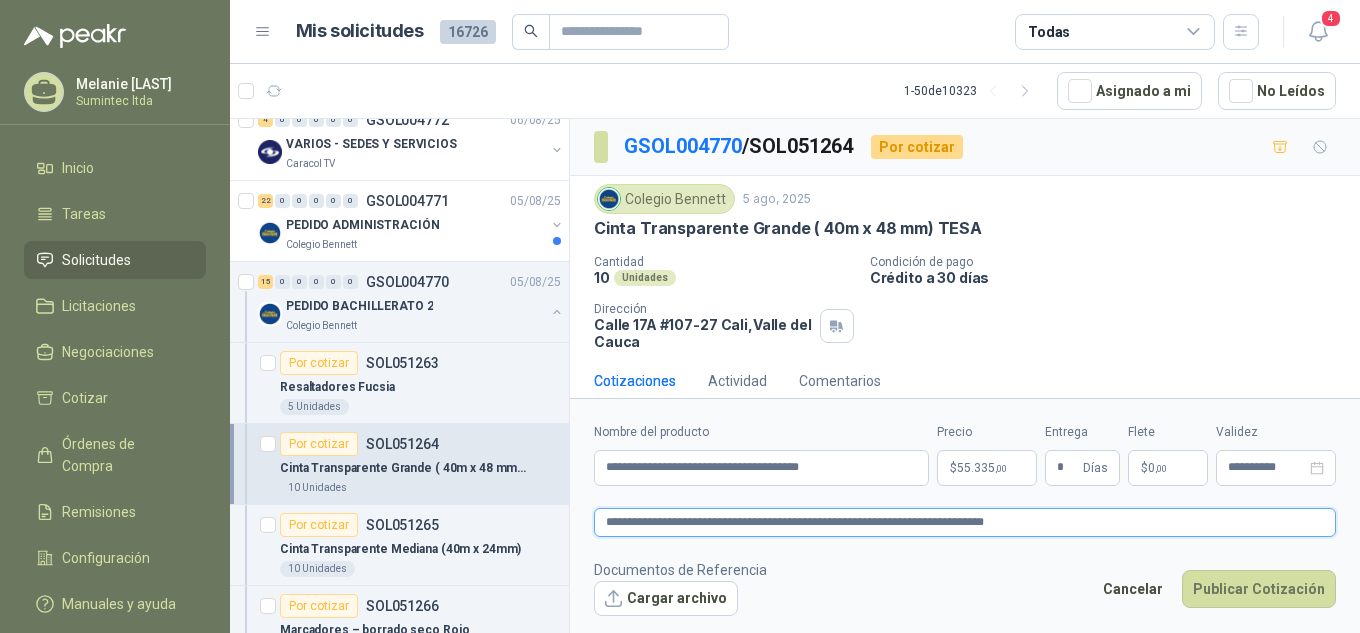 type 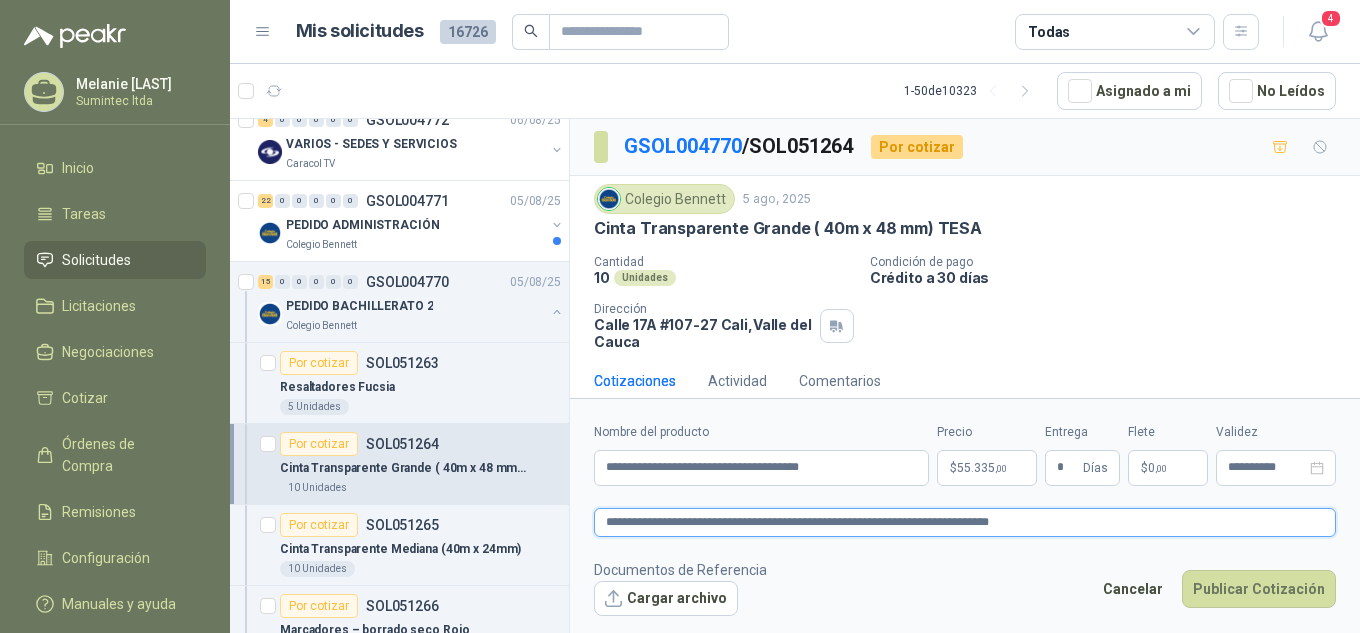 type 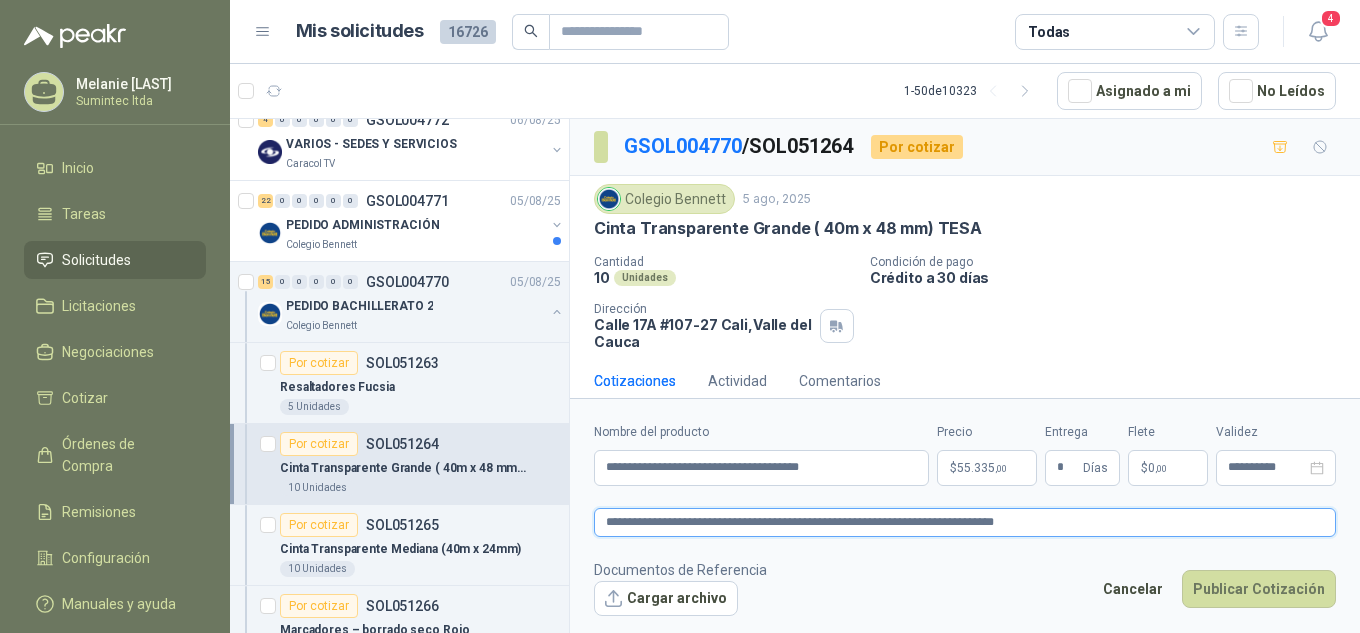 type 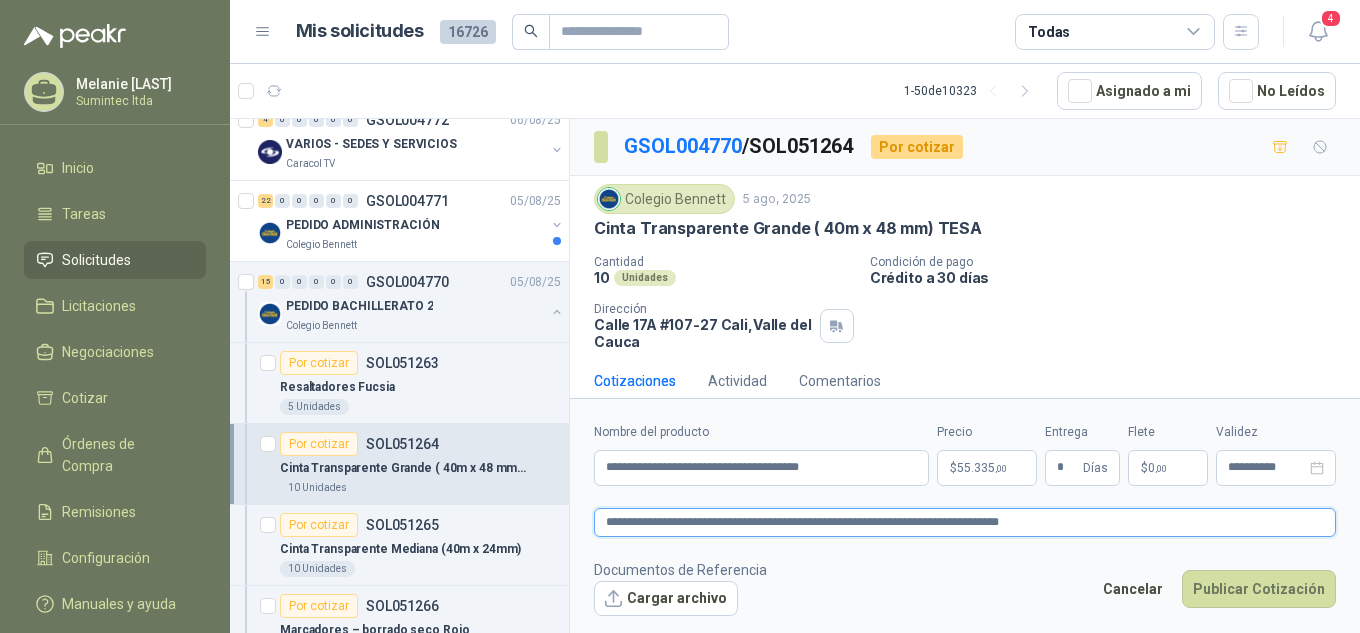 type 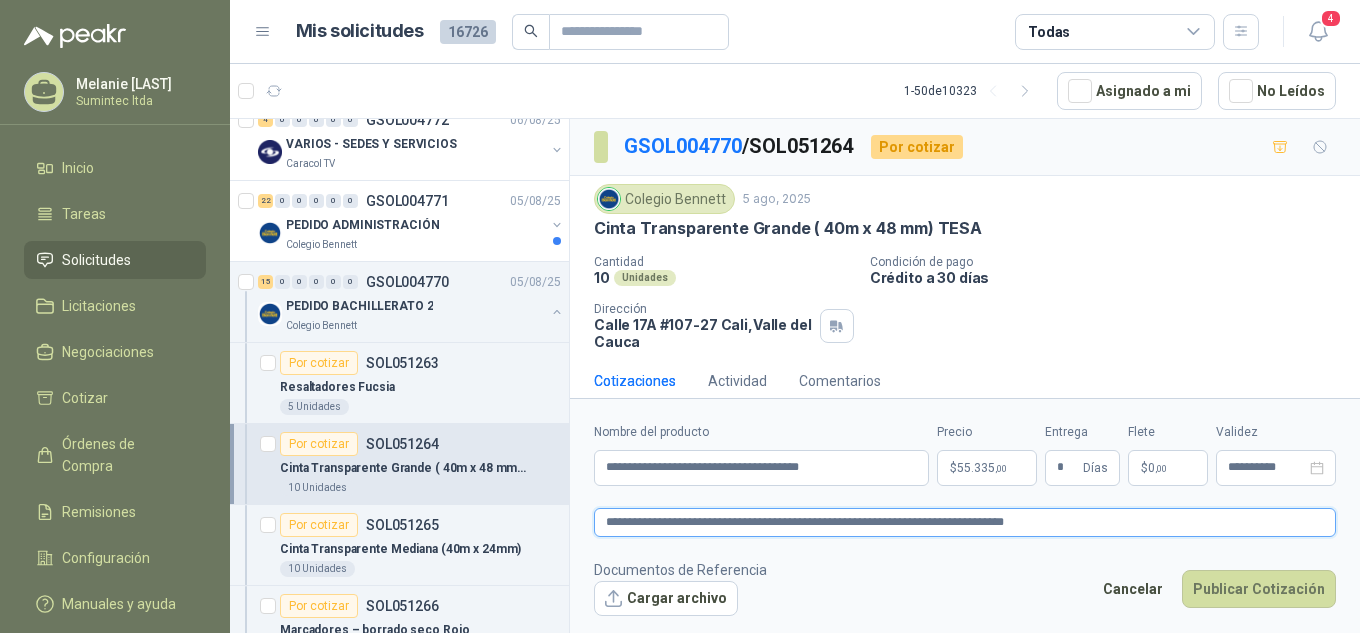 type 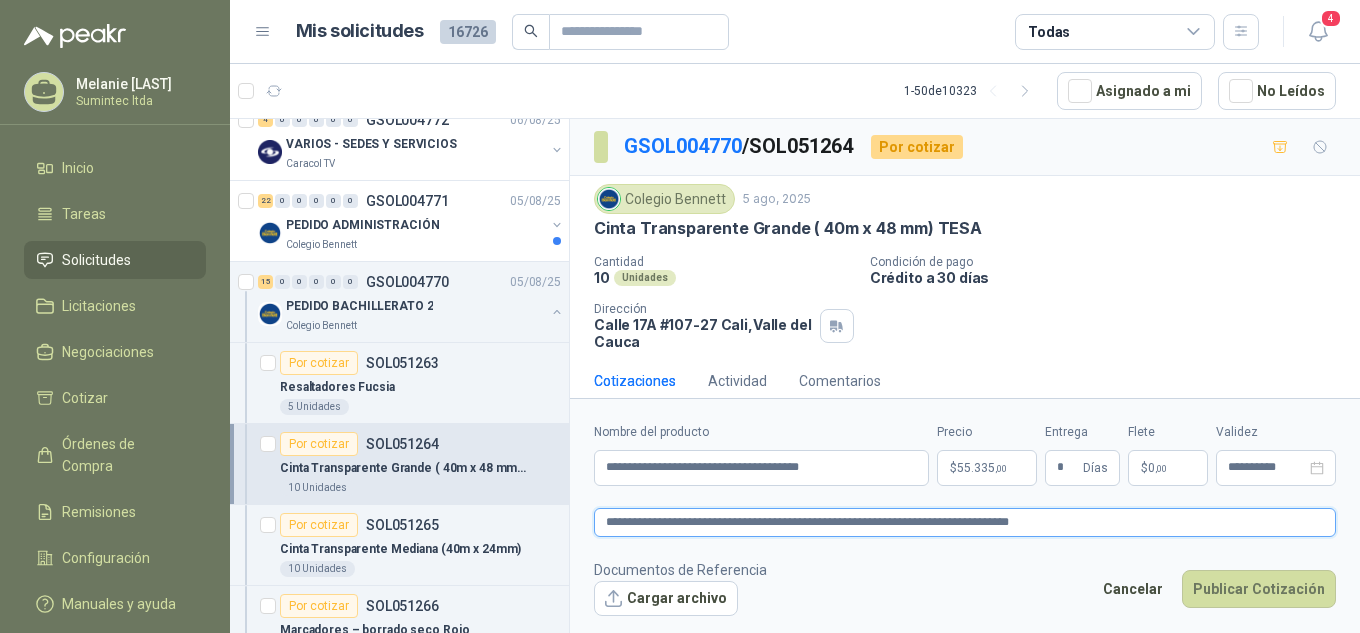 type 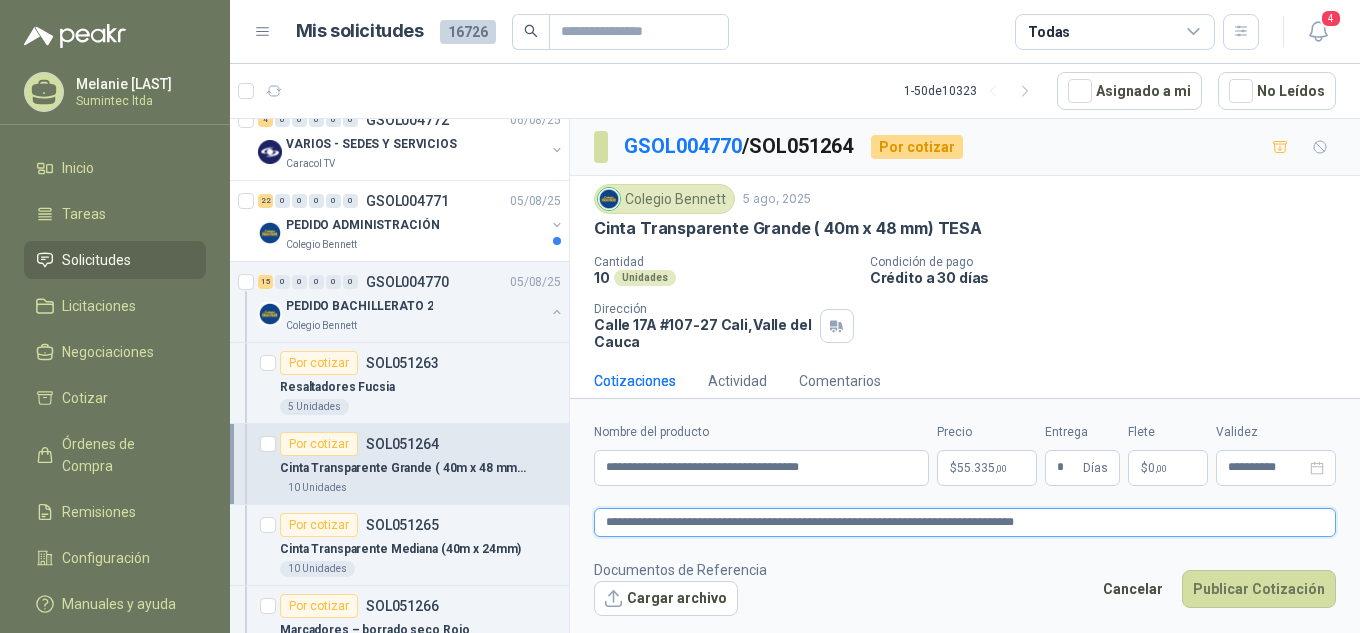 type 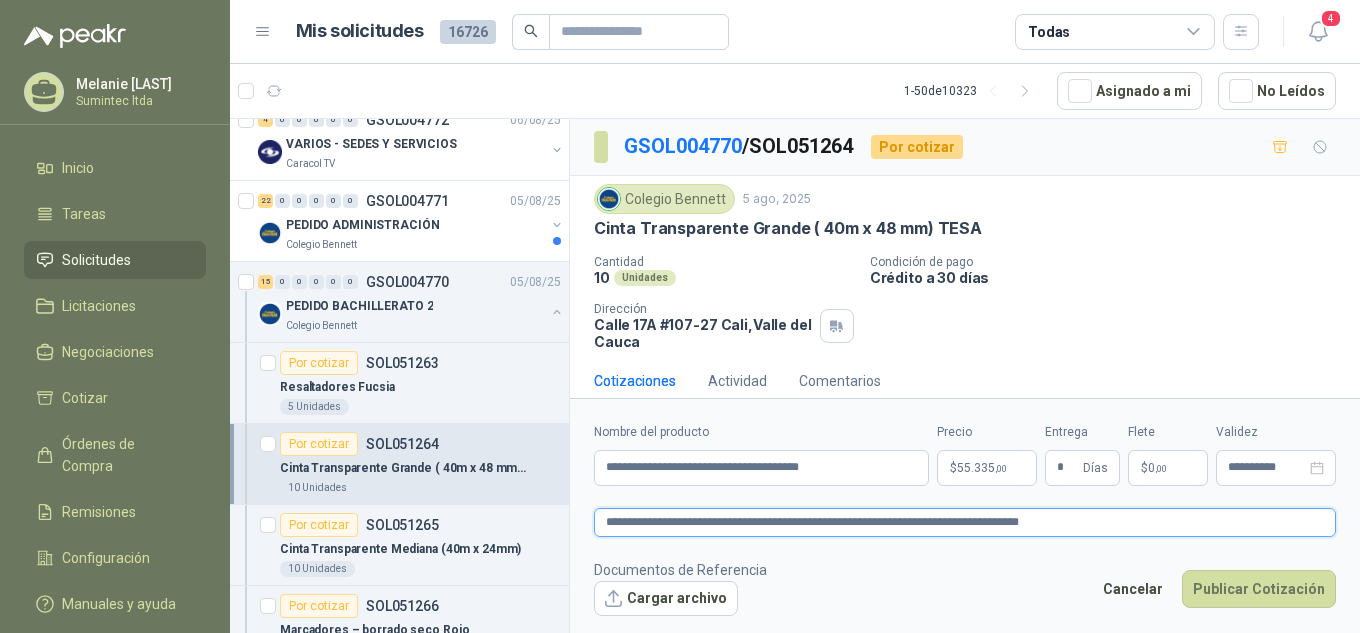 type 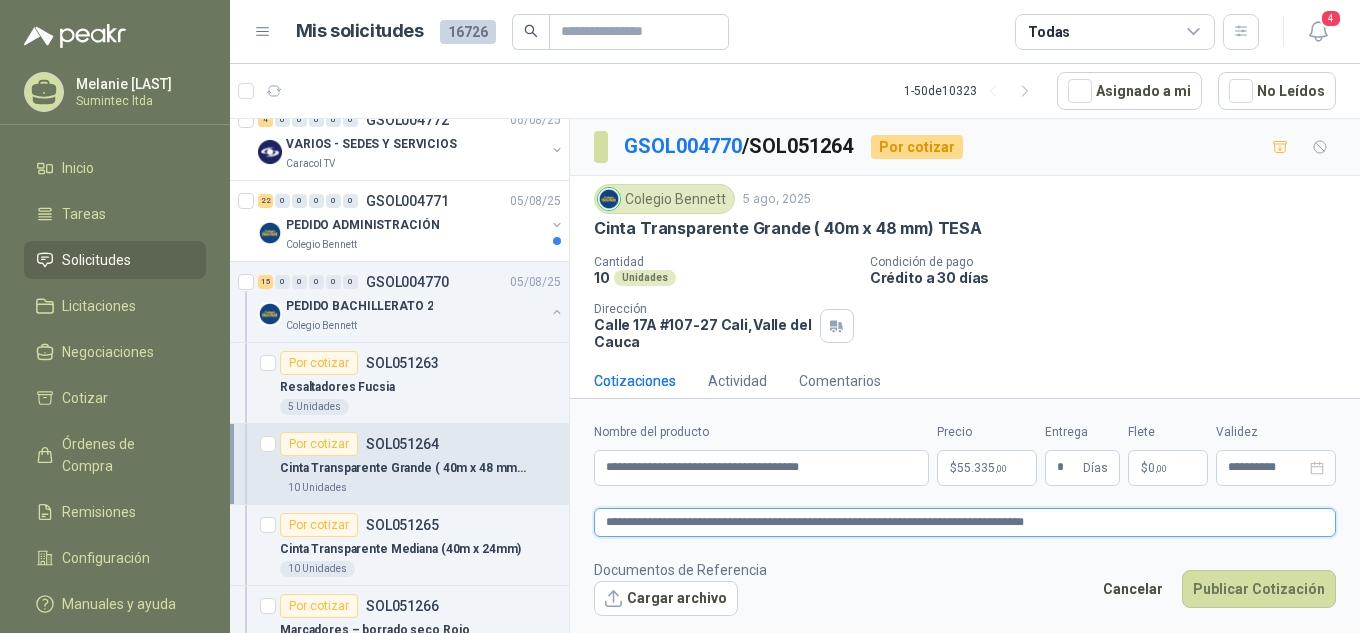 type 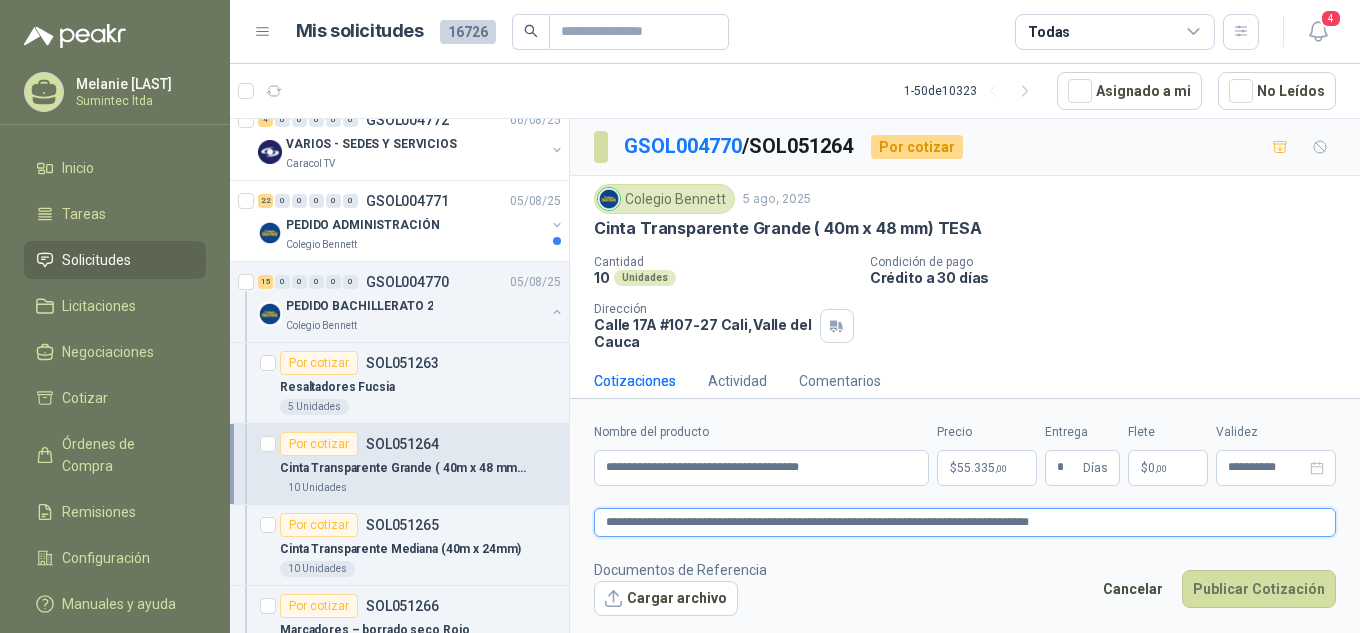 type 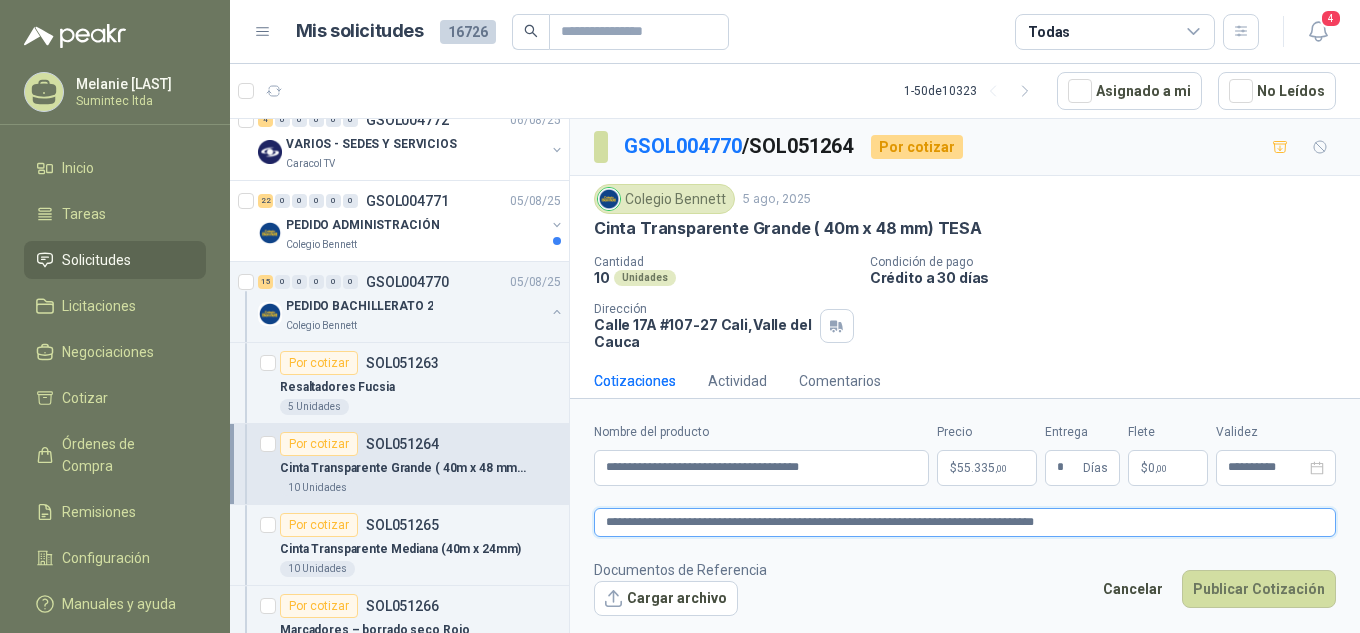 type 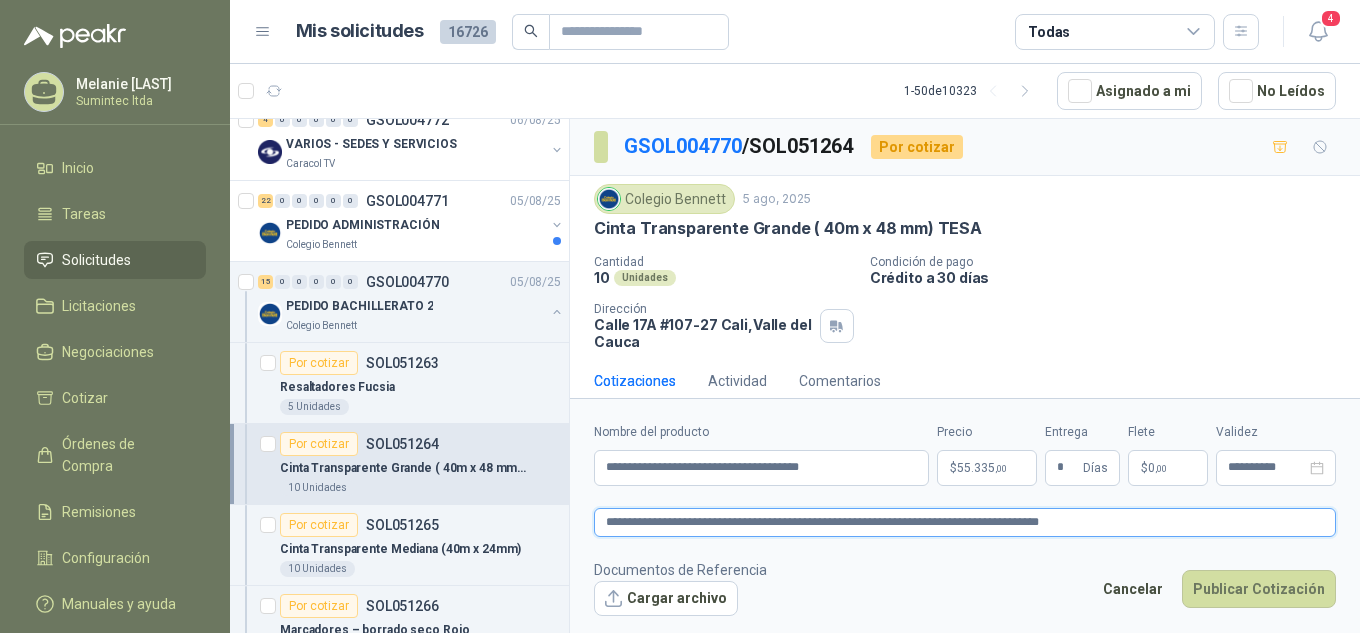type 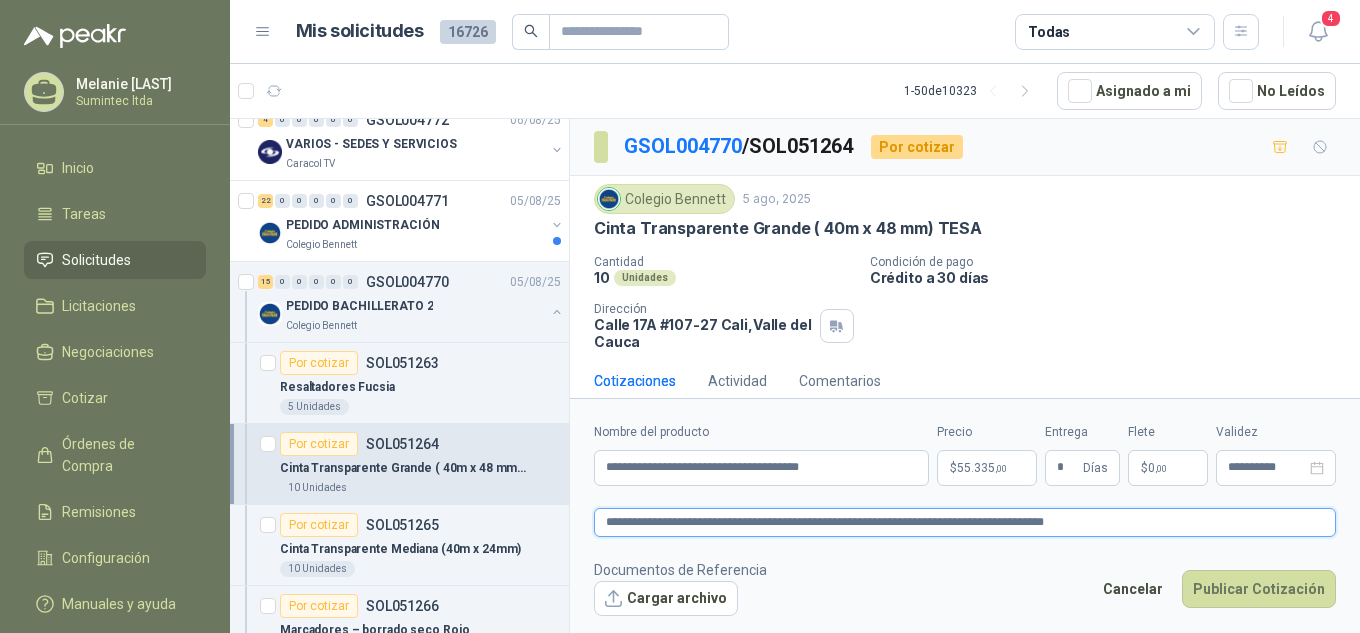 type 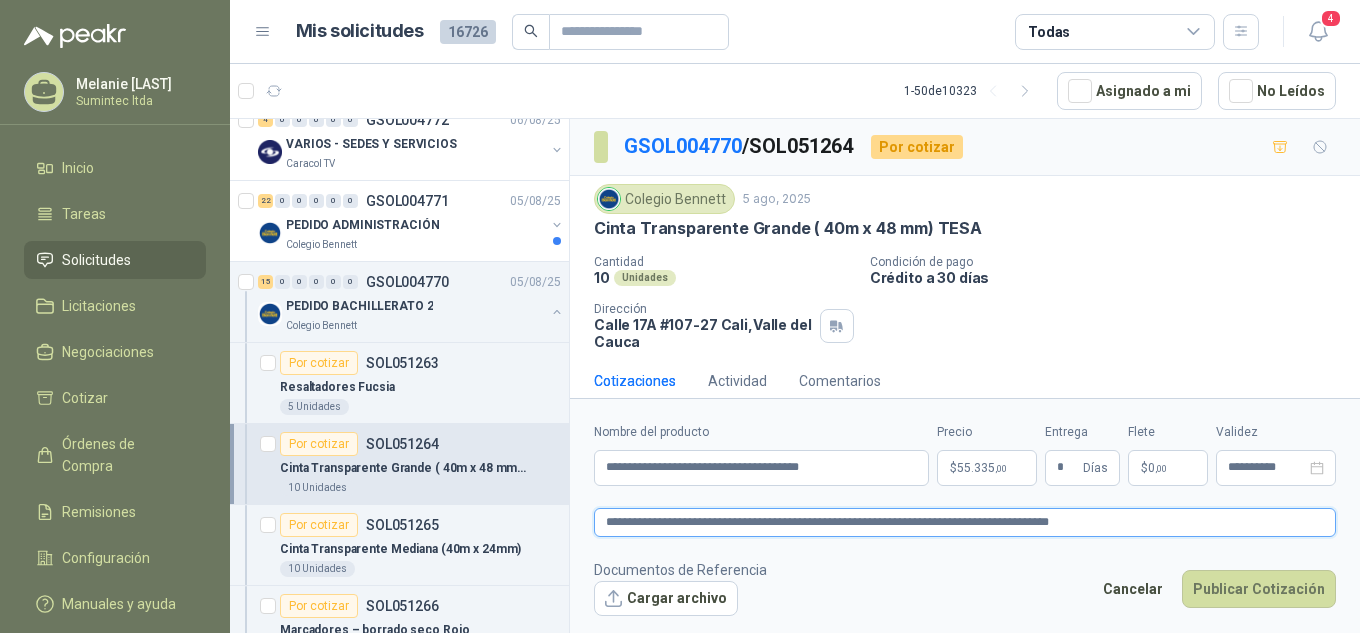 type 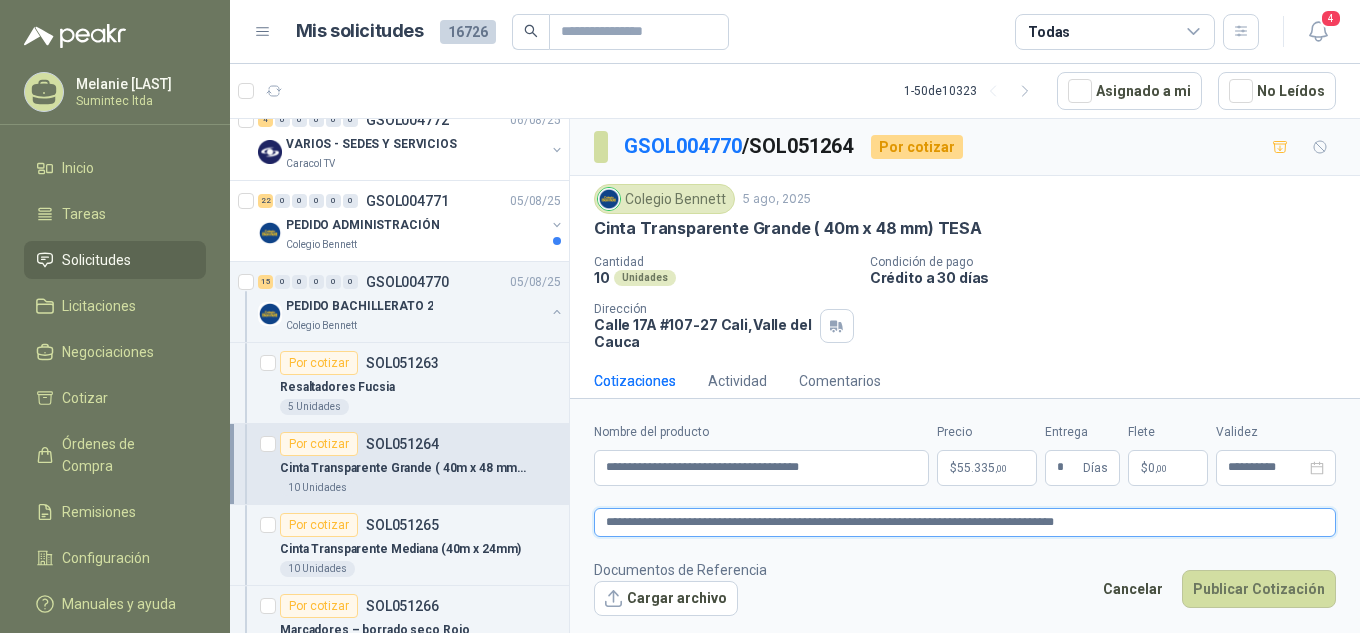 type 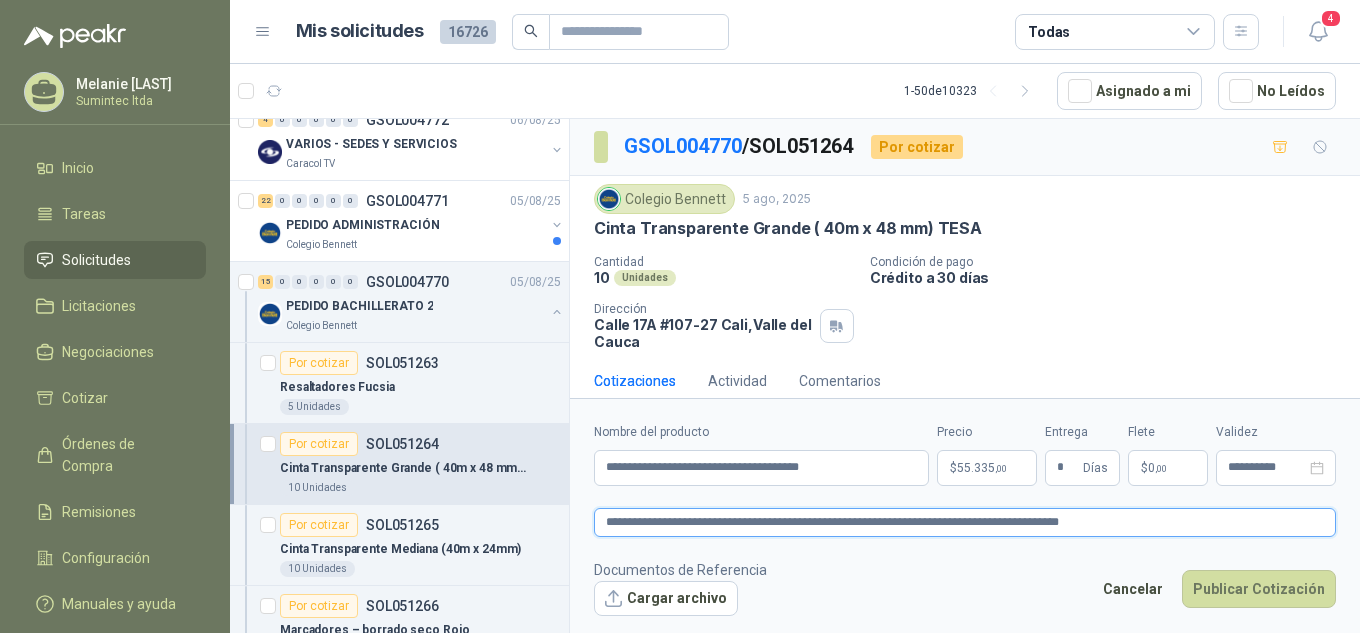 type 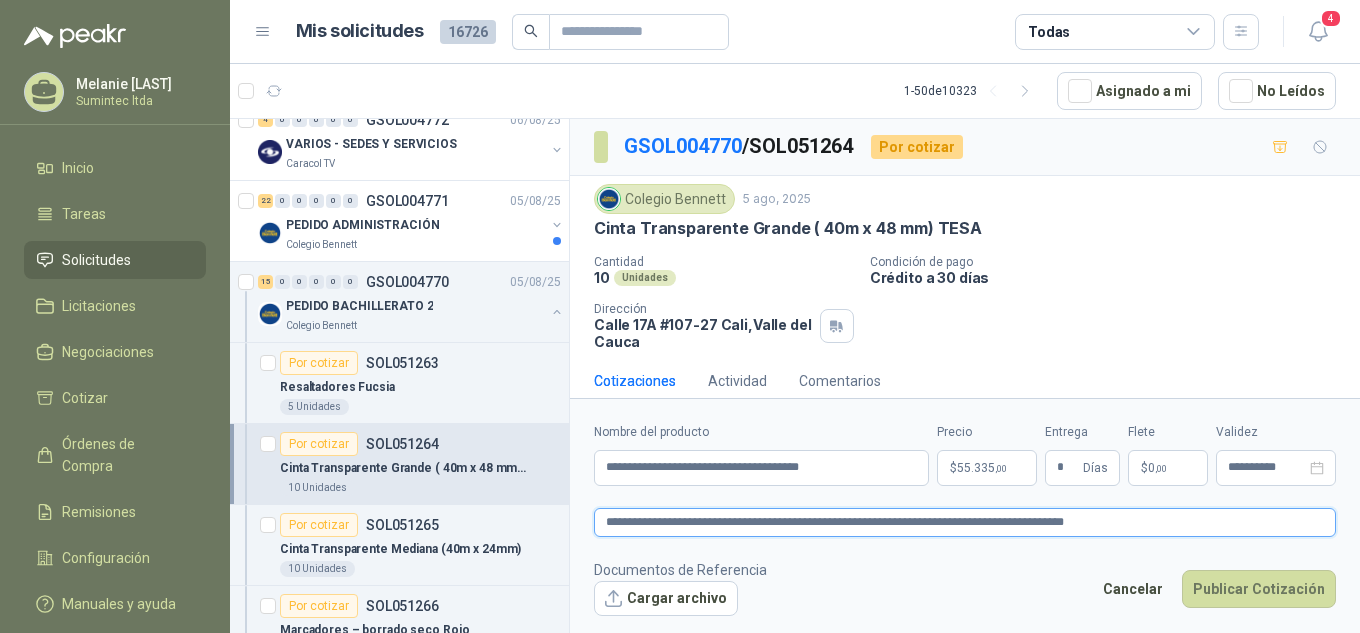 type 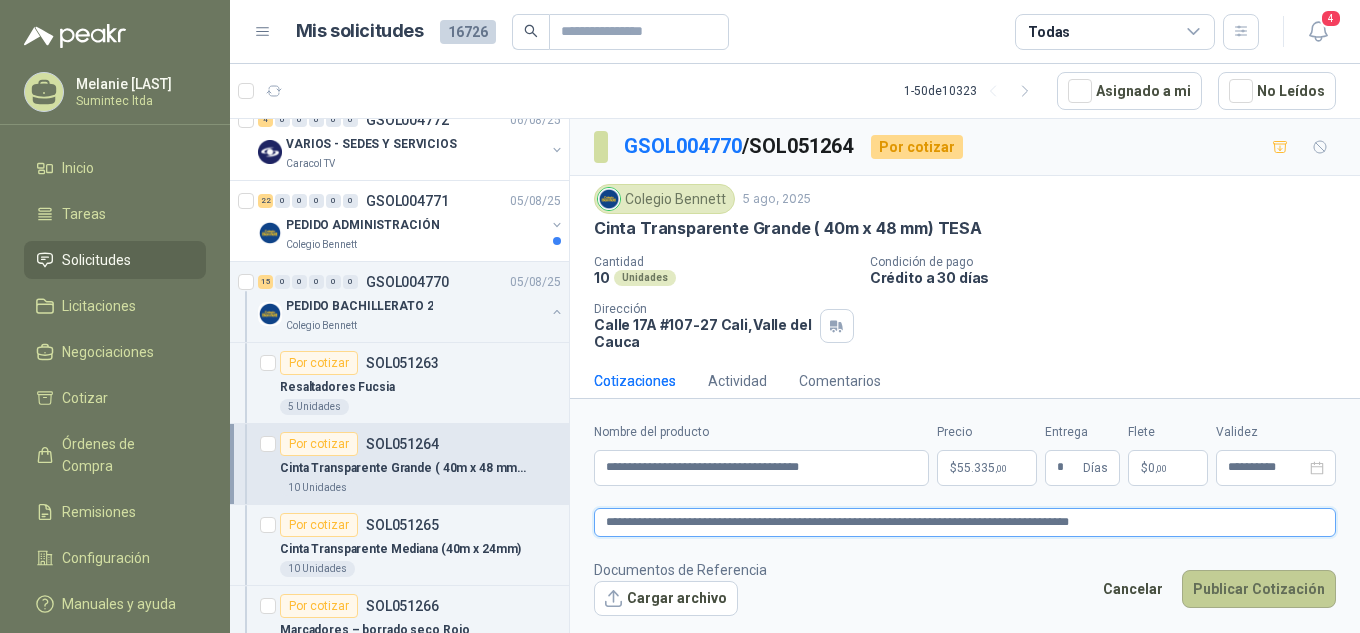 type on "**********" 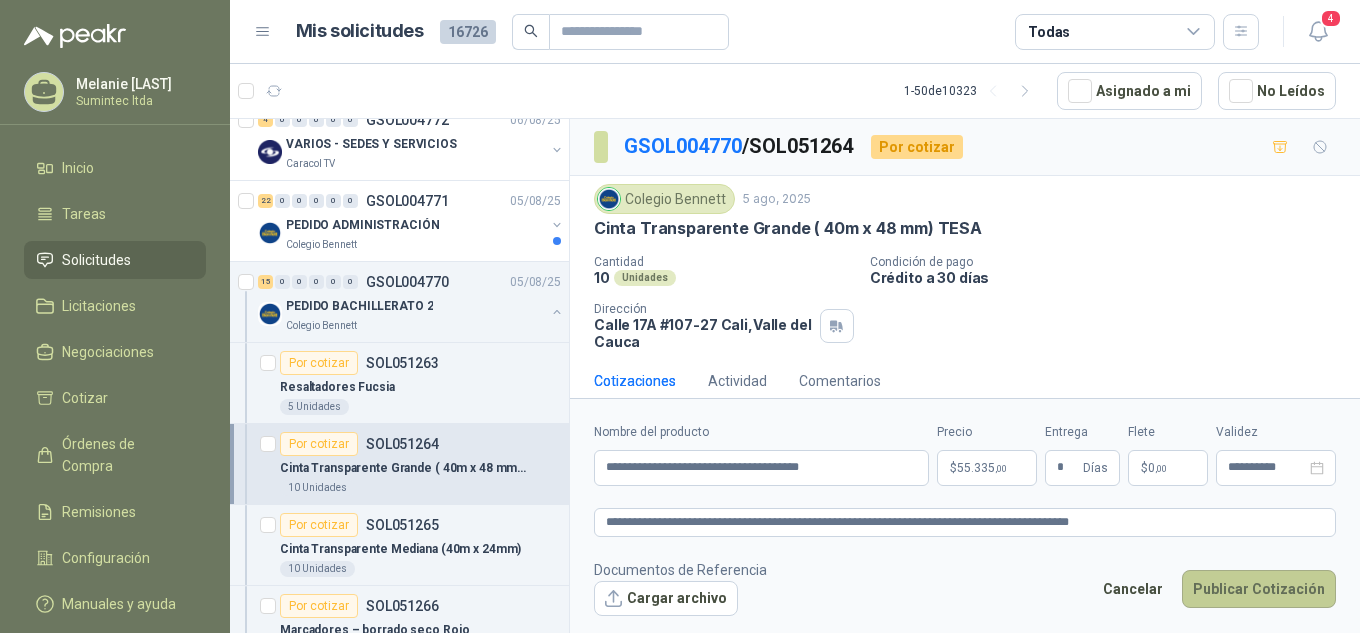 click on "Publicar Cotización" at bounding box center (1259, 589) 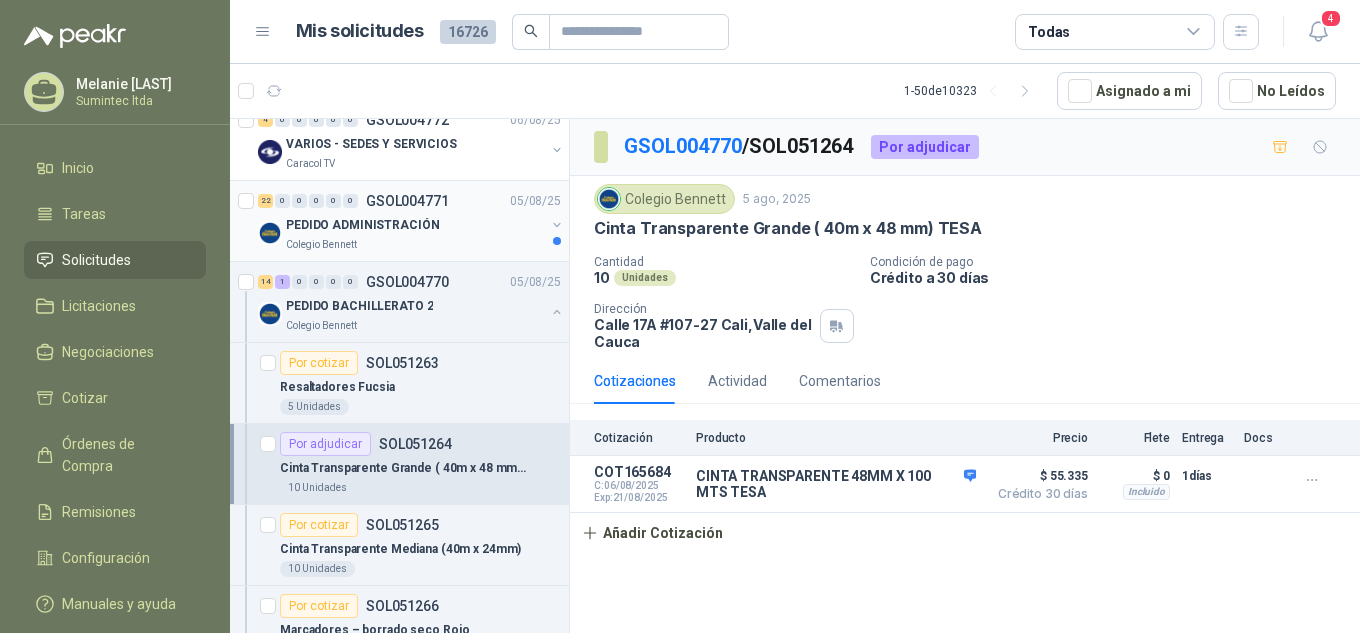click on "PEDIDO ADMINISTRACIÓN" at bounding box center [415, 225] 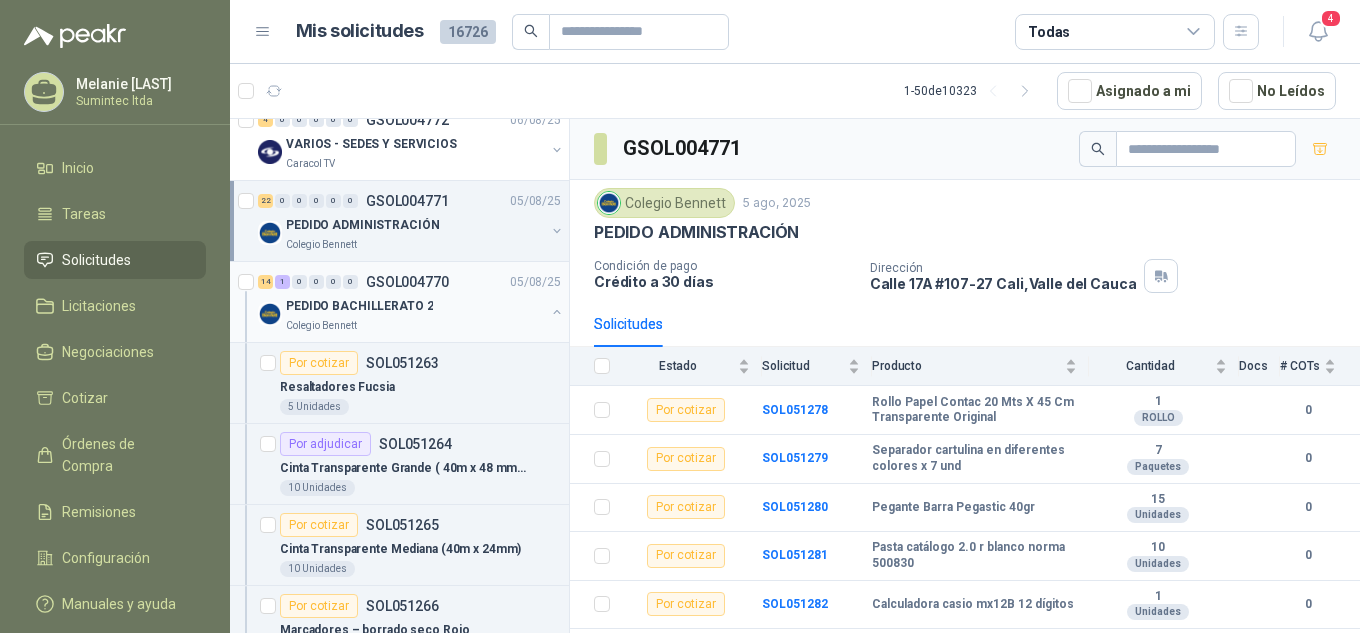 click on "PEDIDO BACHILLERATO 2" at bounding box center [359, 306] 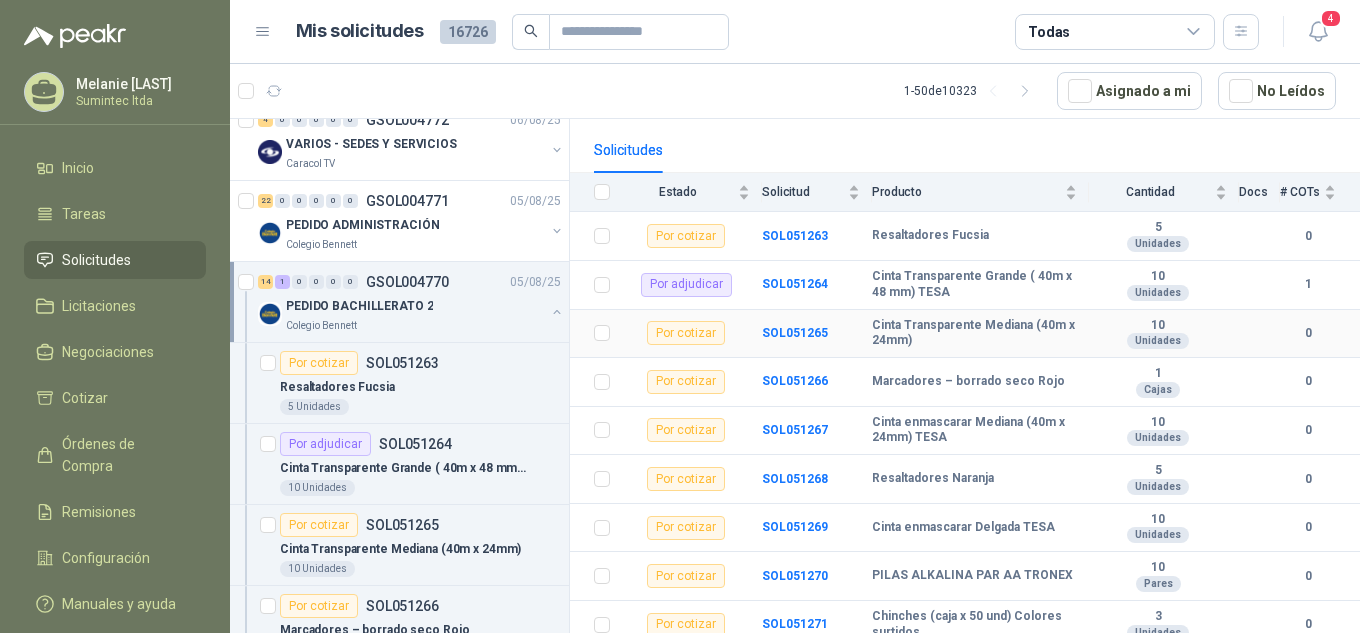 scroll, scrollTop: 200, scrollLeft: 0, axis: vertical 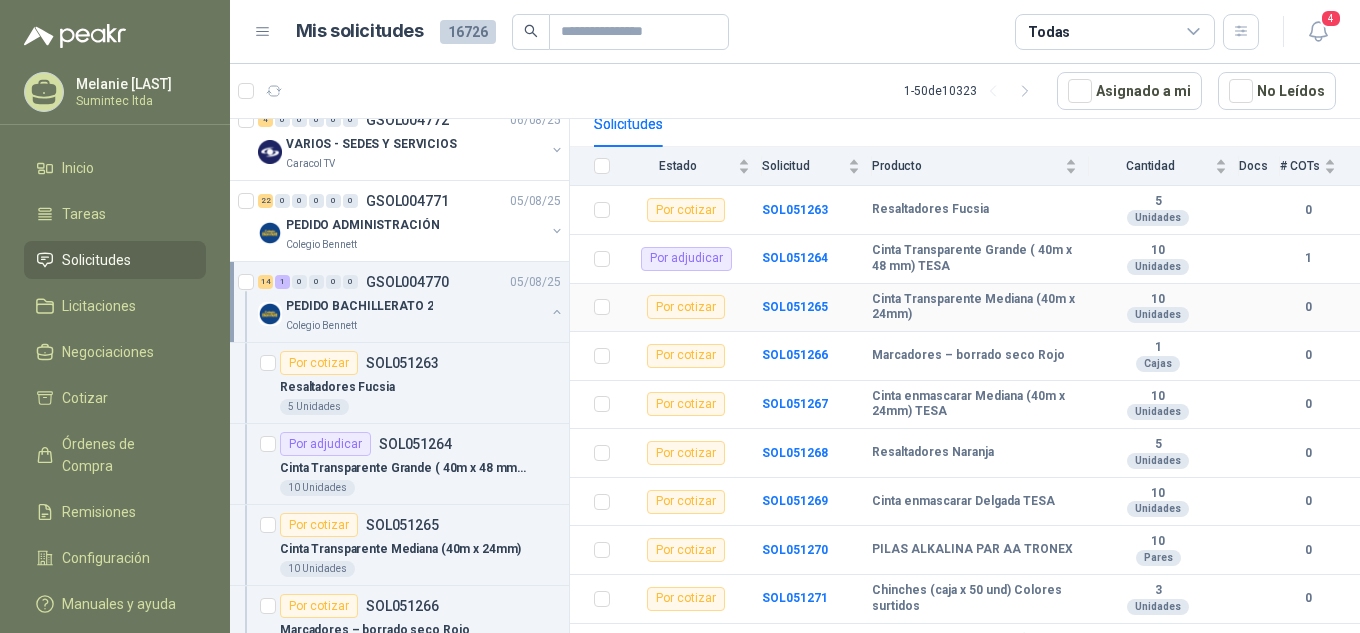 click on "Por cotizar" at bounding box center (686, 307) 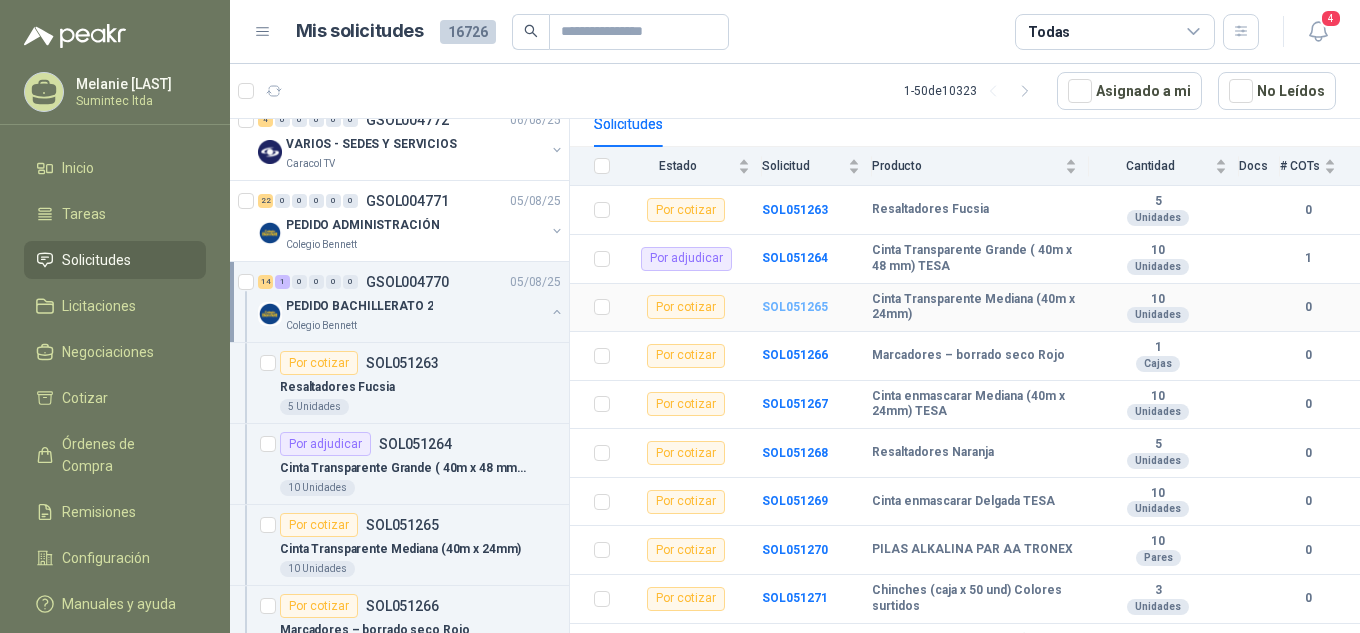 click on "SOL051265" at bounding box center [795, 307] 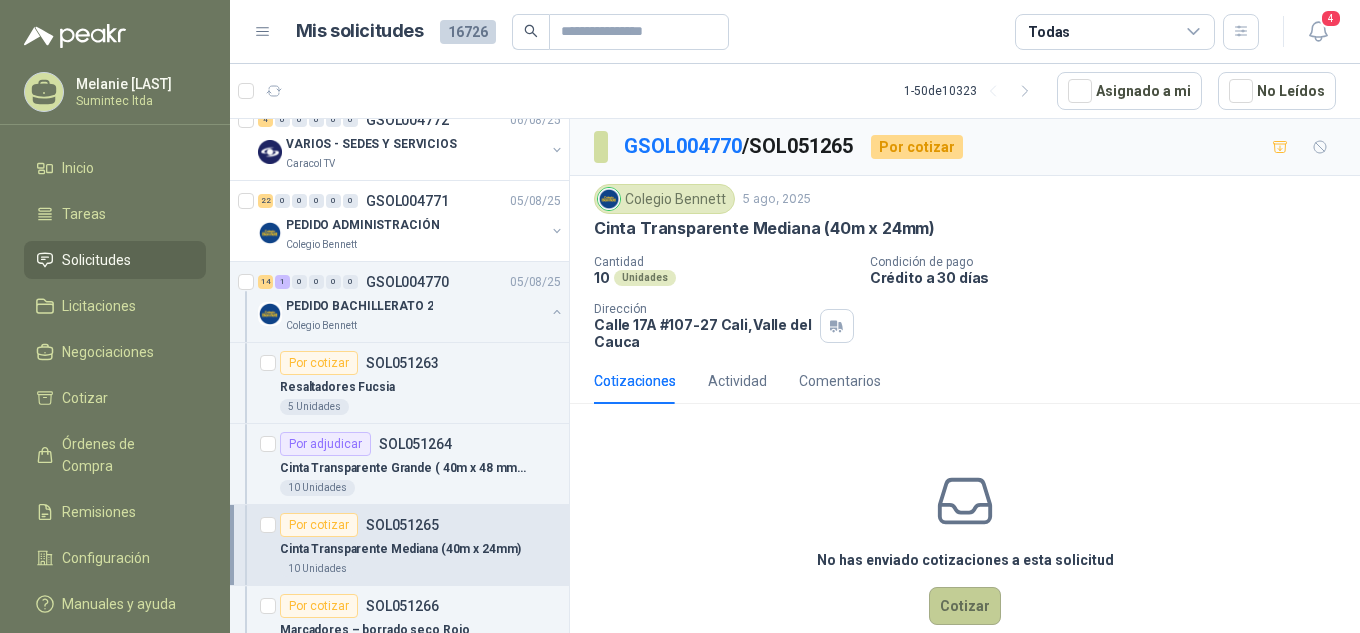 click on "Cotizar" at bounding box center (965, 606) 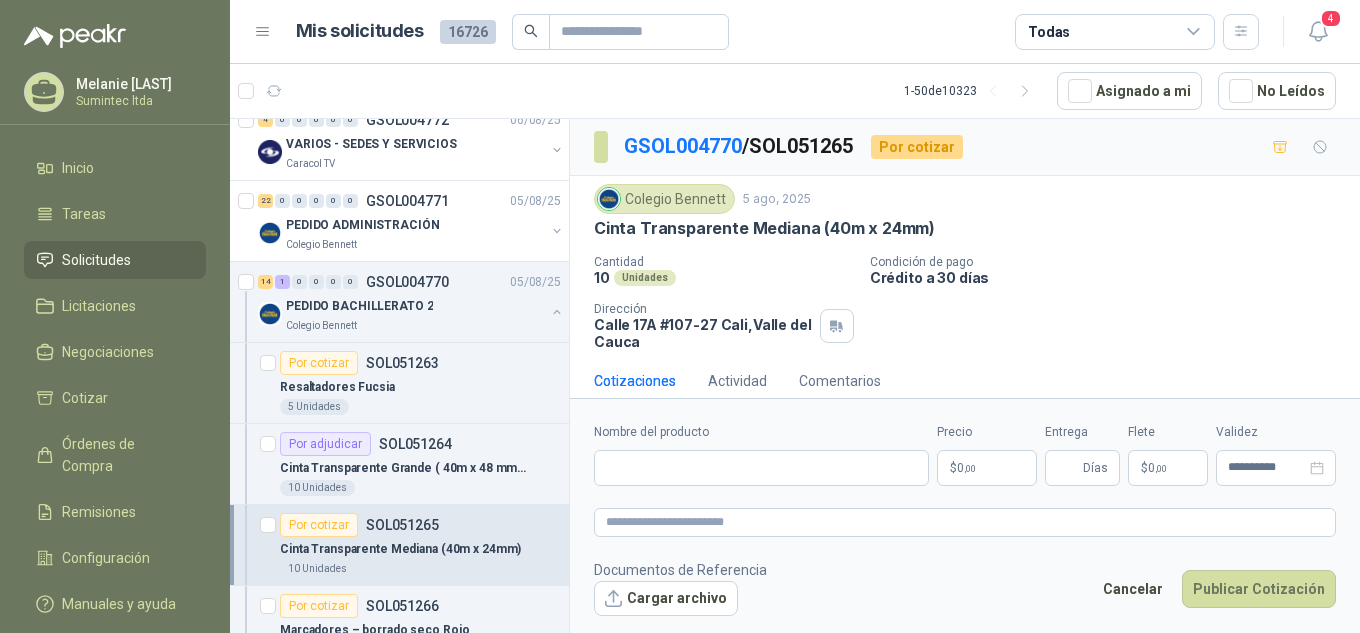 type 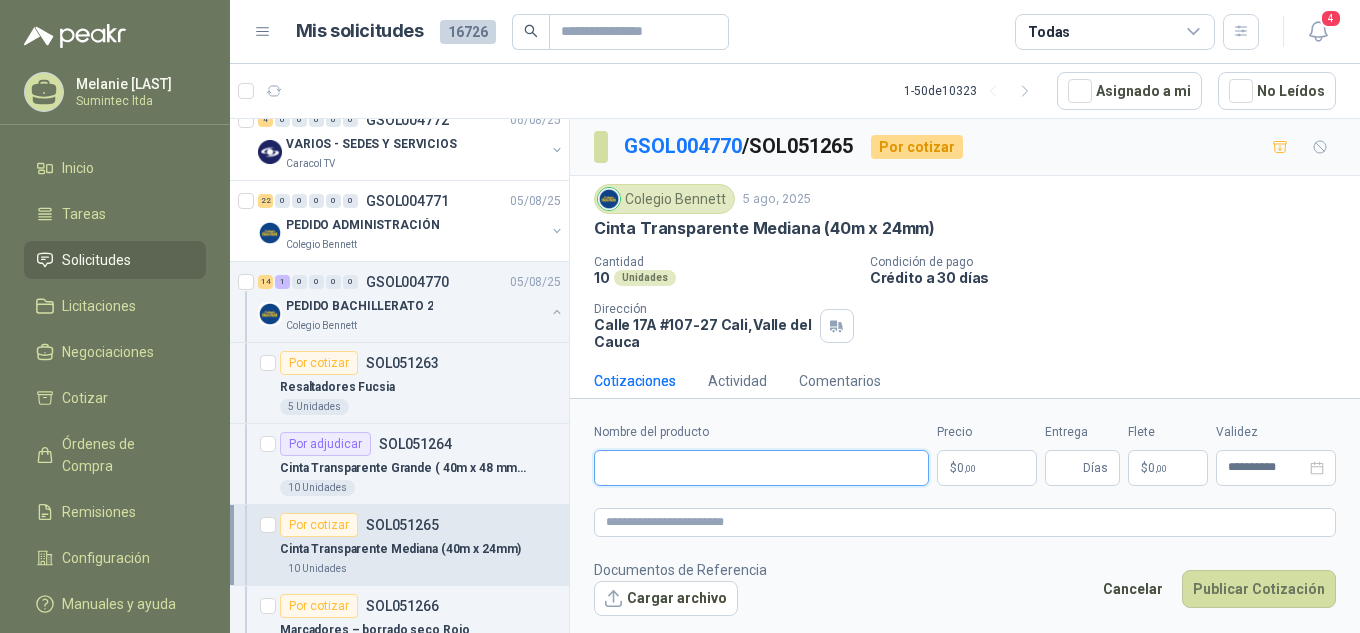 click on "Nombre del producto" at bounding box center (761, 468) 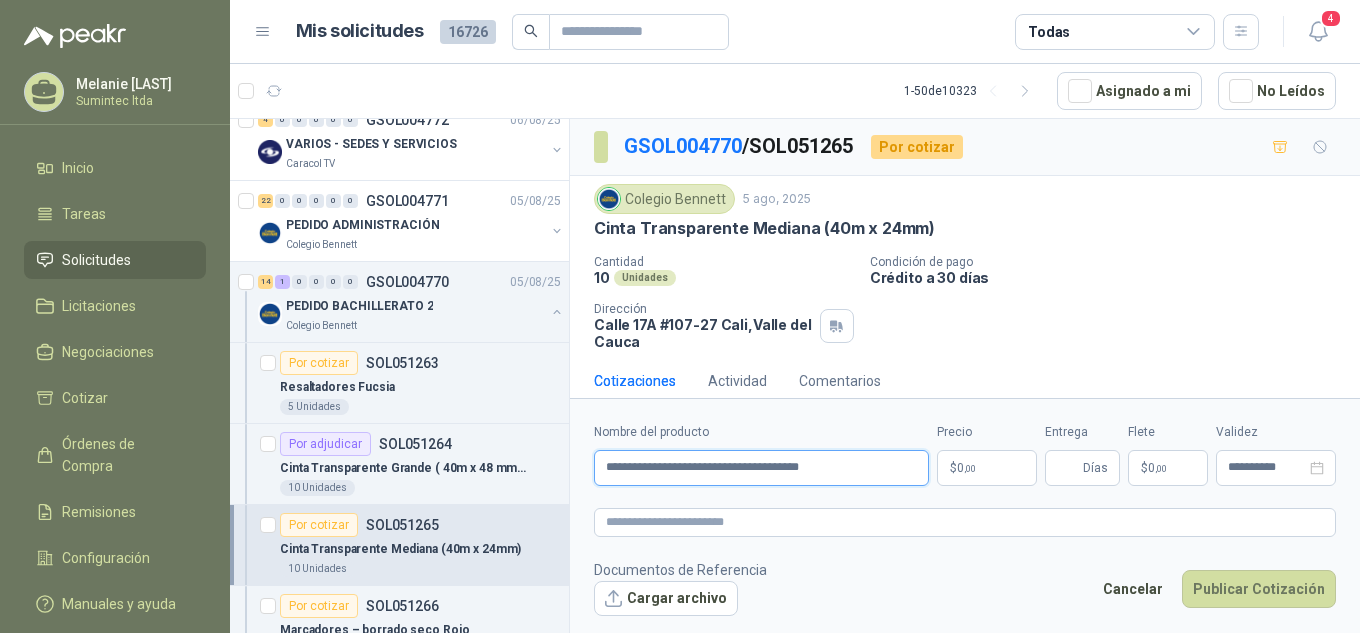 click on "**********" at bounding box center (761, 468) 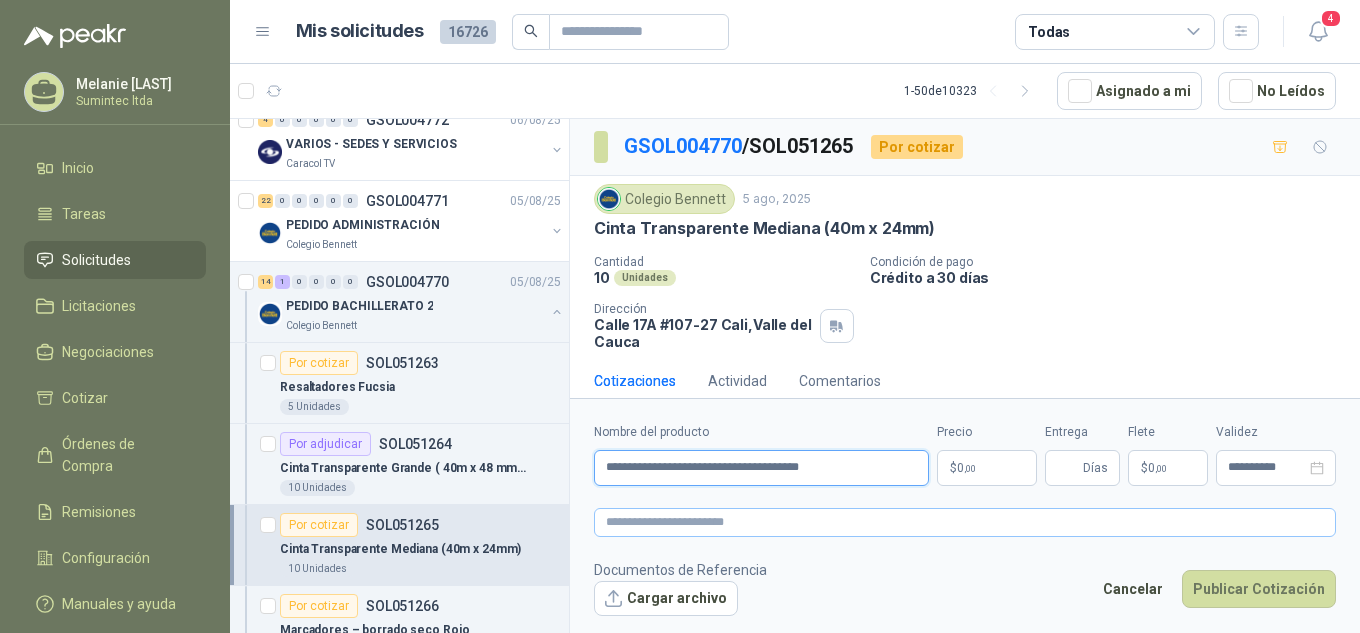 type on "**********" 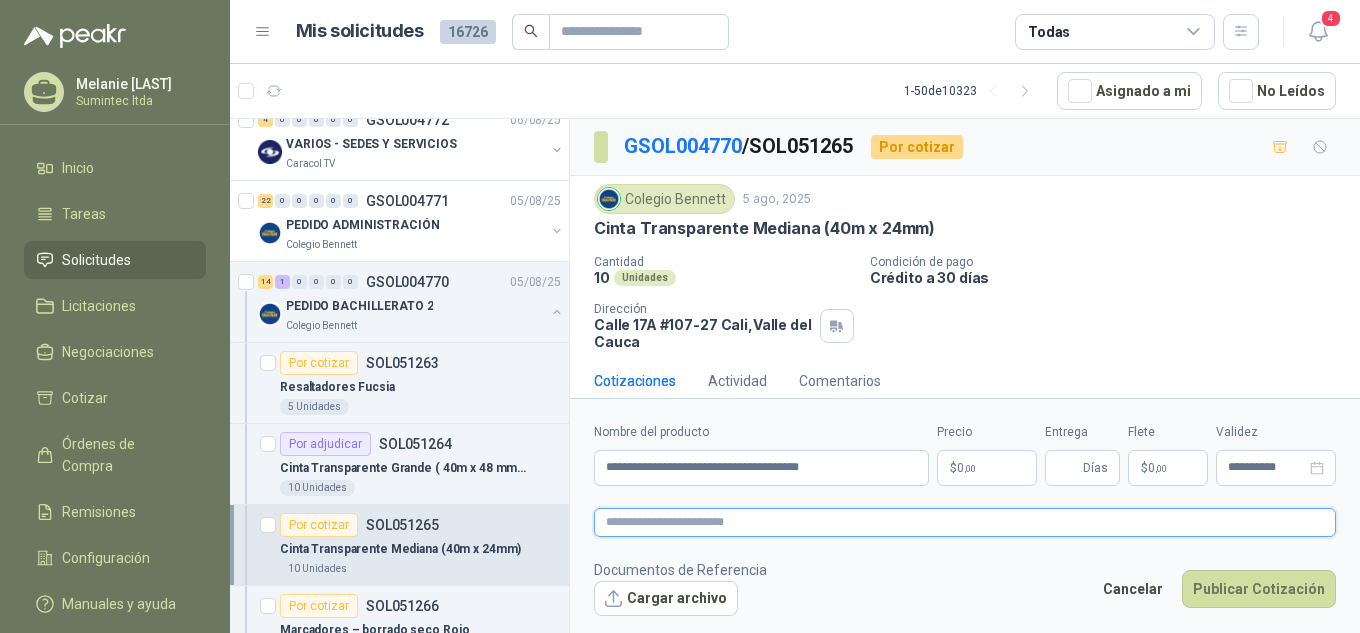 click at bounding box center [965, 522] 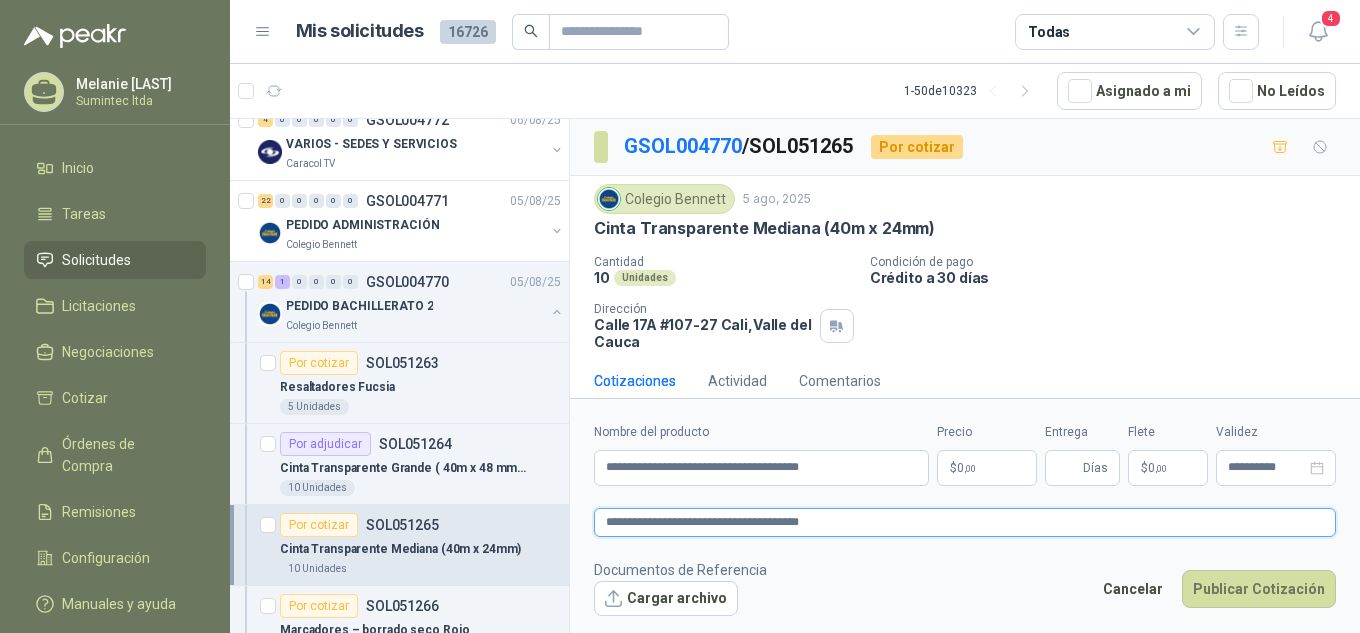 type 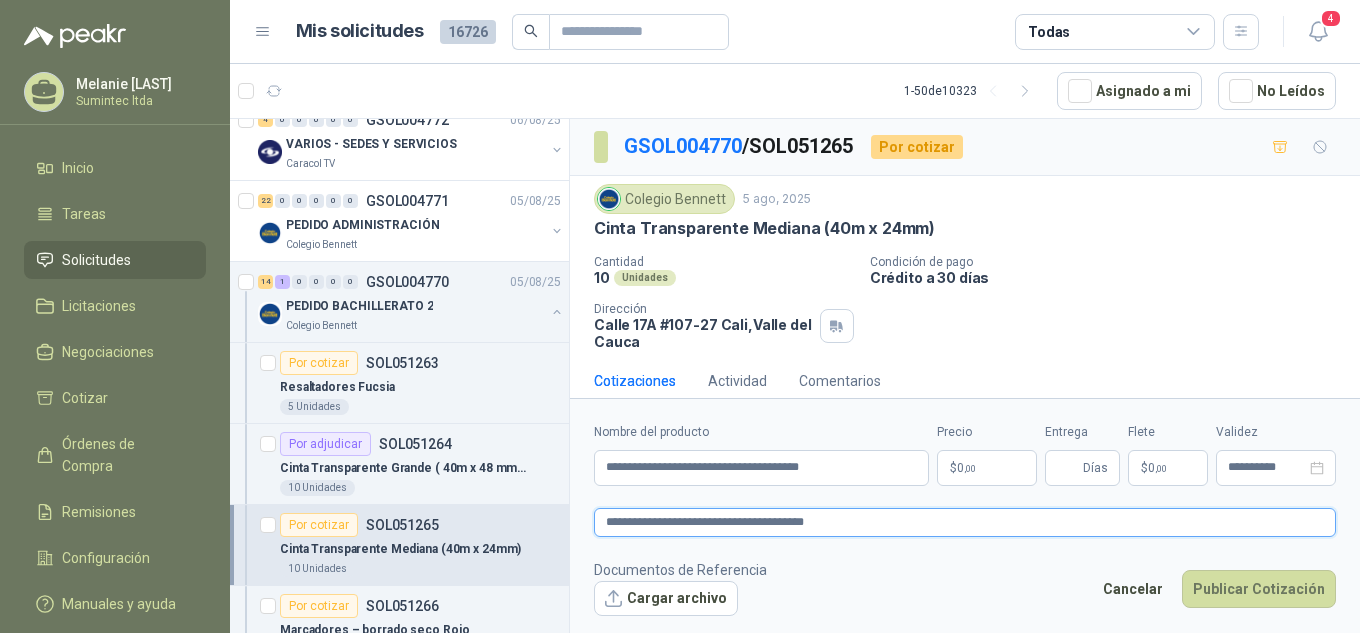 type 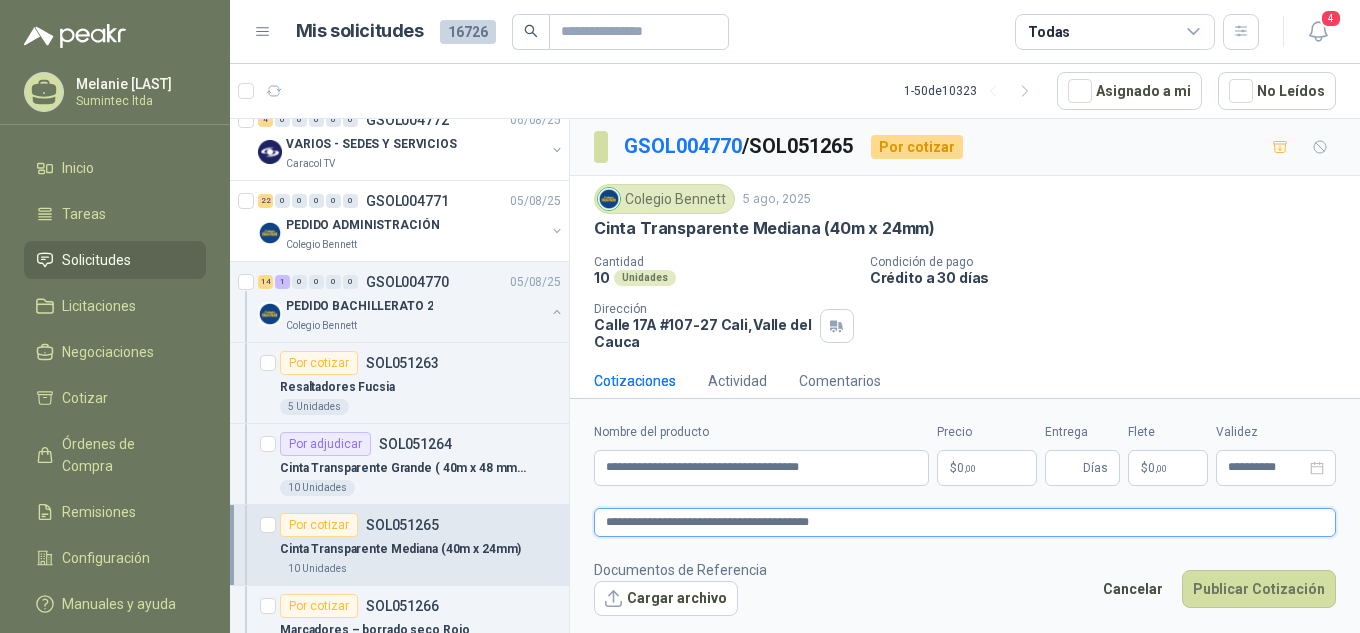 type 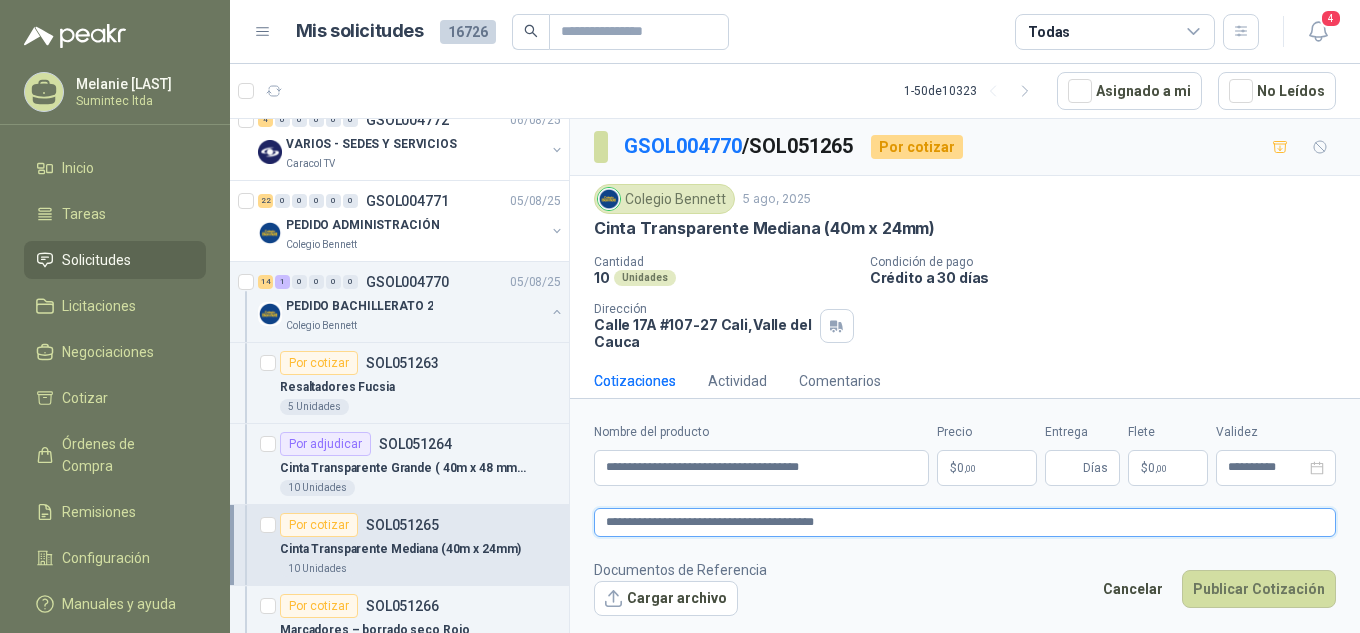 type 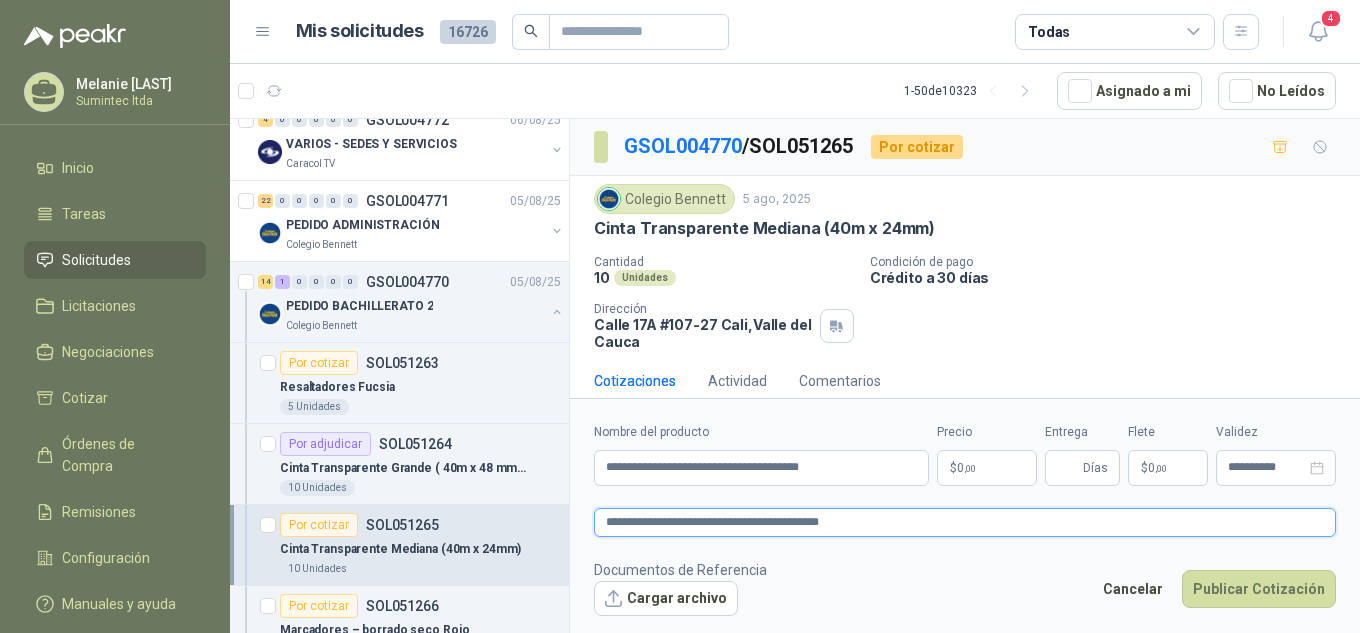 type 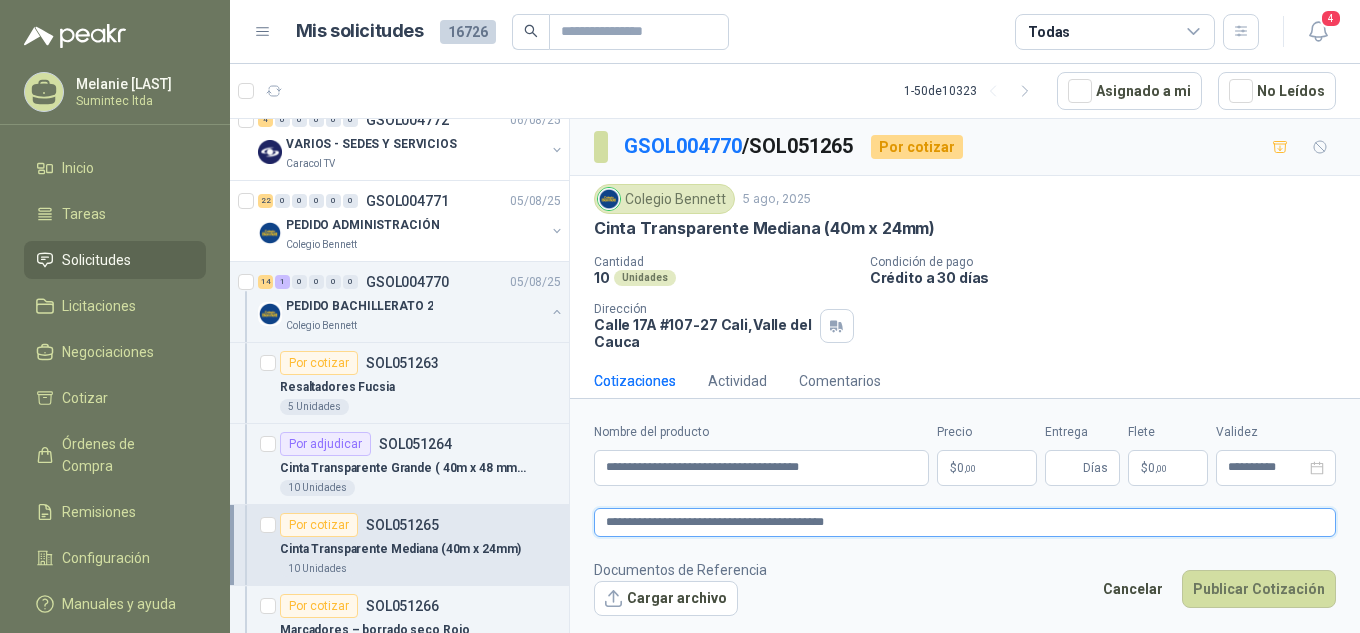 type 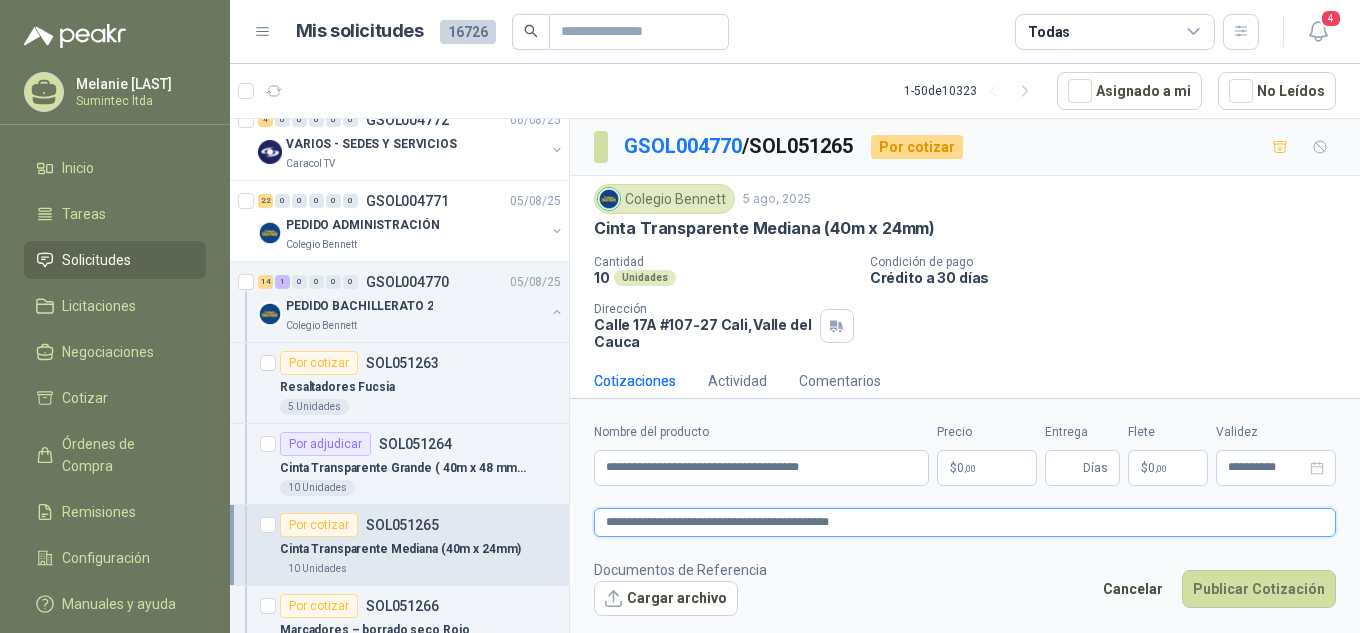 type 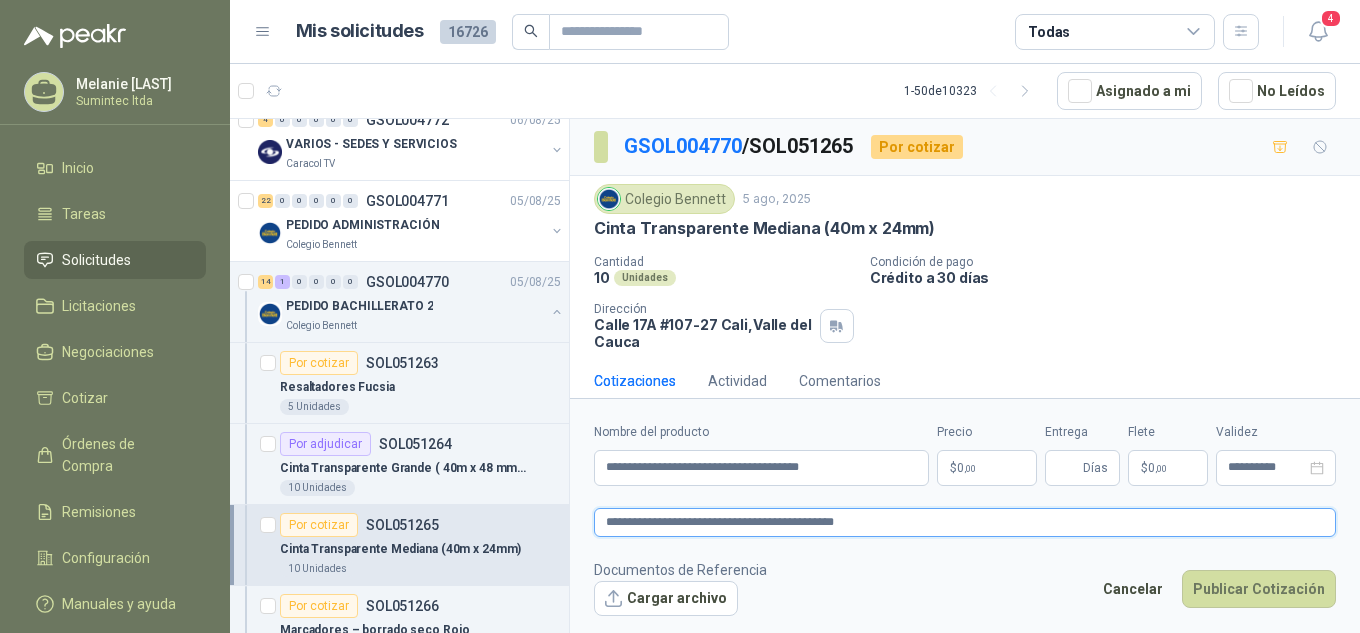 type 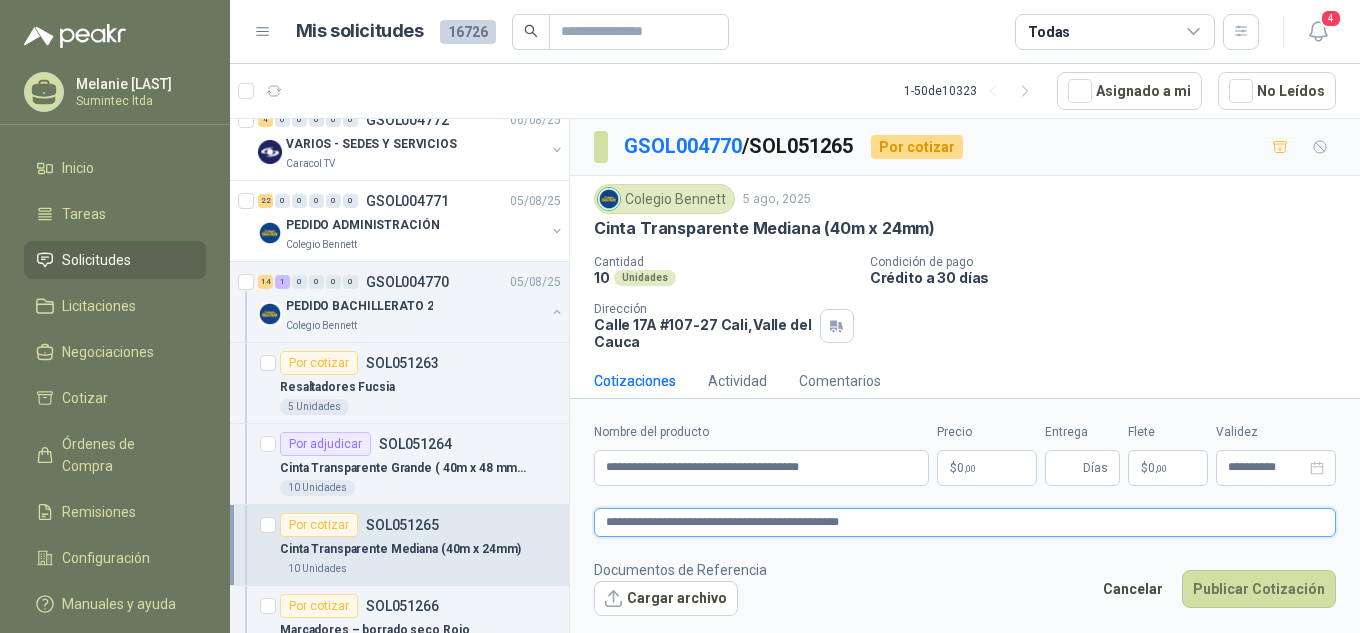 type 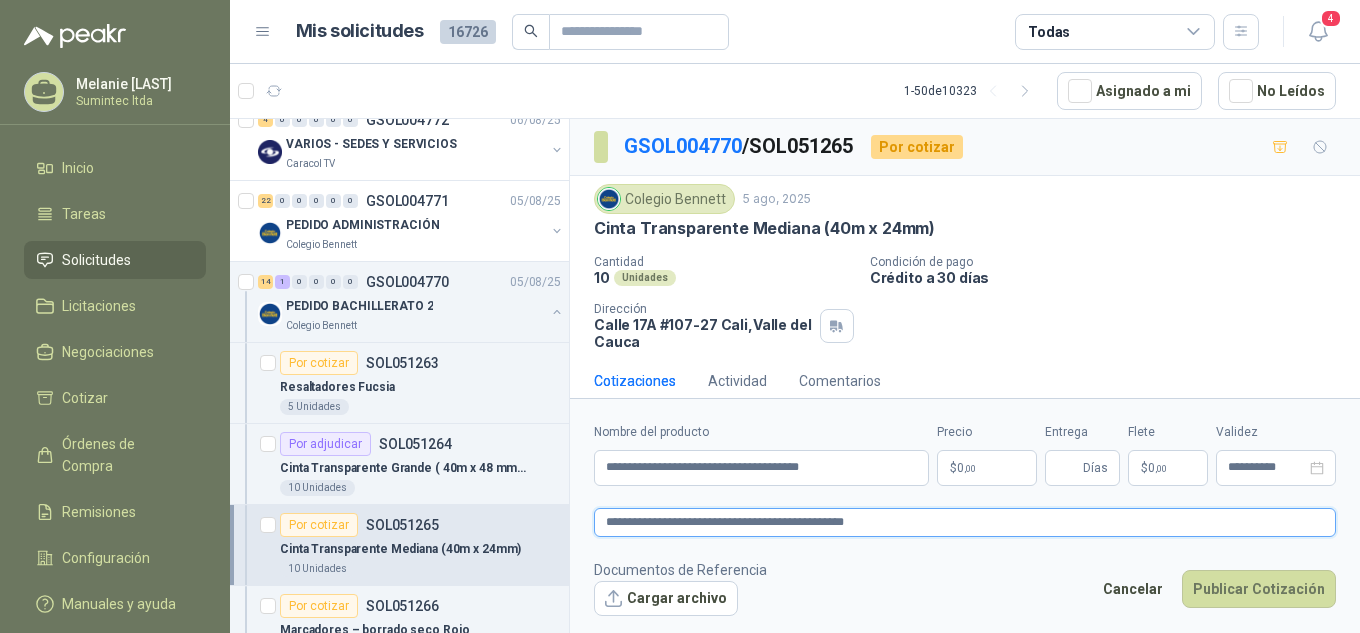 type 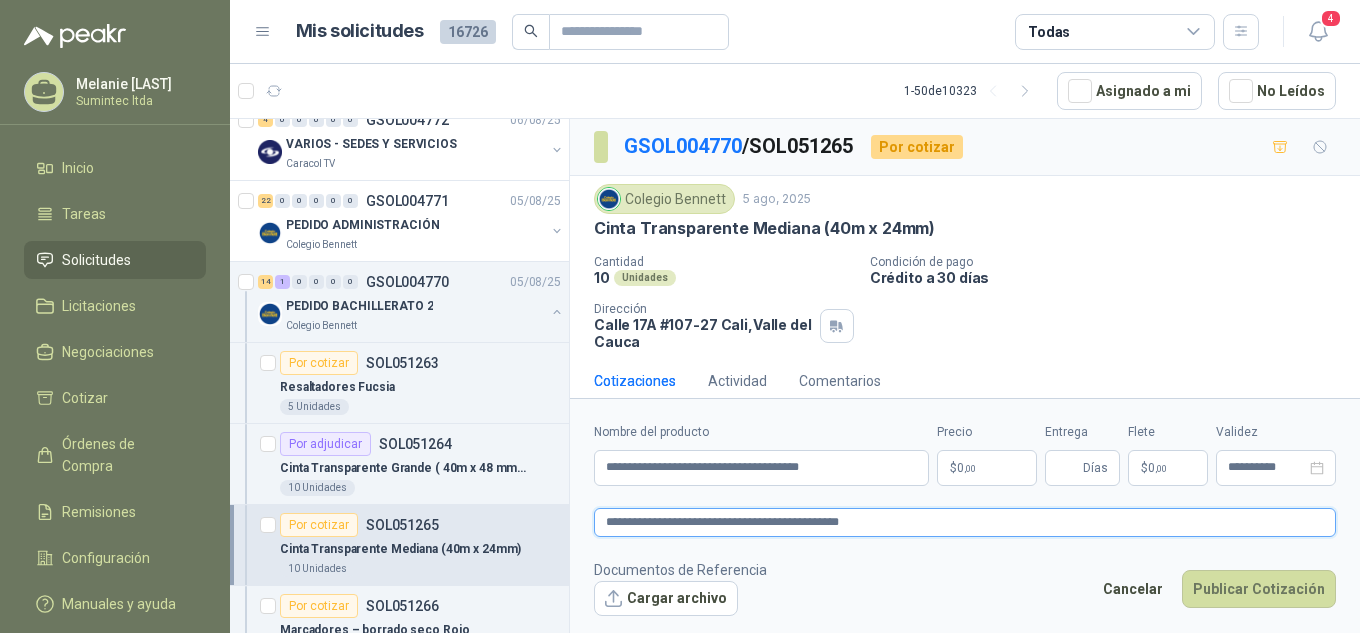 type 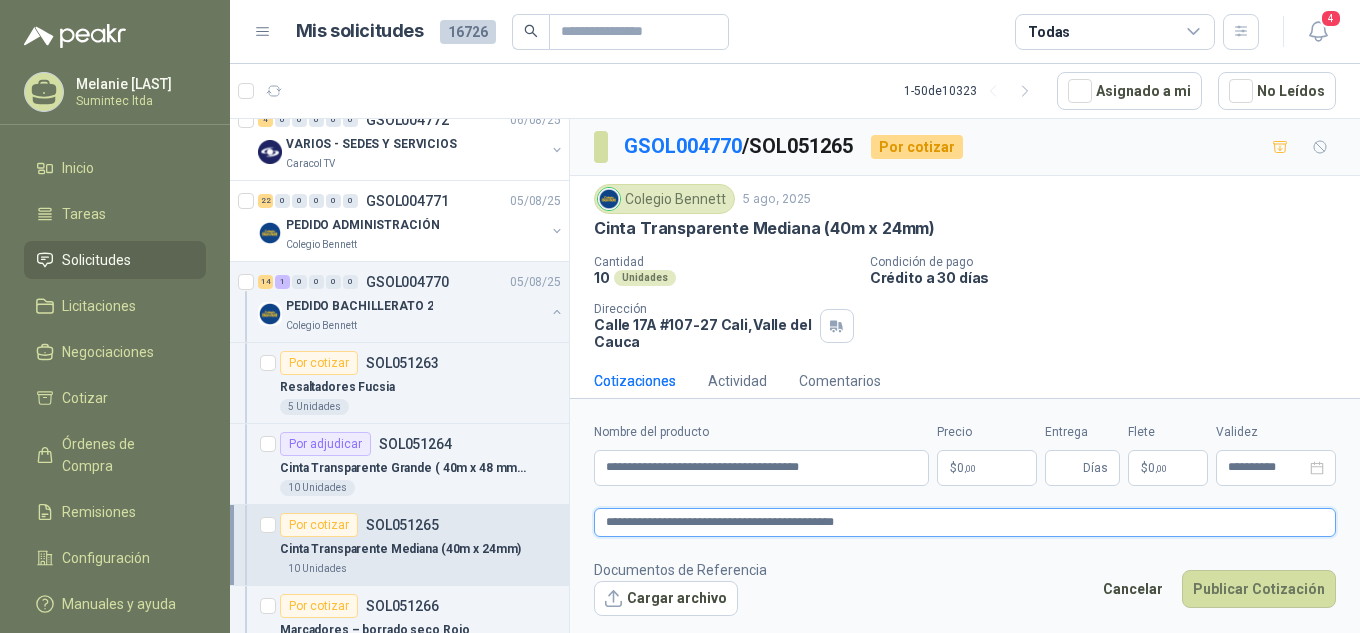 type 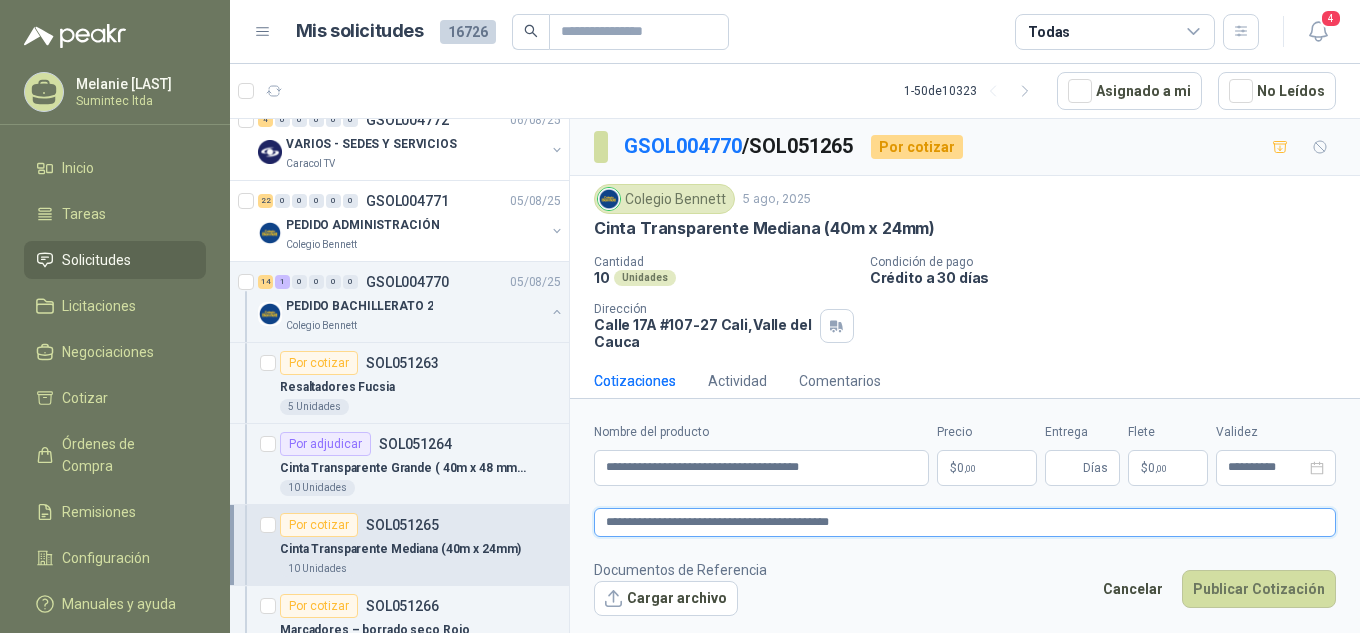 type 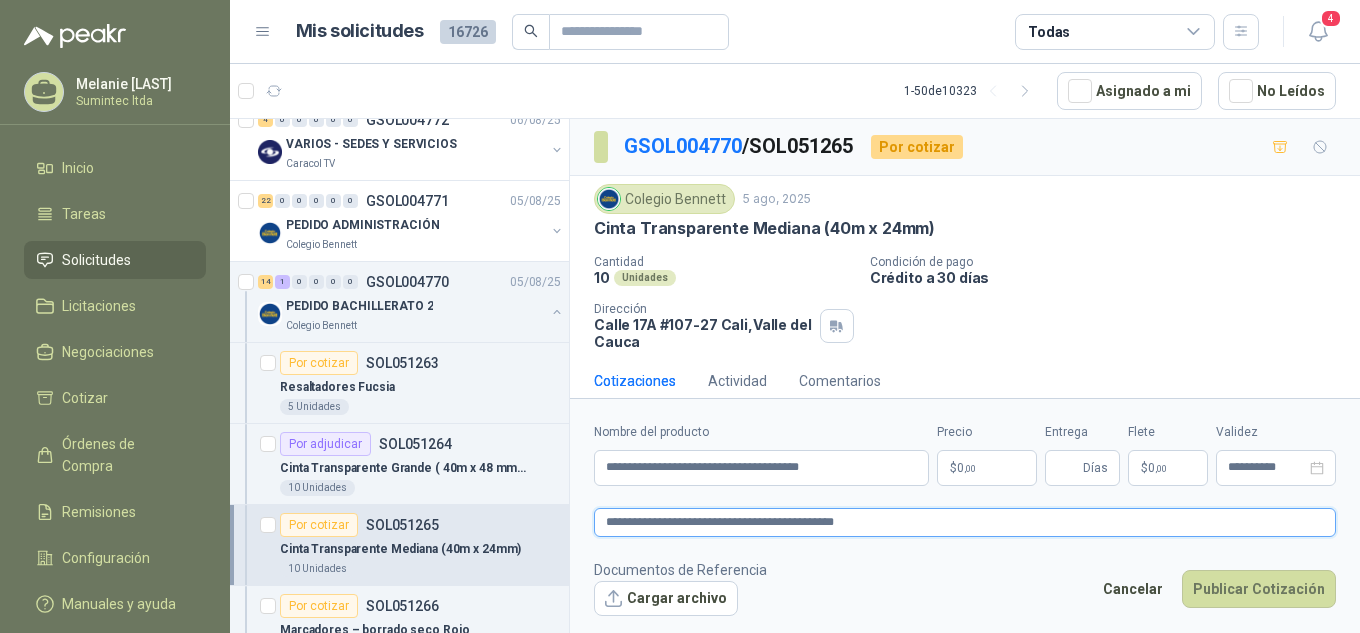 type 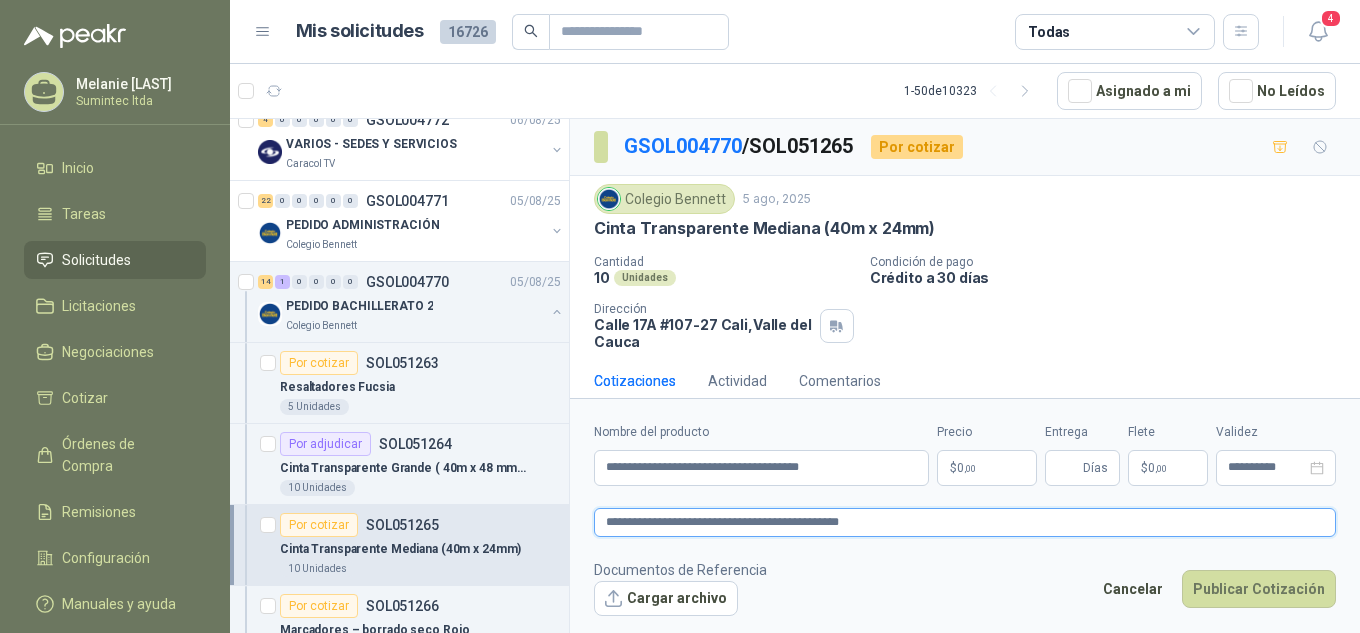 type 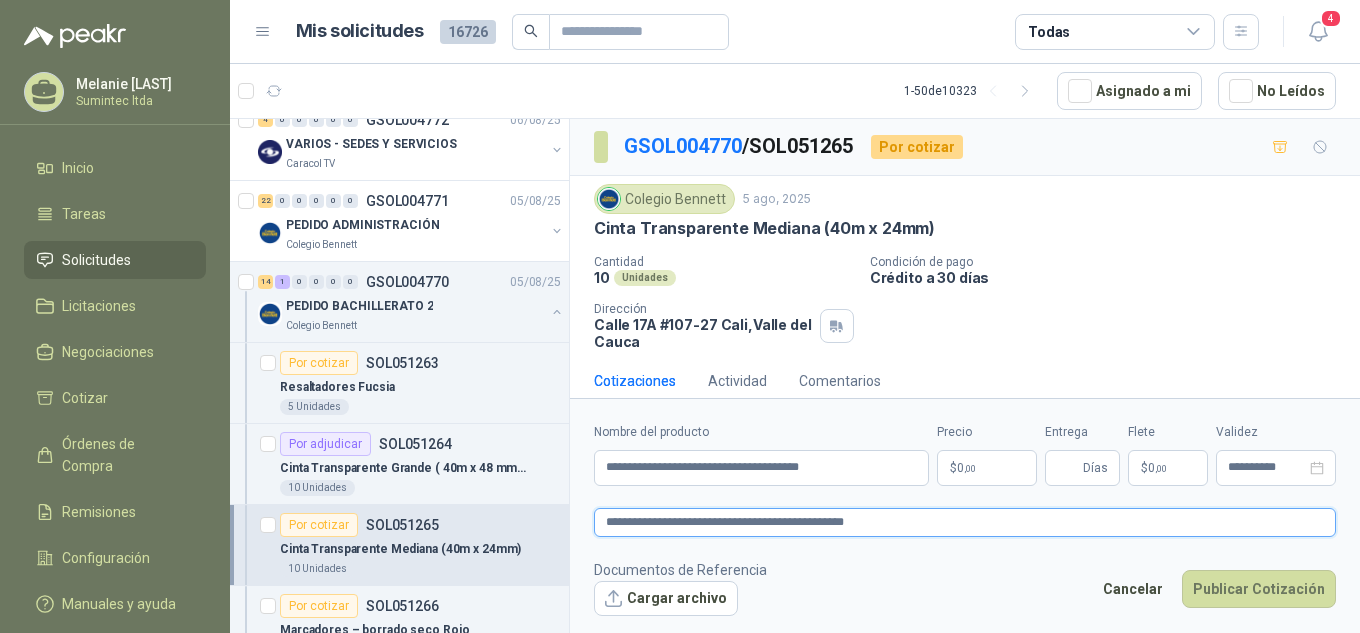 type 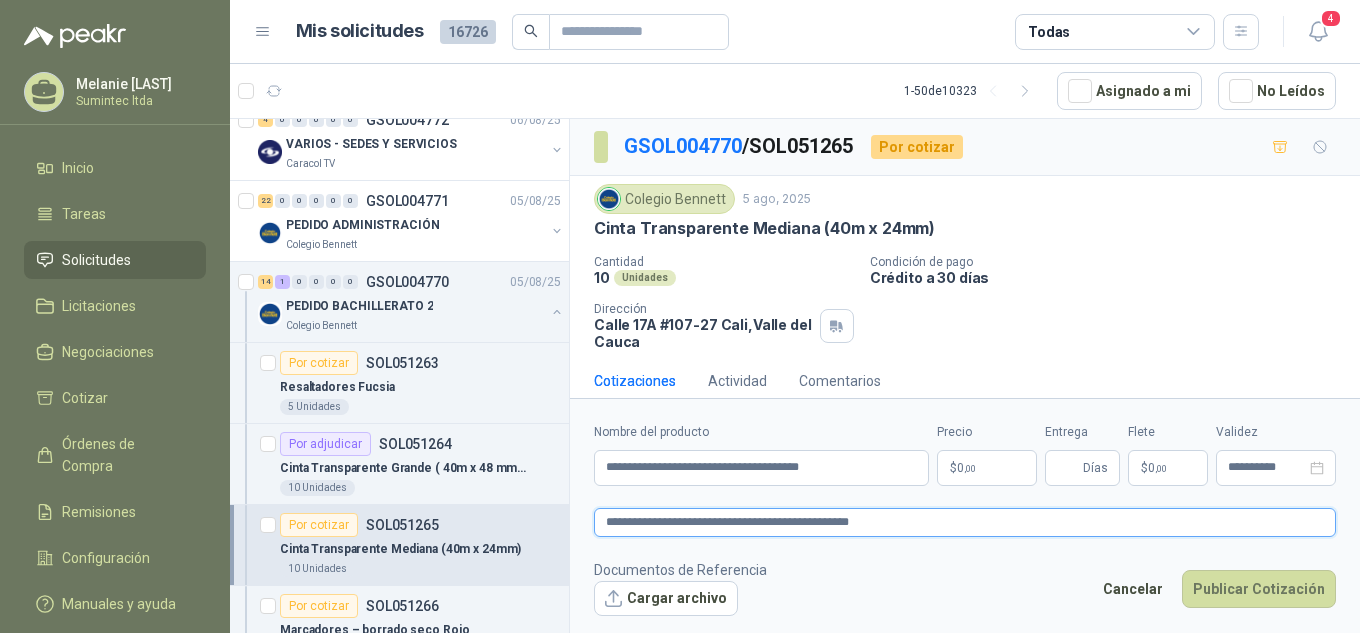 type on "**********" 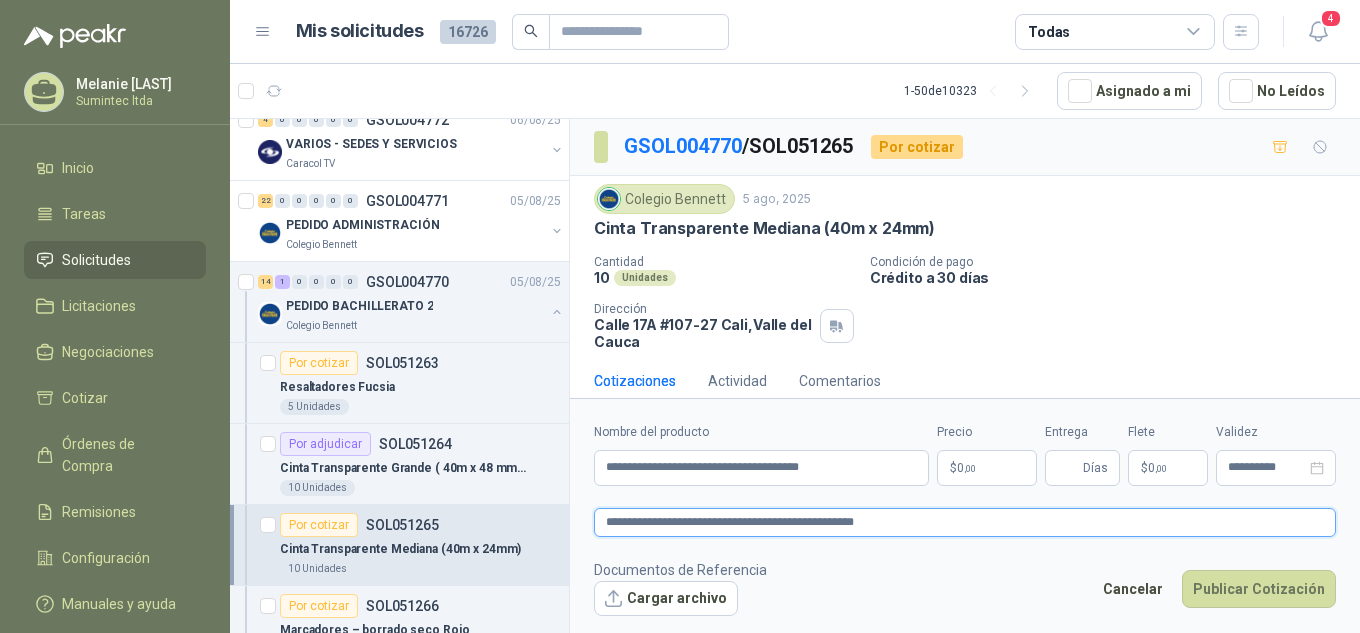 type 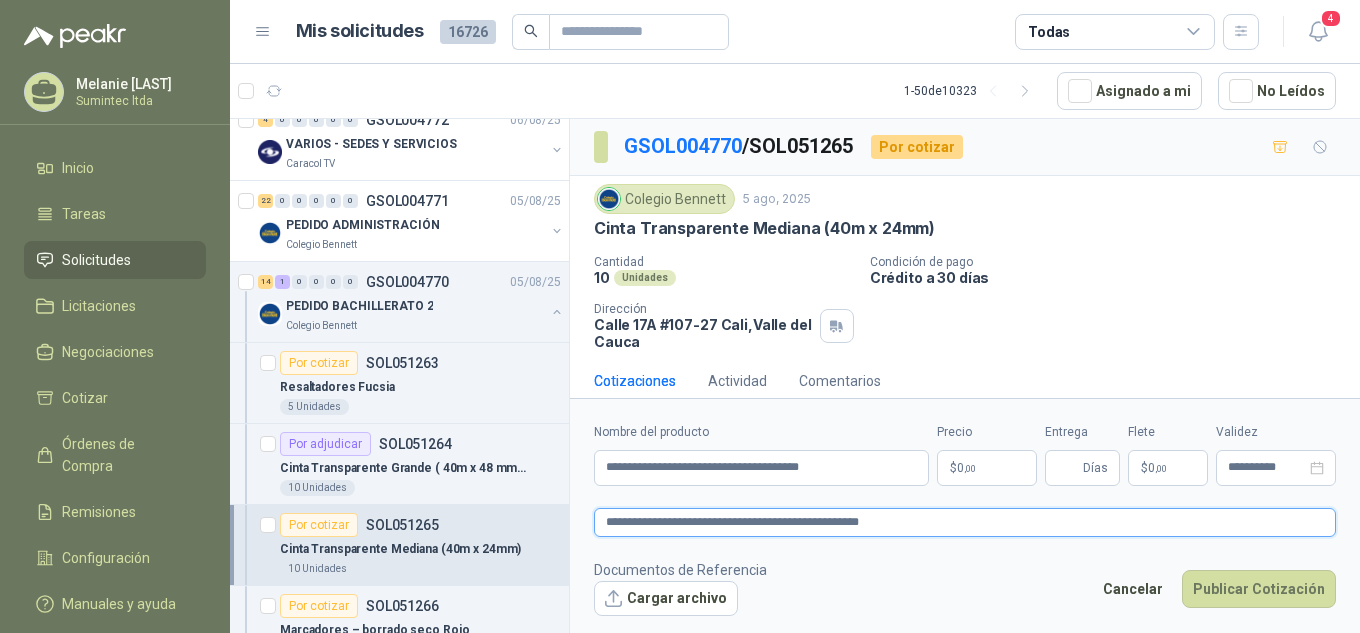 type 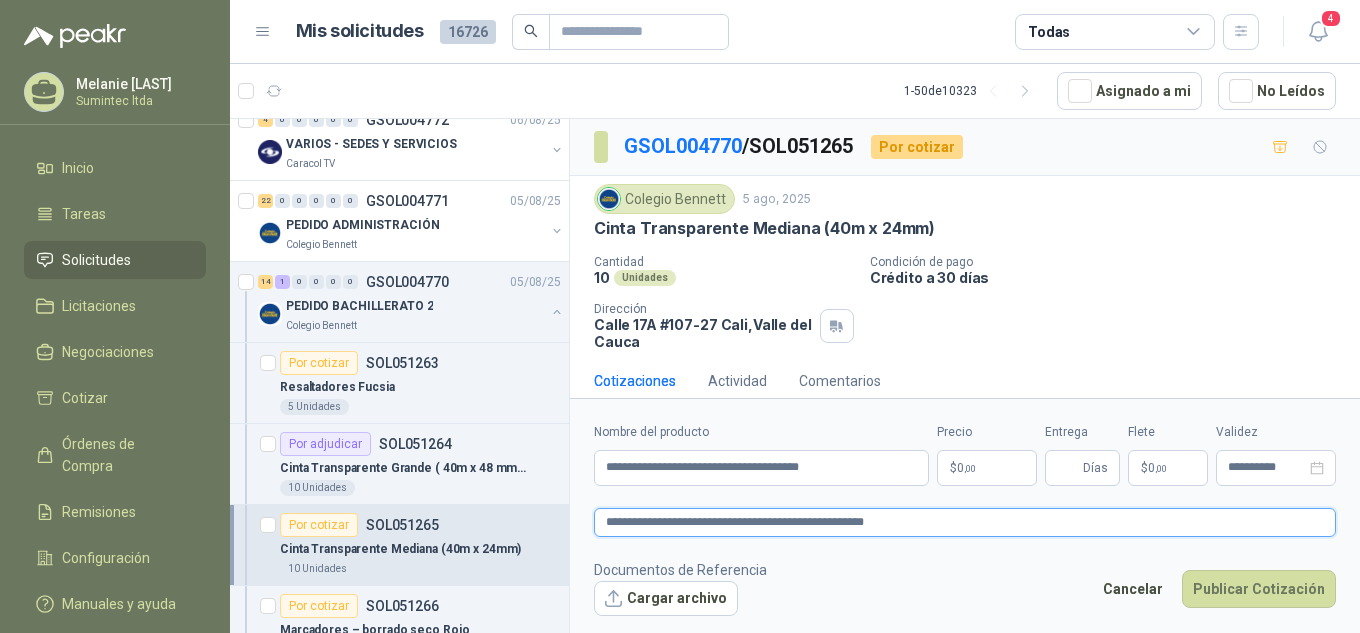 type 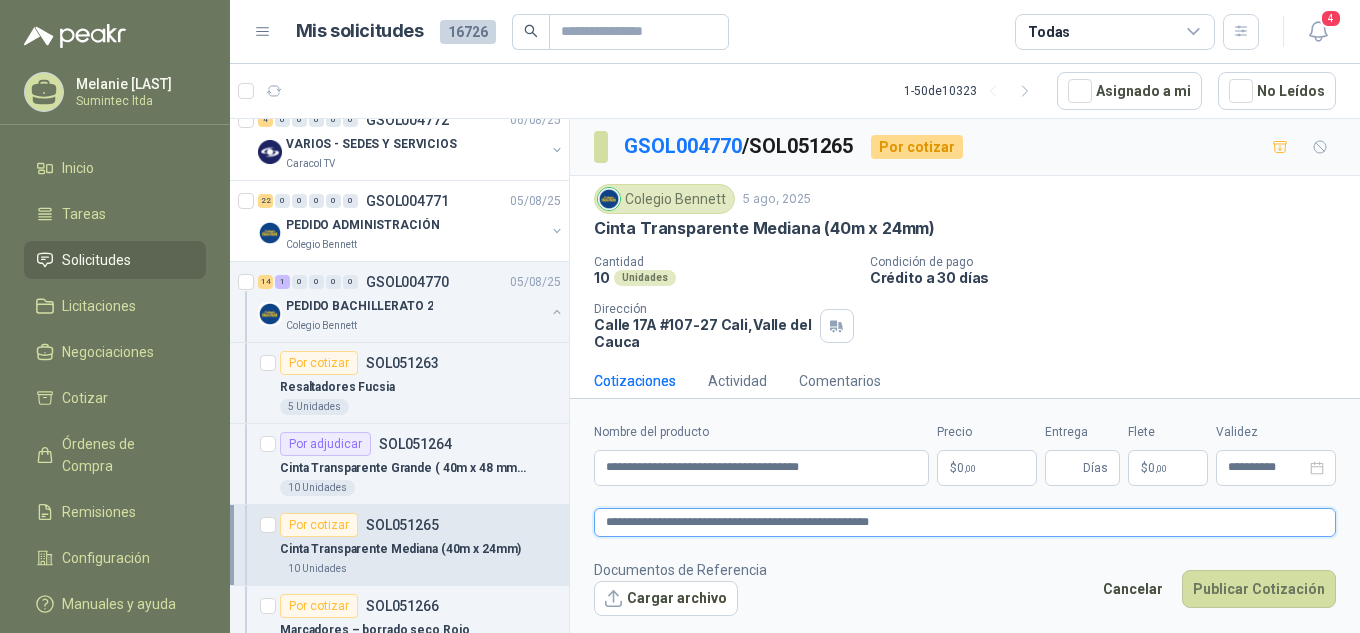 type 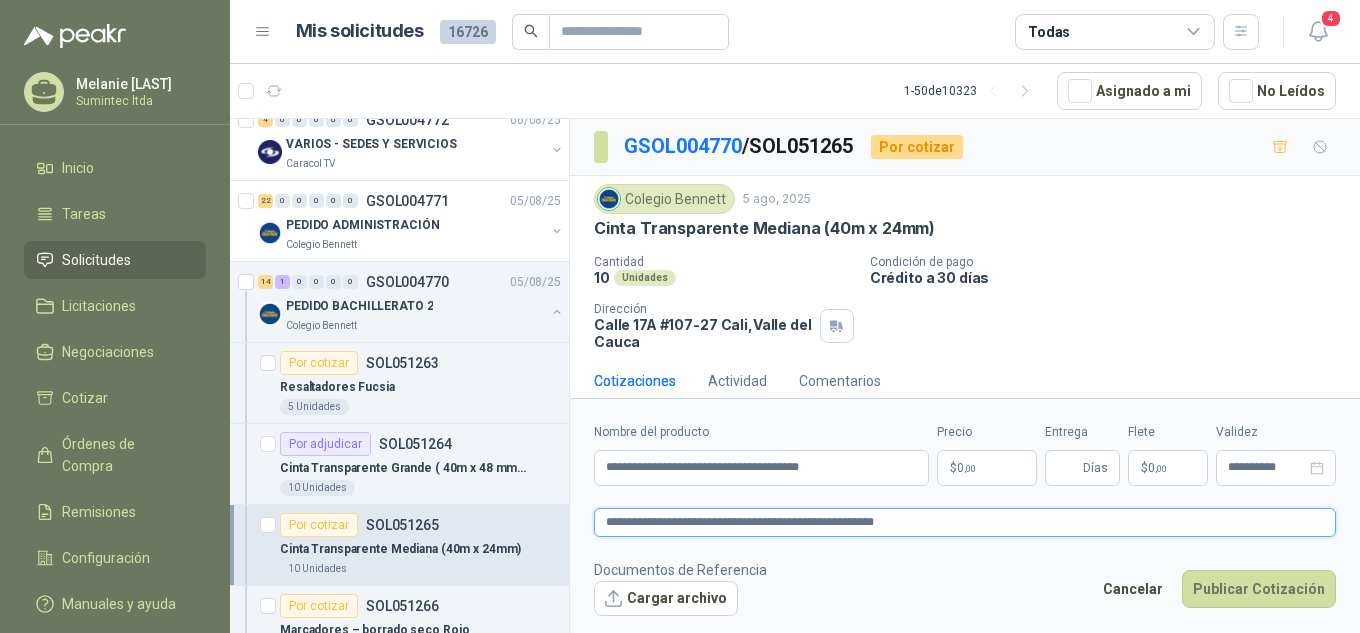 type 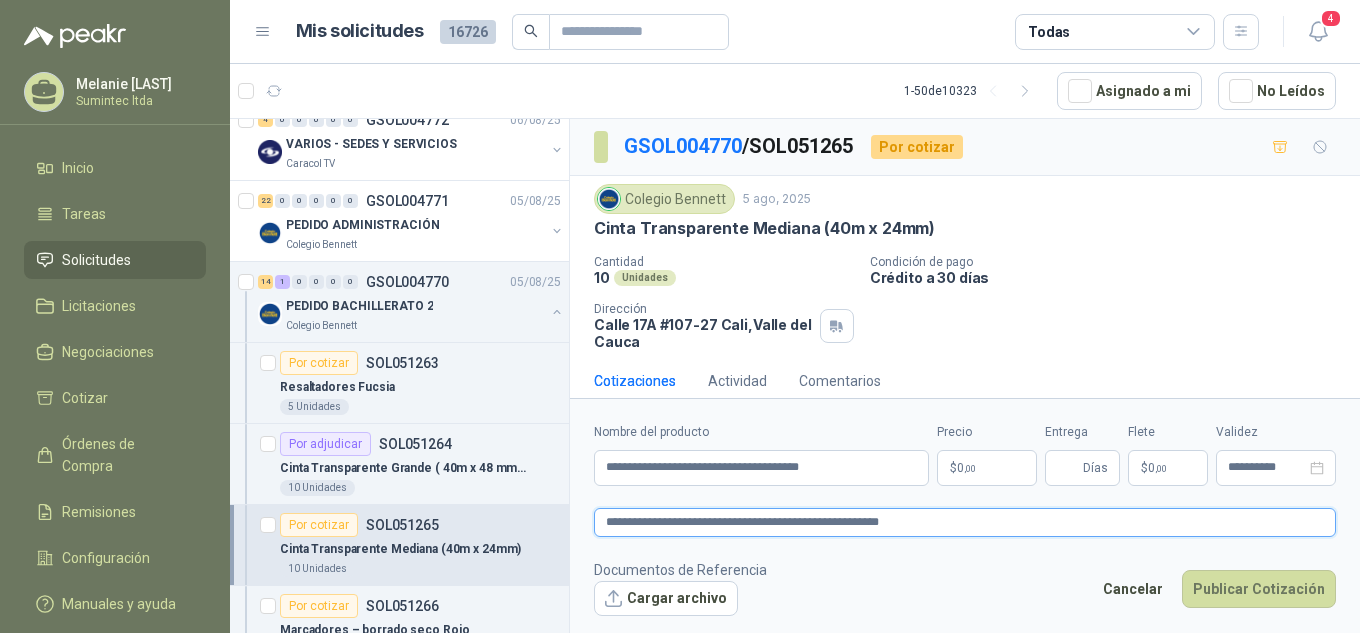 type 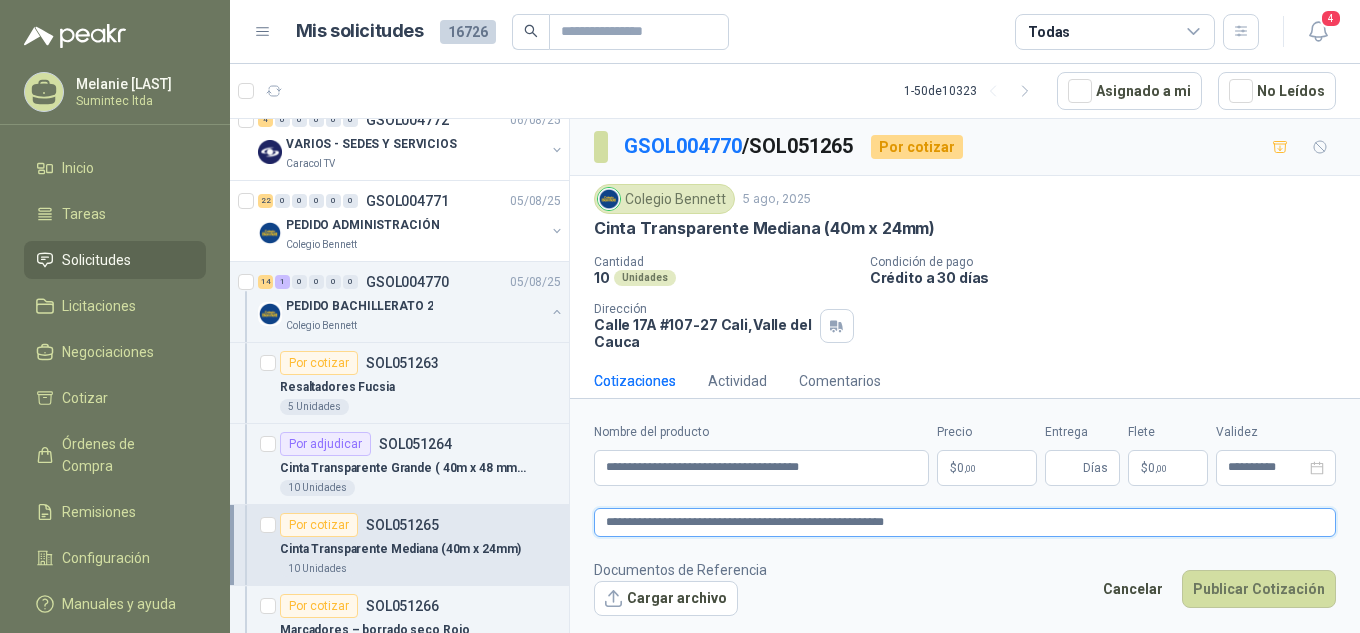 type 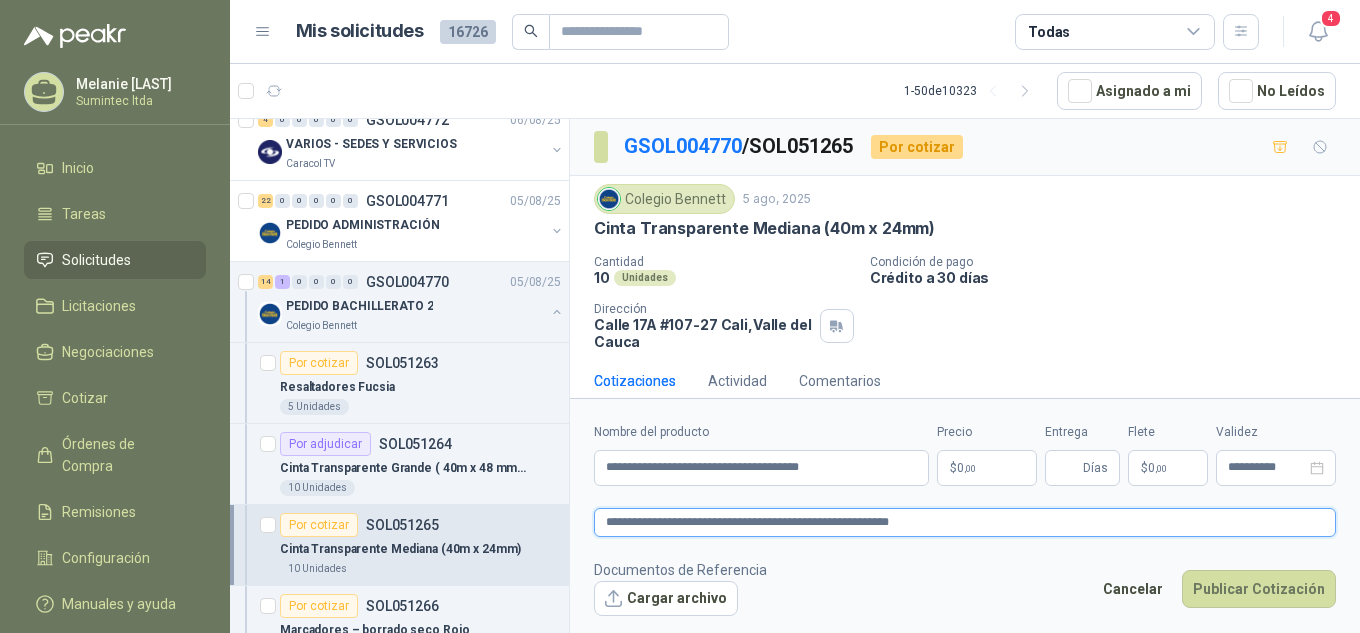 type 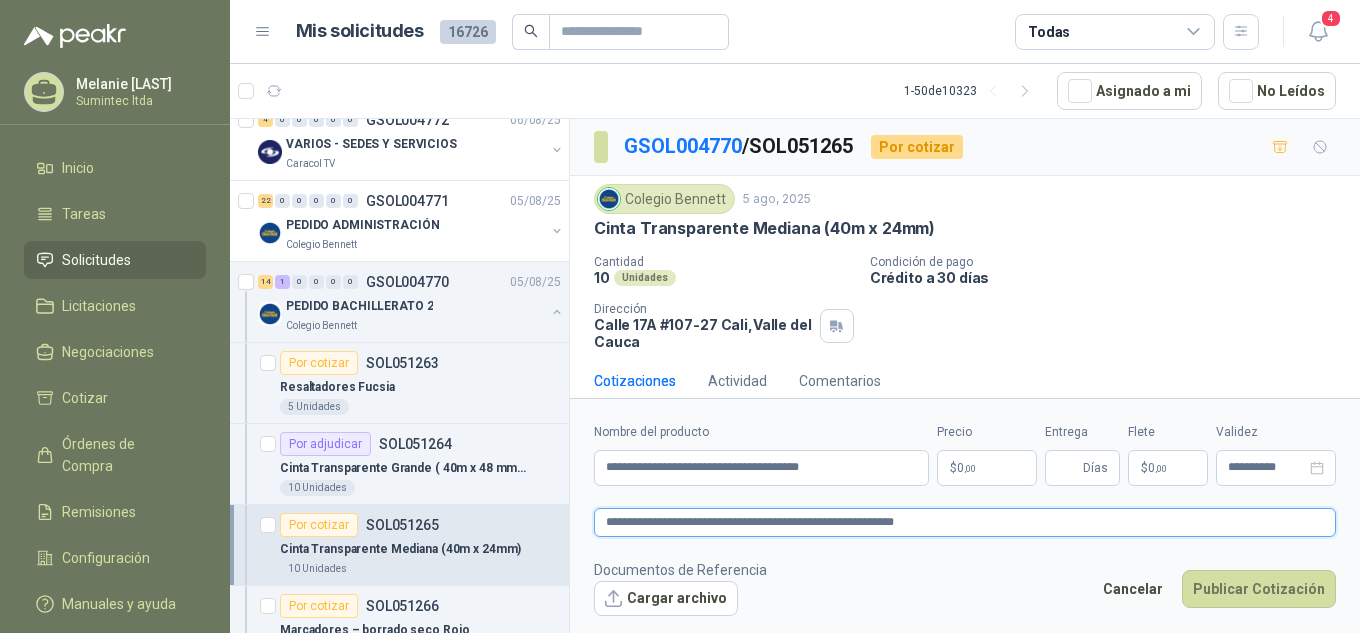 type 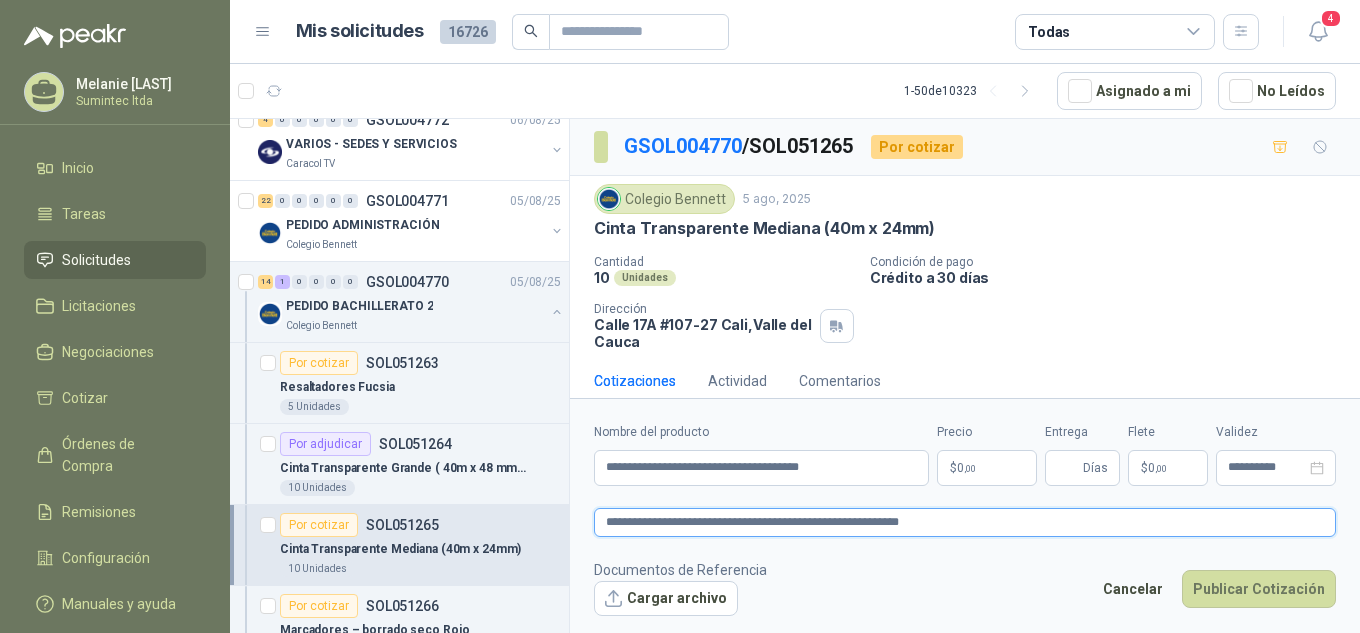 type 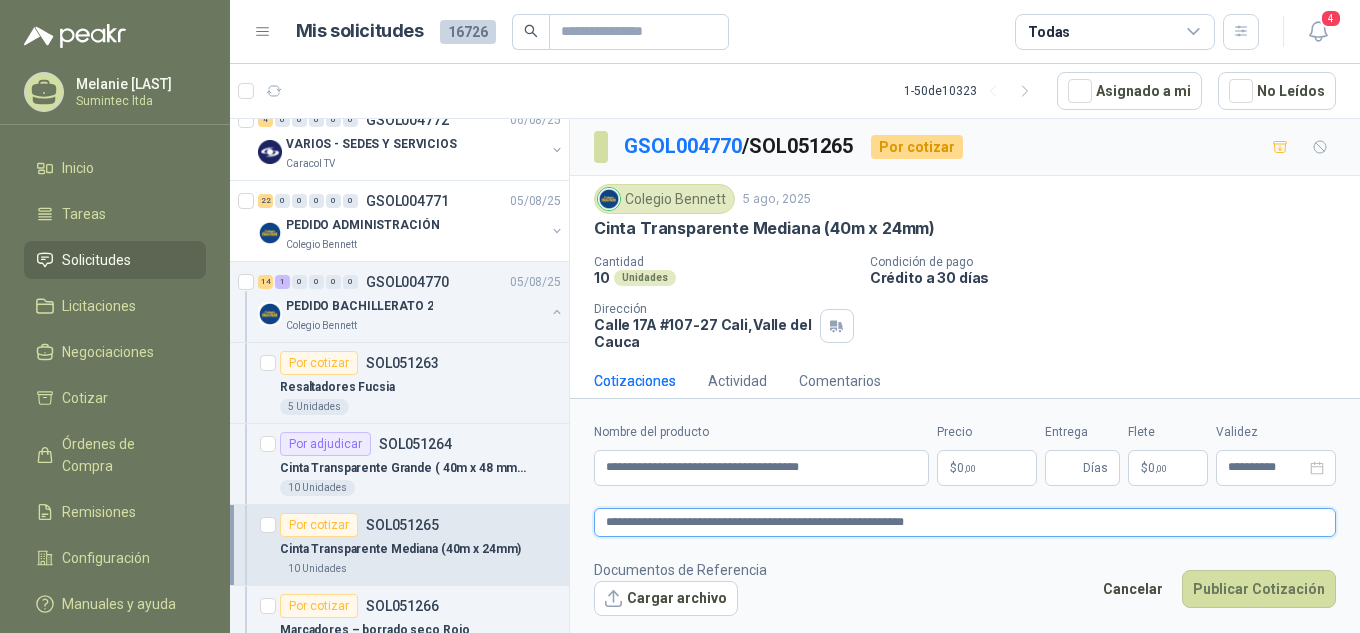 type 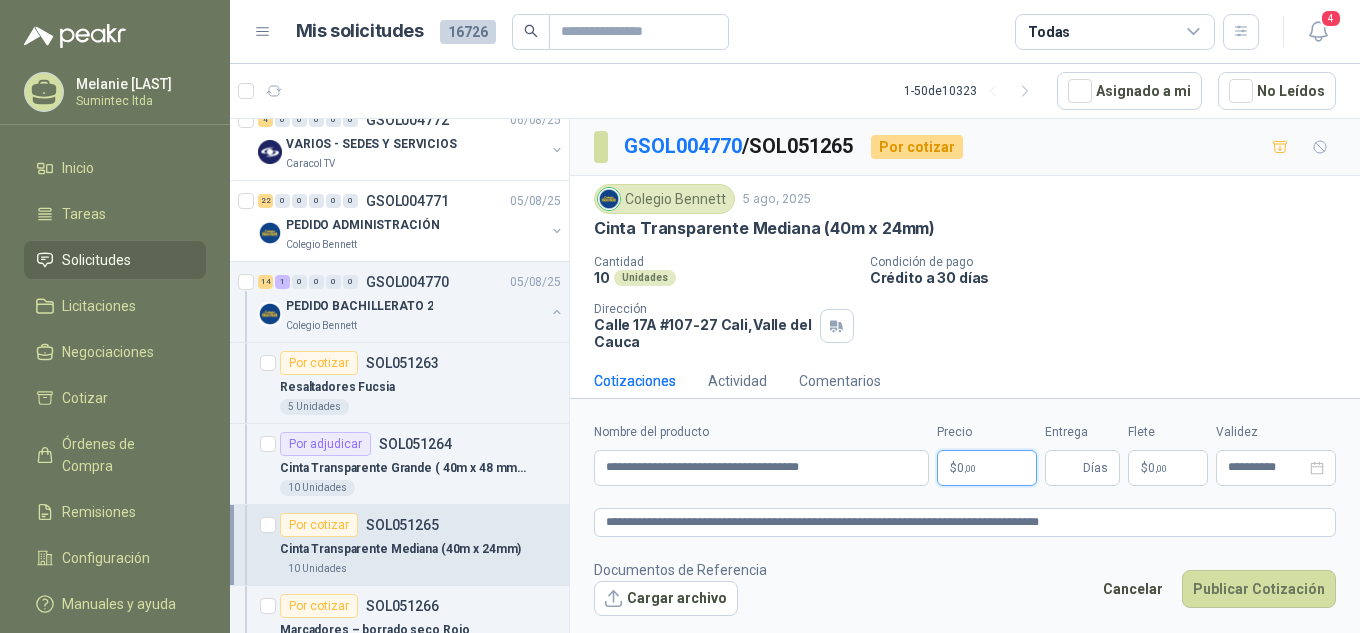 click on "$  0 ,00" at bounding box center (987, 468) 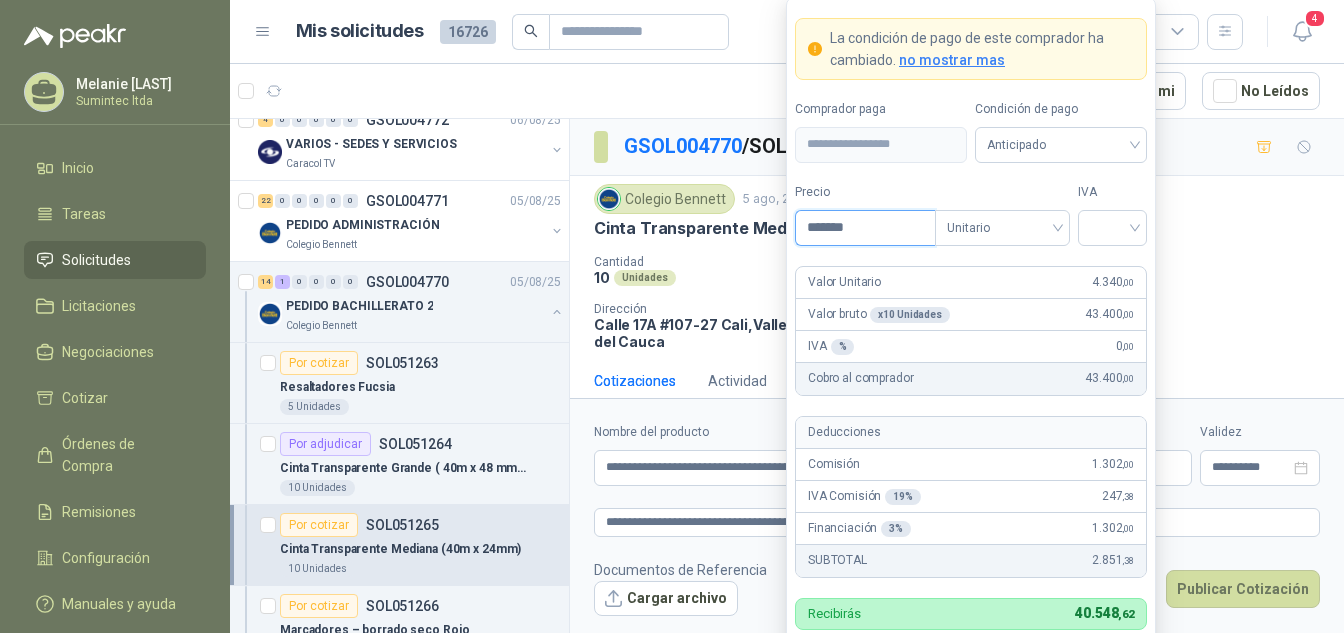 click on "Guardar" at bounding box center (1061, 669) 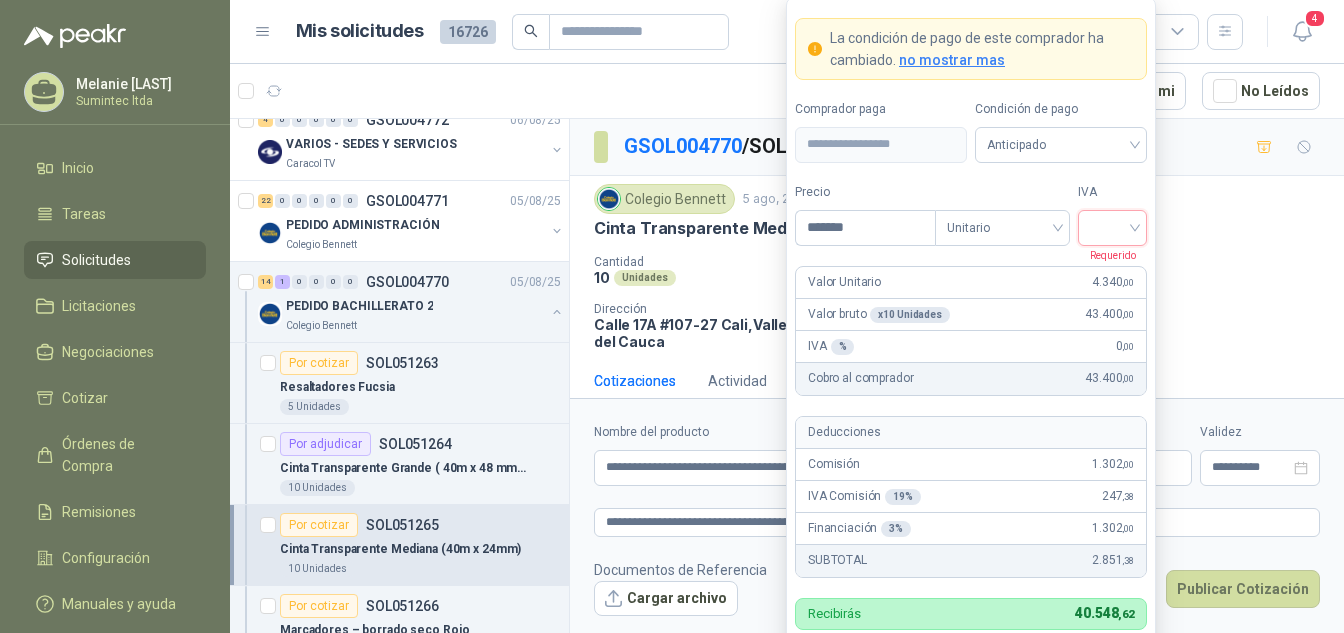 click at bounding box center [1112, 226] 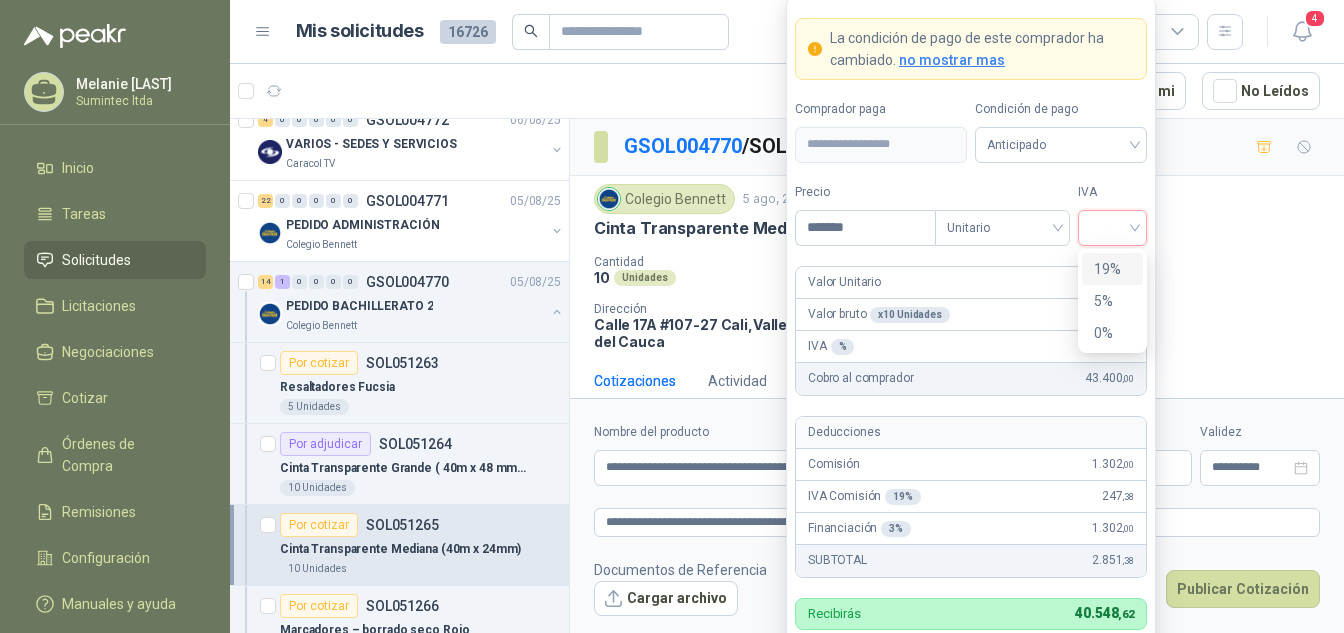 click on "19%" at bounding box center [1112, 269] 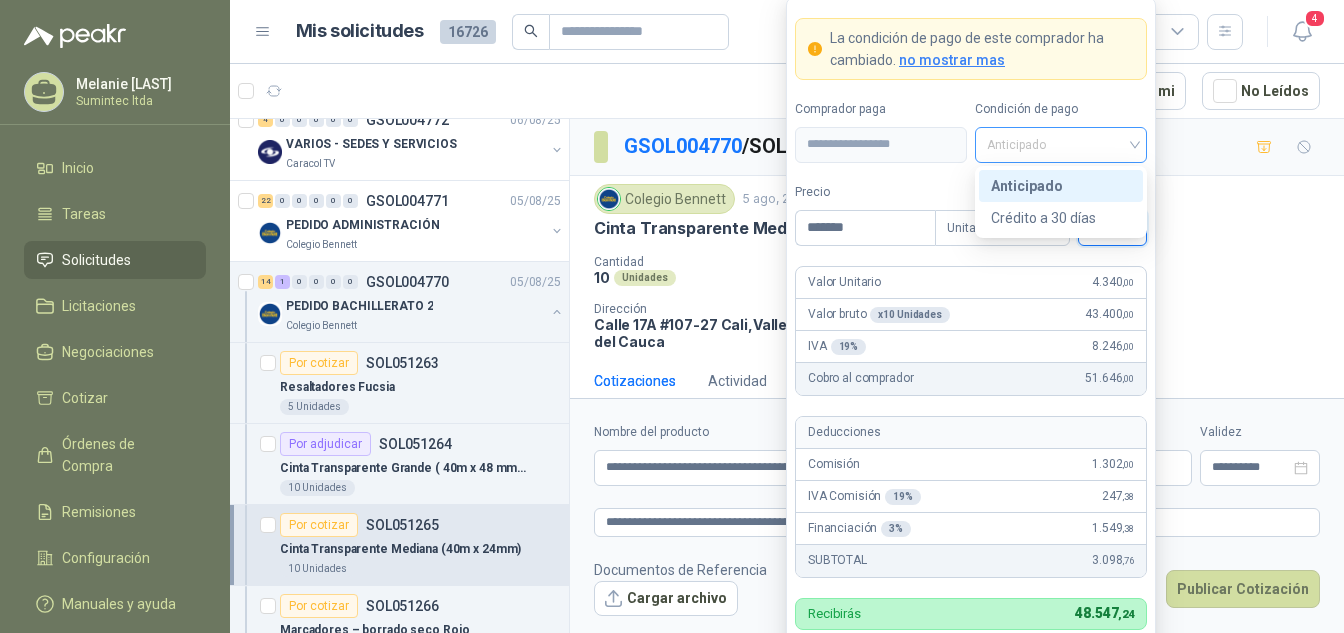 click on "Anticipado" at bounding box center [1061, 145] 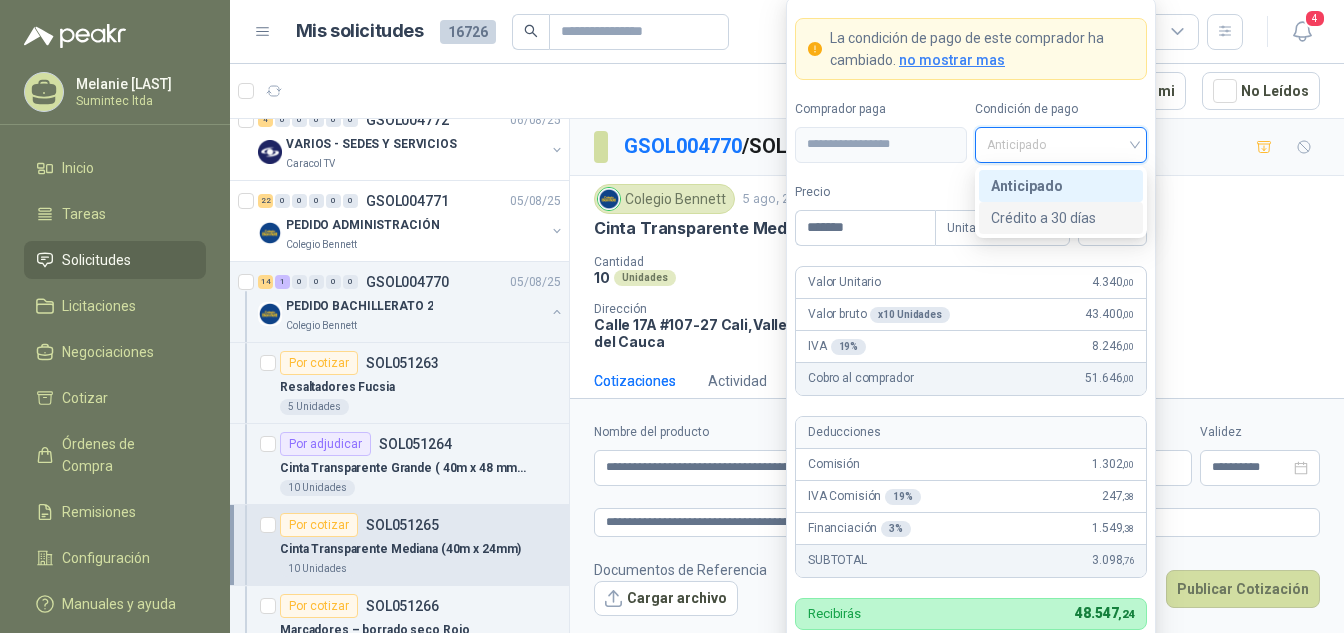 click on "Crédito a 30 días" at bounding box center (1061, 218) 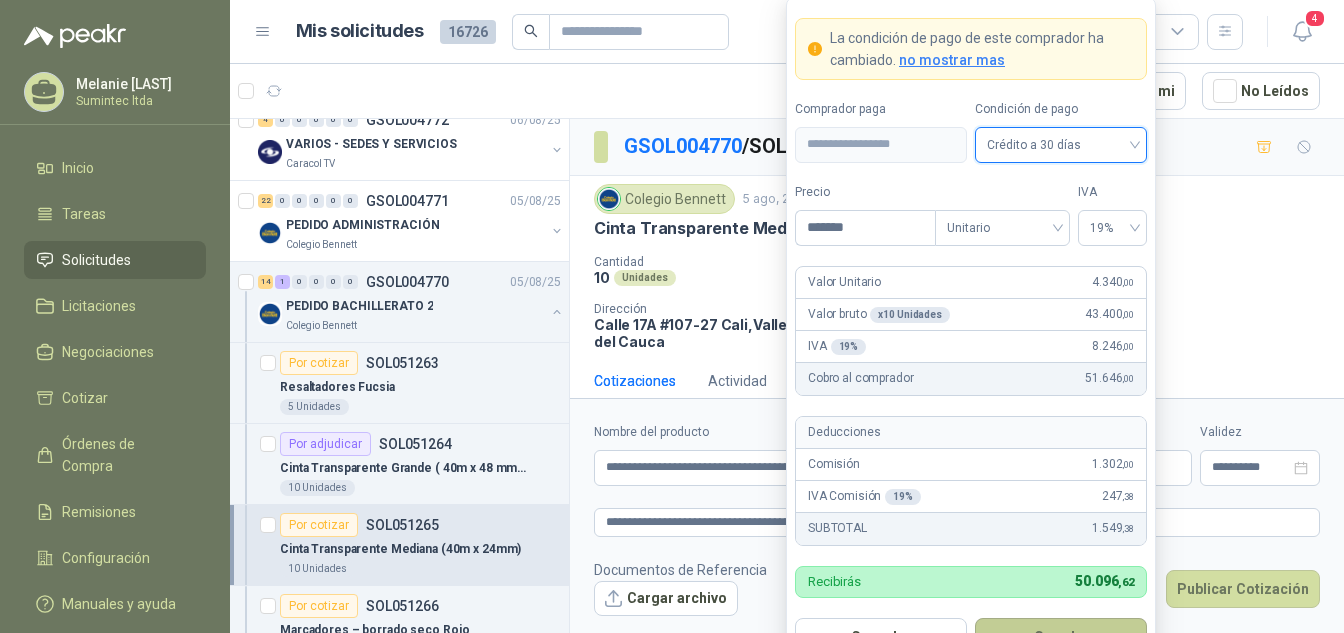 click on "Guardar" at bounding box center [1061, 637] 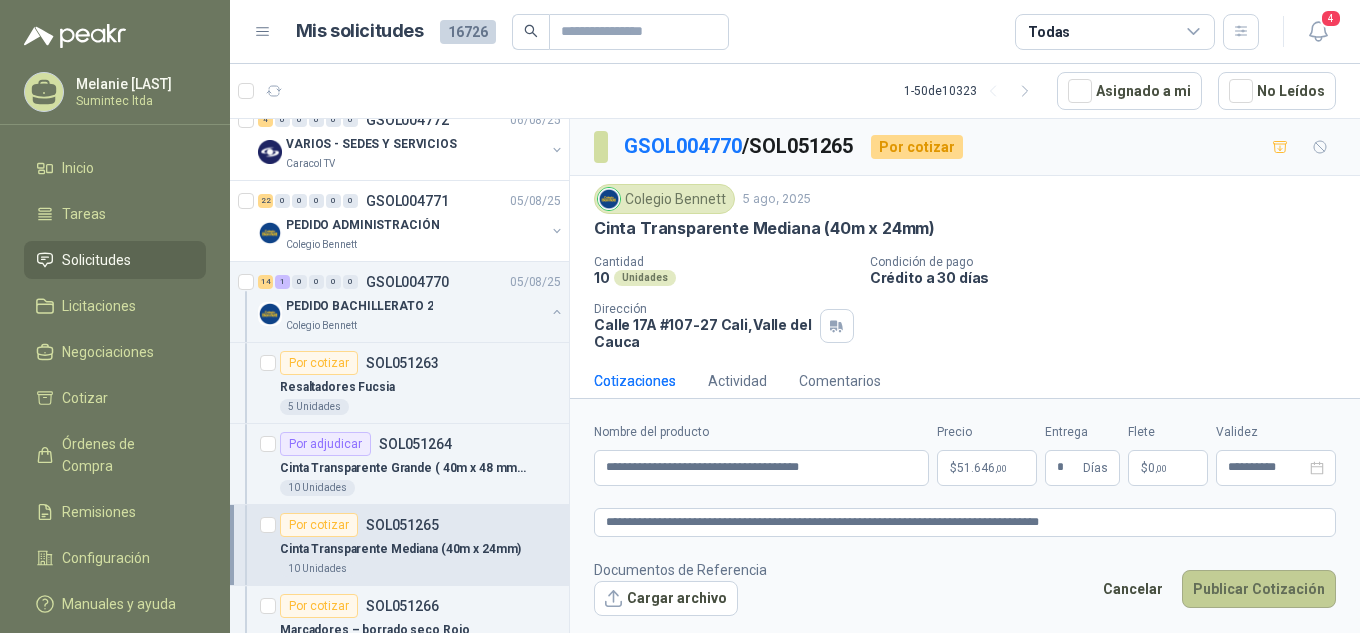 click on "Publicar Cotización" at bounding box center [1259, 589] 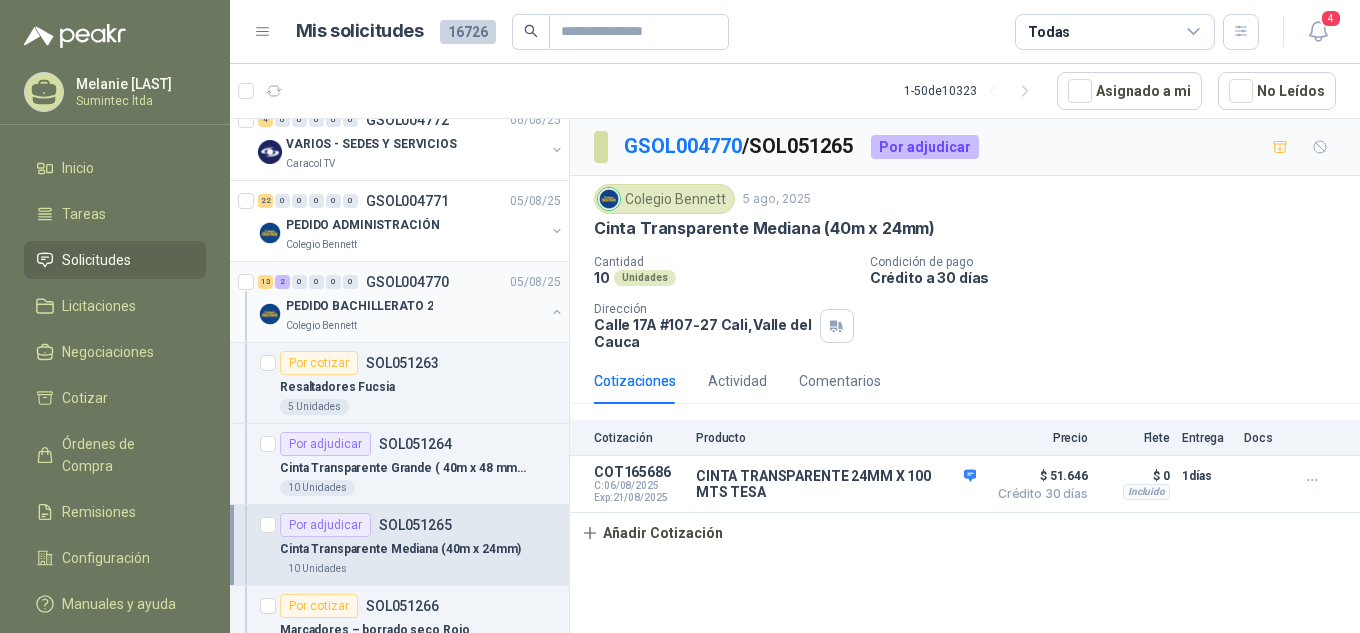 click on "Colegio Bennett" at bounding box center [415, 326] 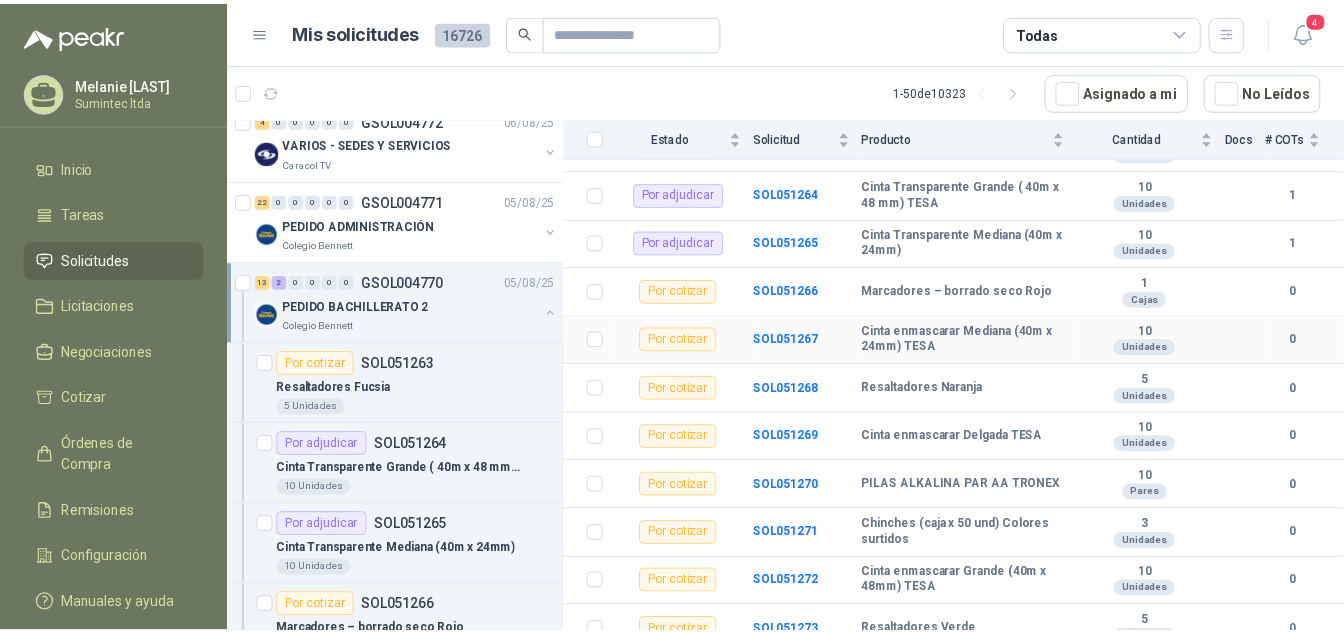 scroll, scrollTop: 300, scrollLeft: 0, axis: vertical 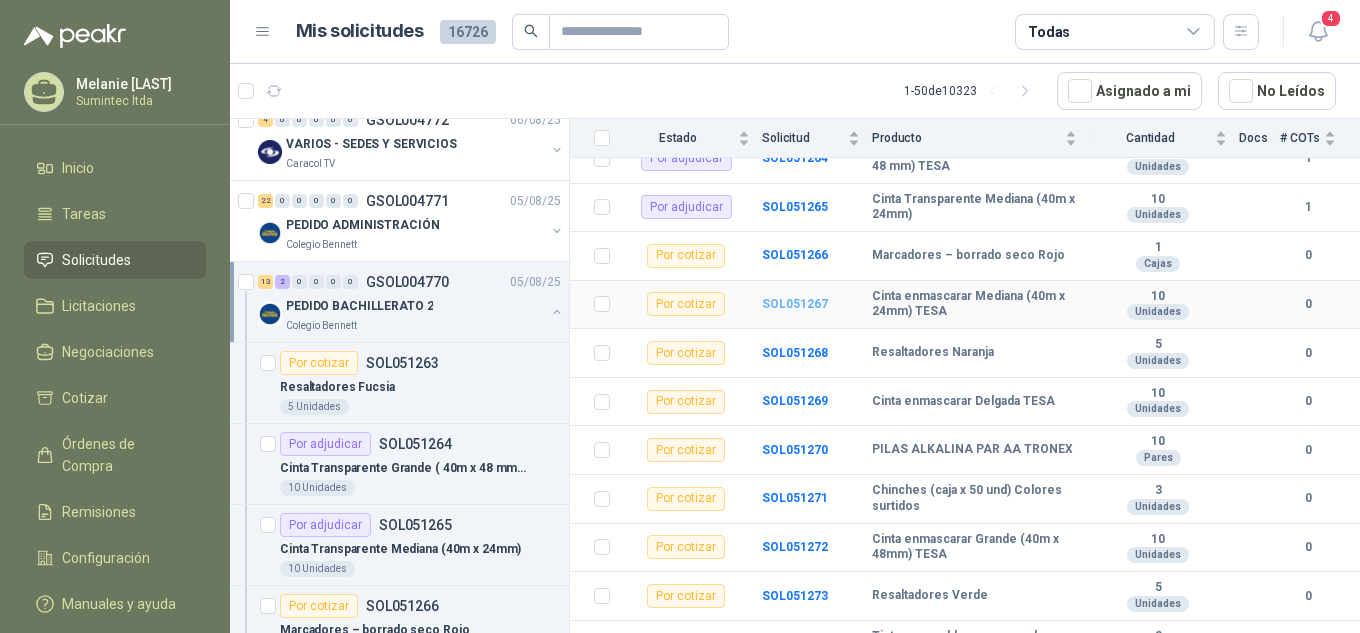 click on "SOL051267" at bounding box center [795, 304] 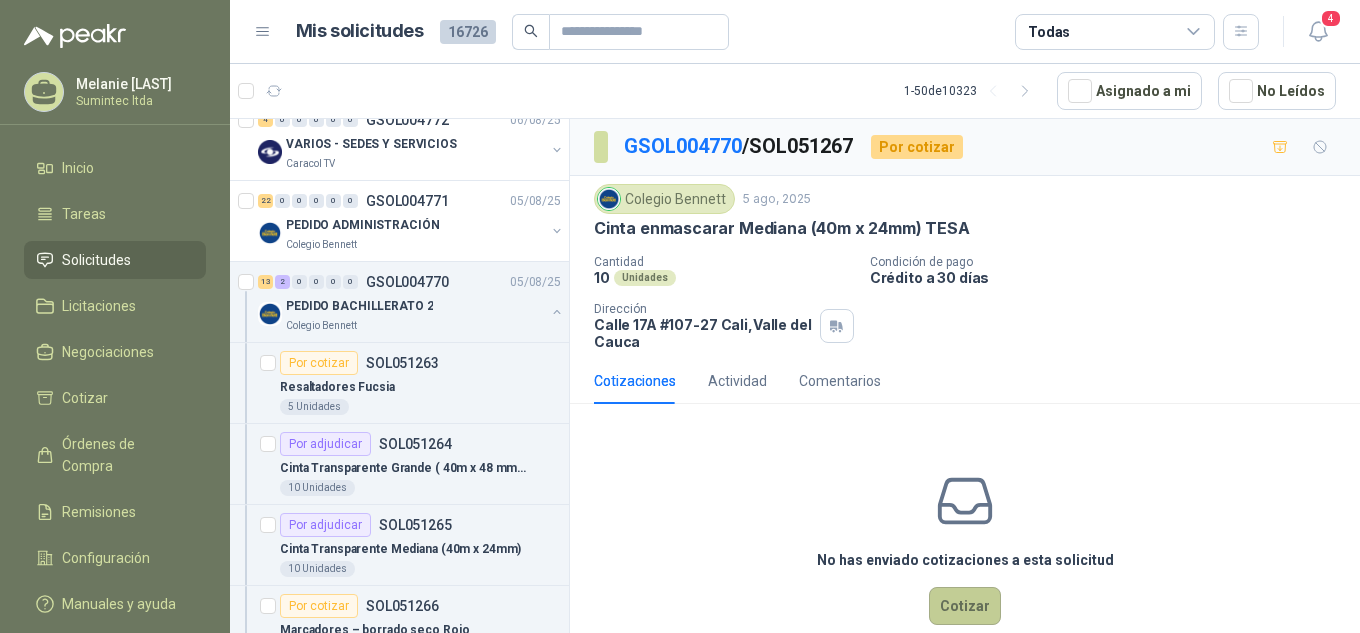 click on "Cotizar" at bounding box center [965, 606] 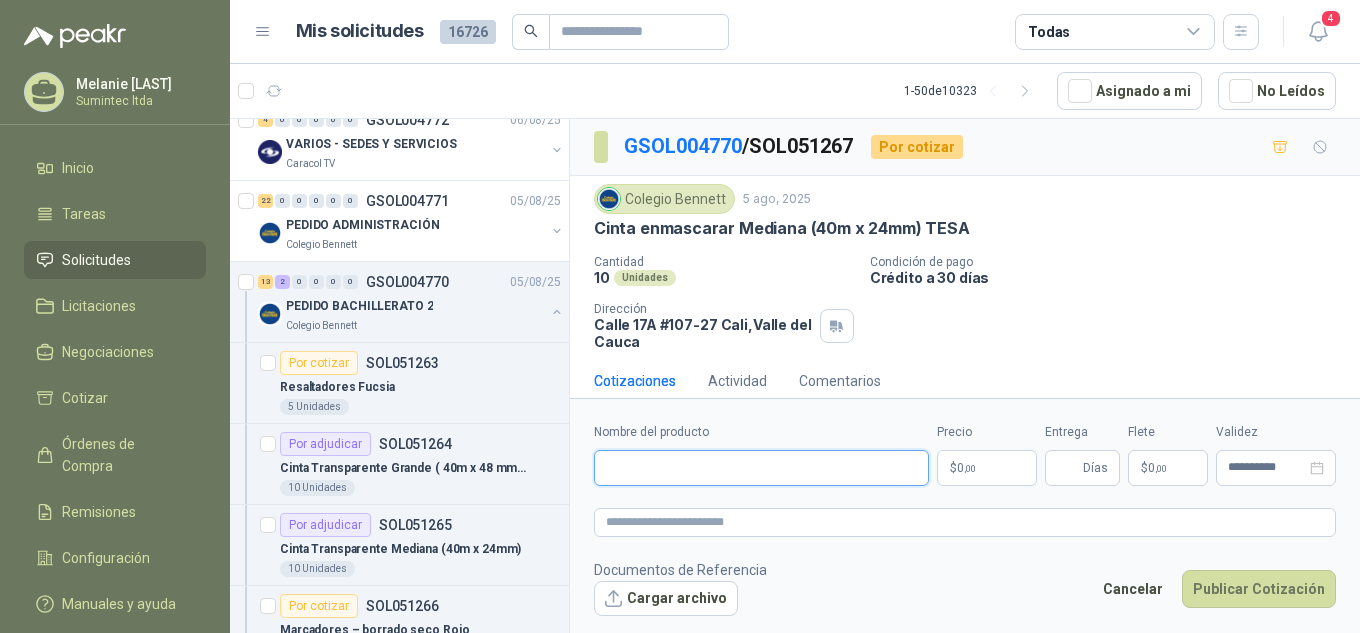 click on "Nombre del producto" at bounding box center [761, 468] 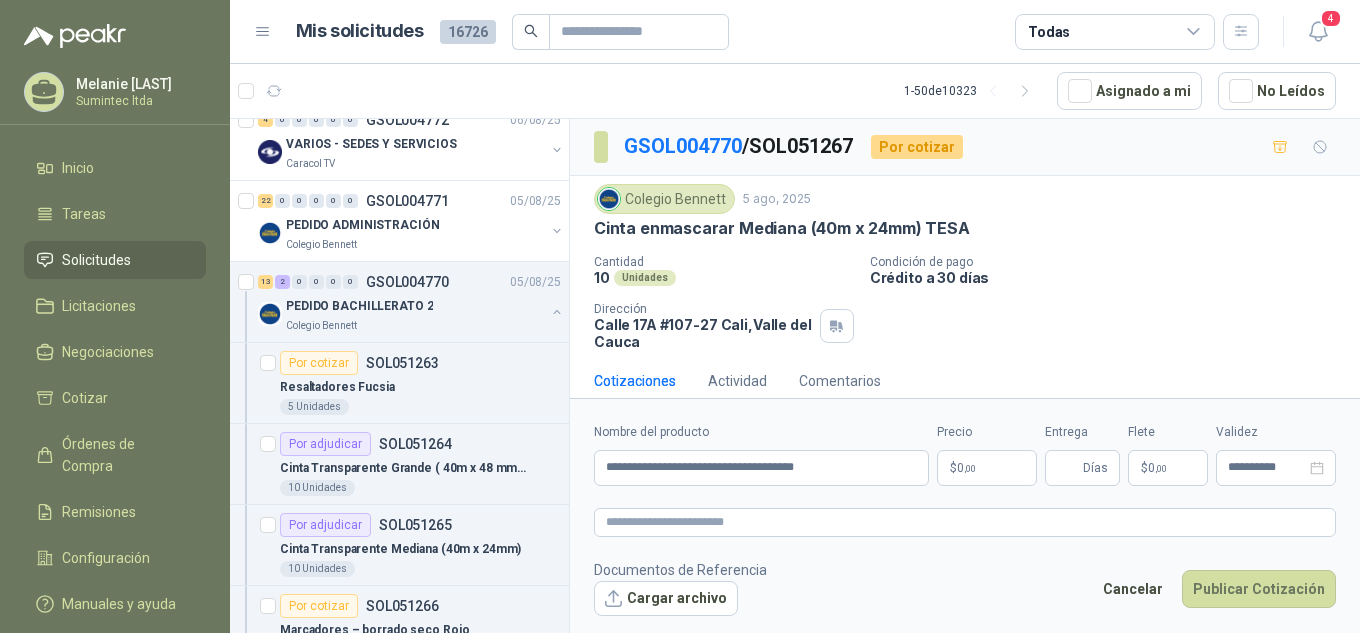 click on "$  0 ,00" at bounding box center (987, 468) 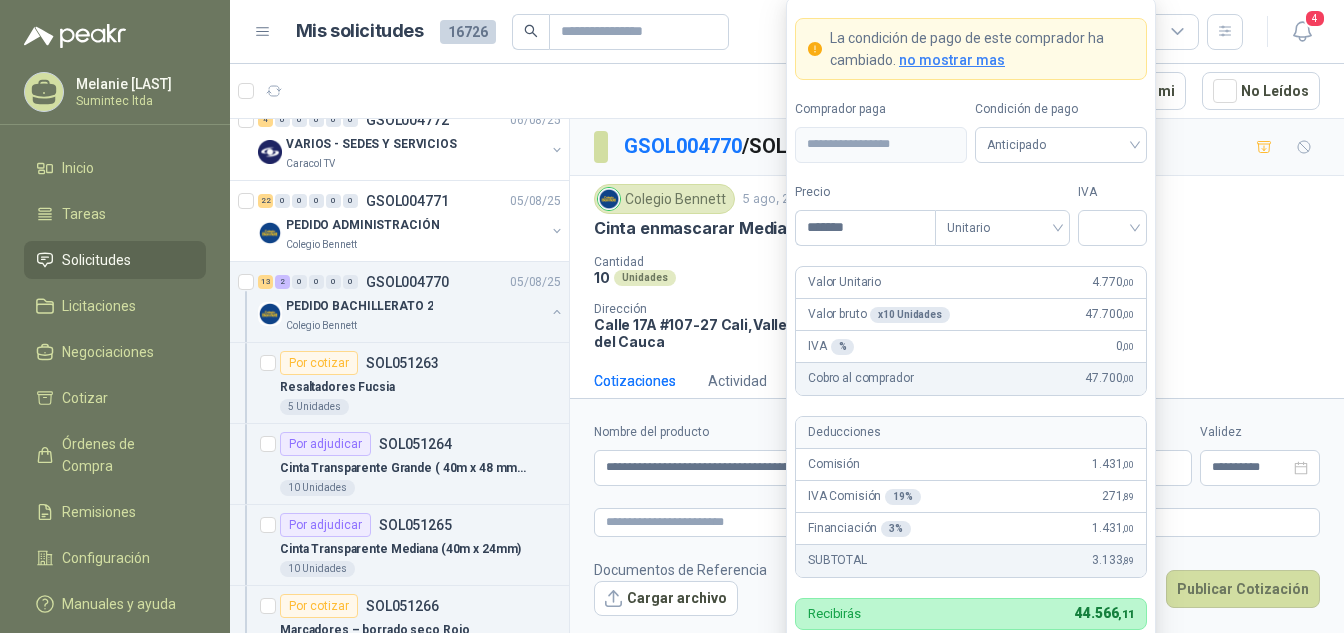 click on "Guardar" at bounding box center [1061, 669] 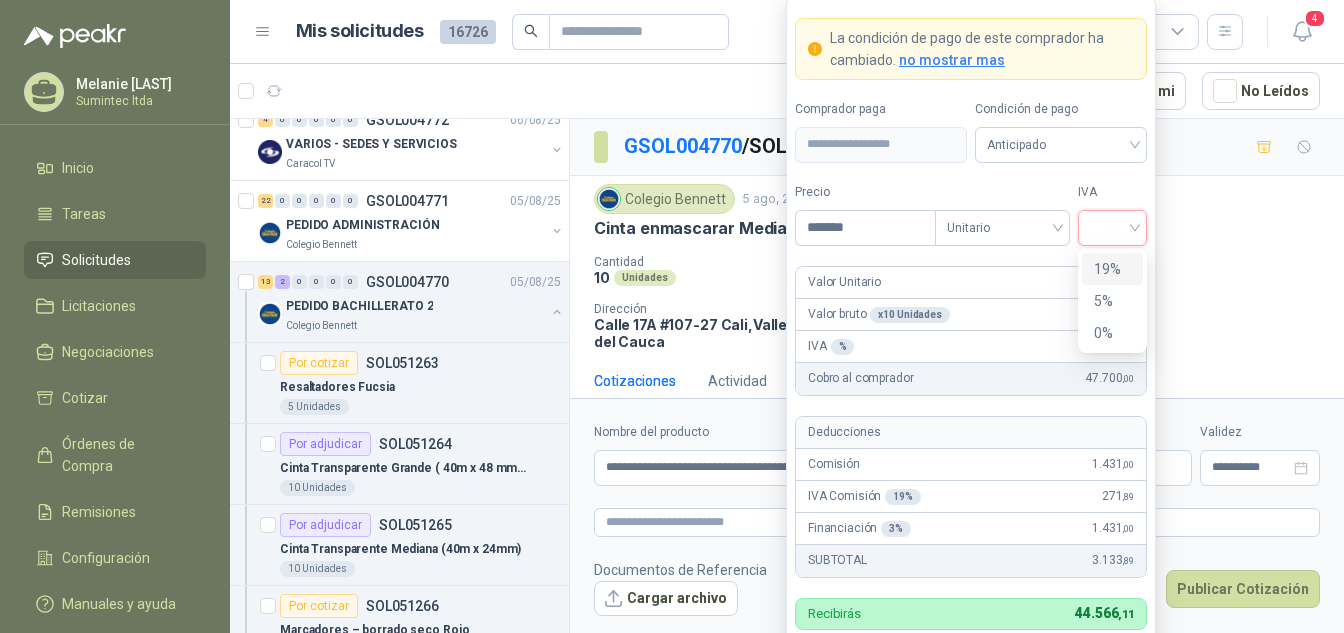 click at bounding box center [1112, 226] 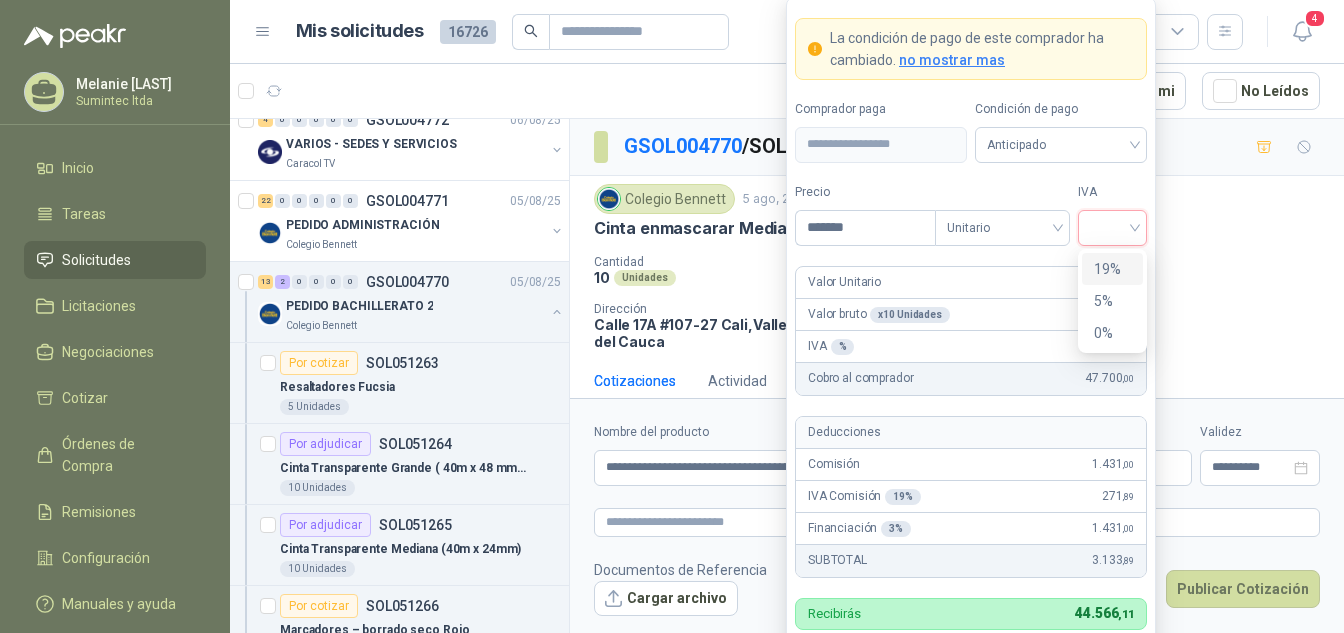 click on "19%" at bounding box center [1112, 269] 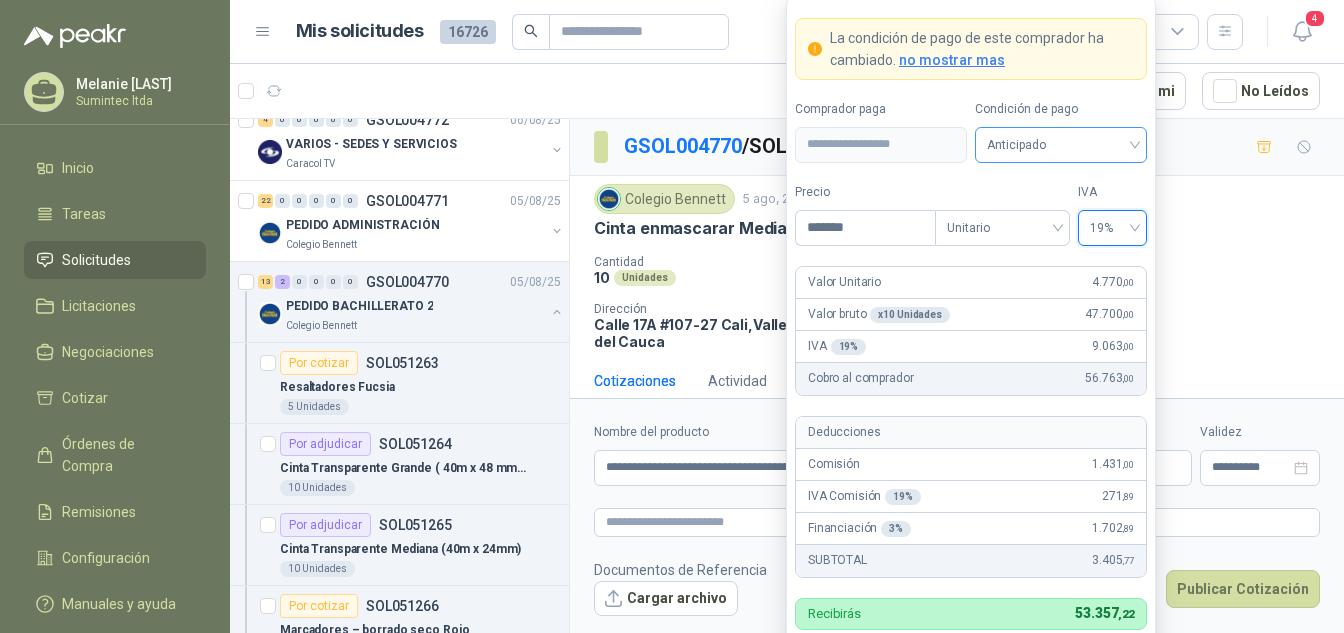 click on "Anticipado" at bounding box center [1061, 145] 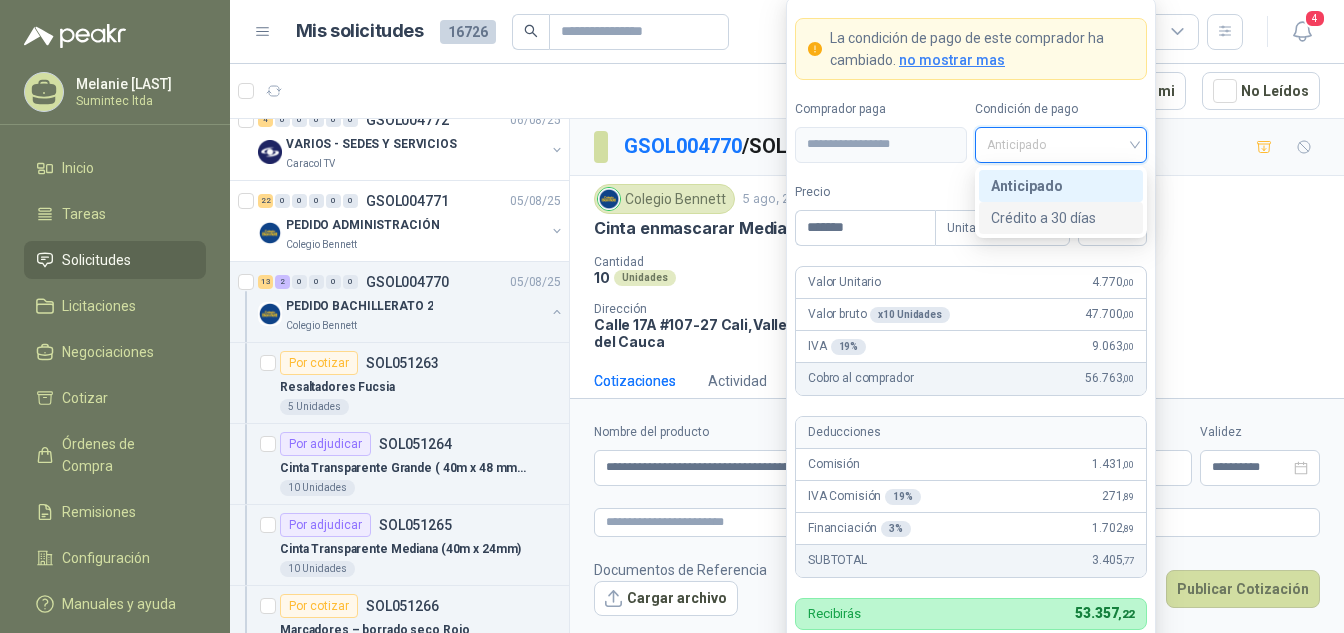 click on "Crédito a 30 días" at bounding box center (1061, 218) 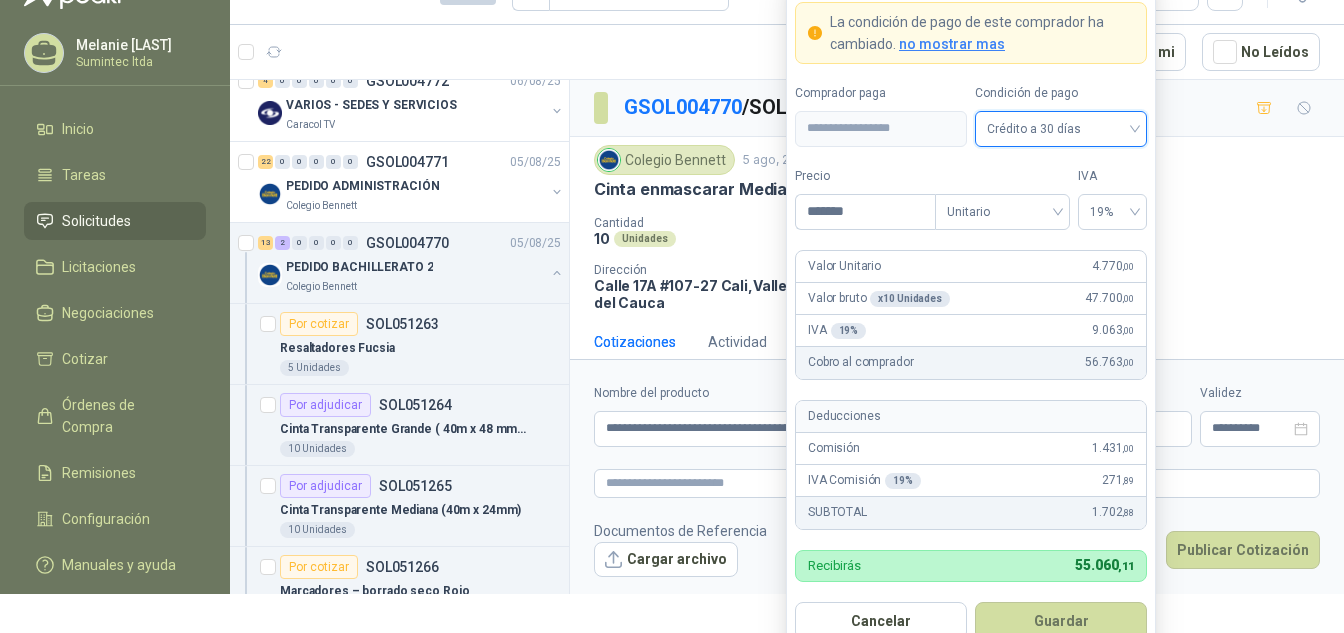 scroll, scrollTop: 44, scrollLeft: 0, axis: vertical 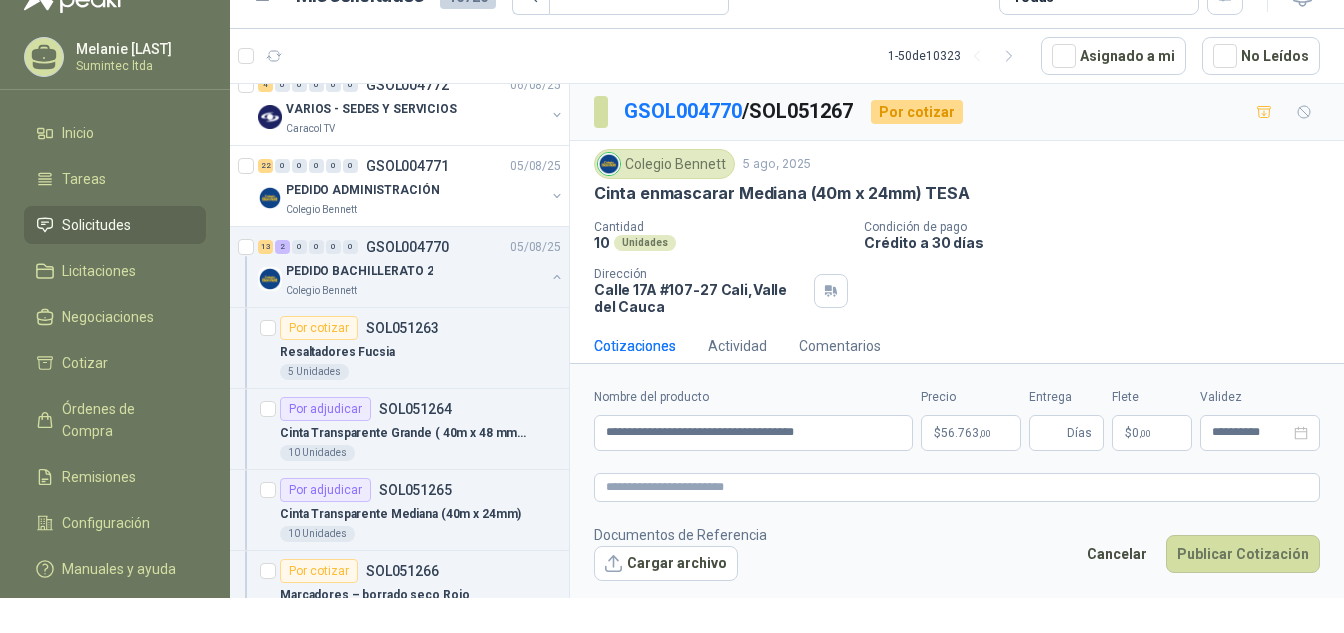 click on "**********" at bounding box center (957, 484) 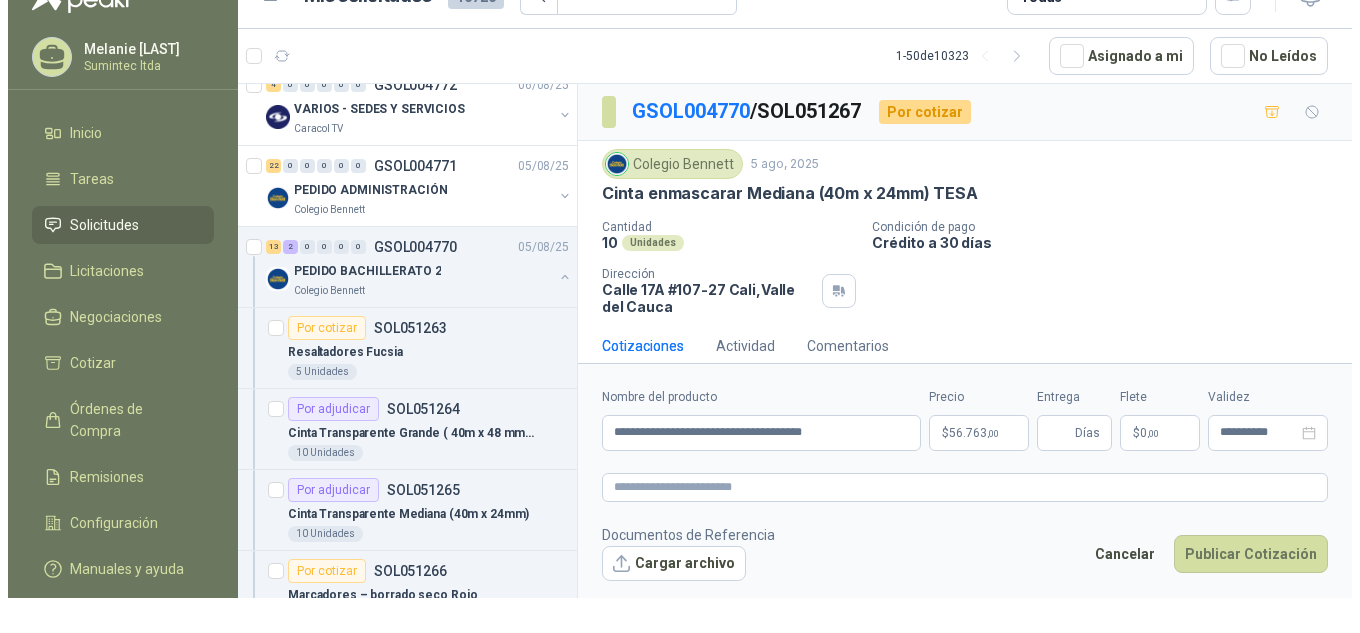 scroll, scrollTop: 0, scrollLeft: 0, axis: both 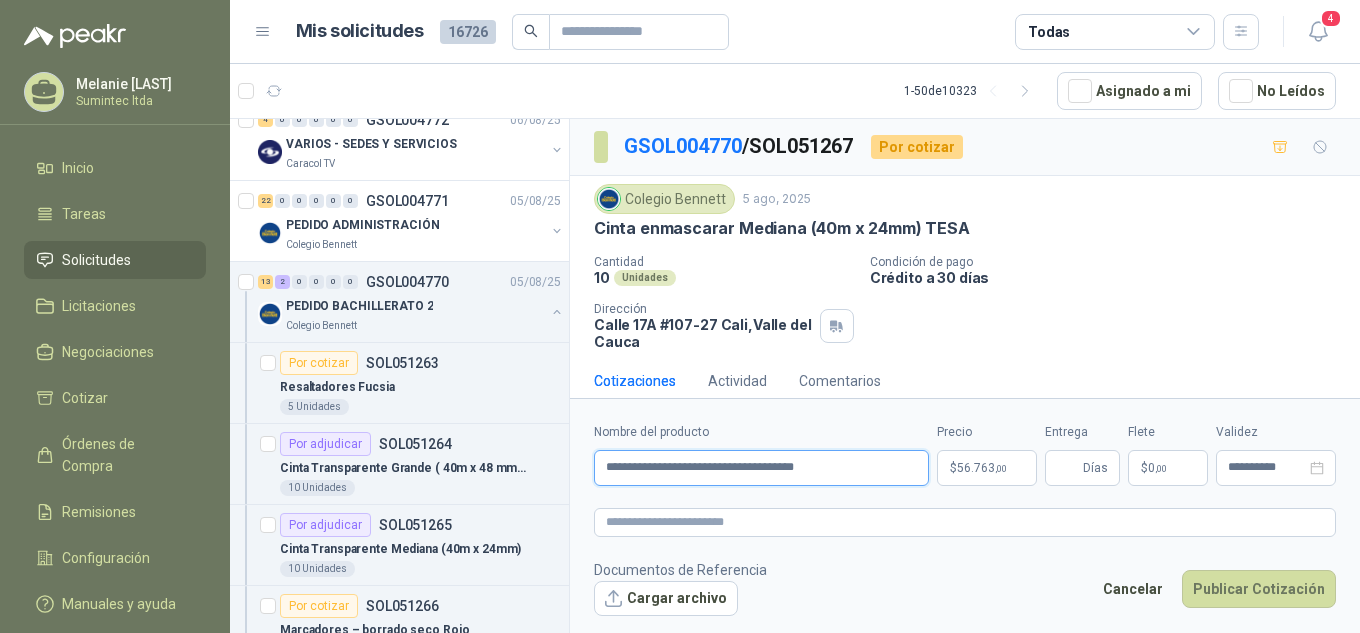 click on "**********" at bounding box center [761, 468] 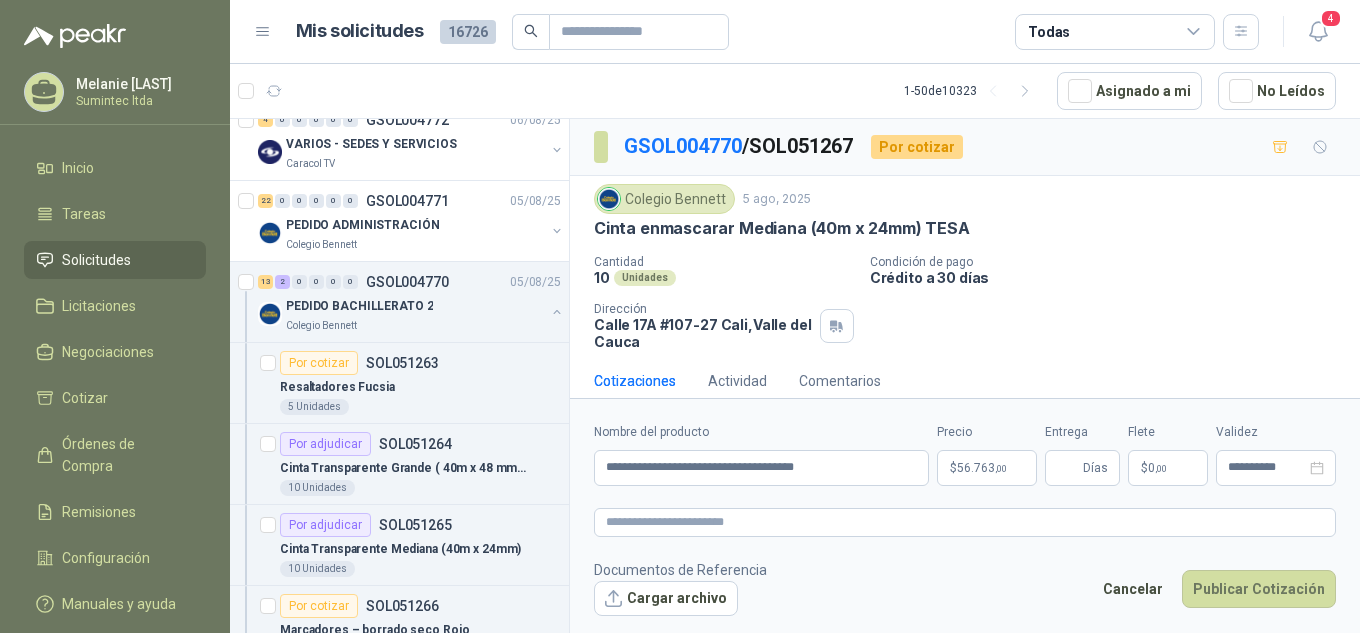 click on "**********" at bounding box center [965, 519] 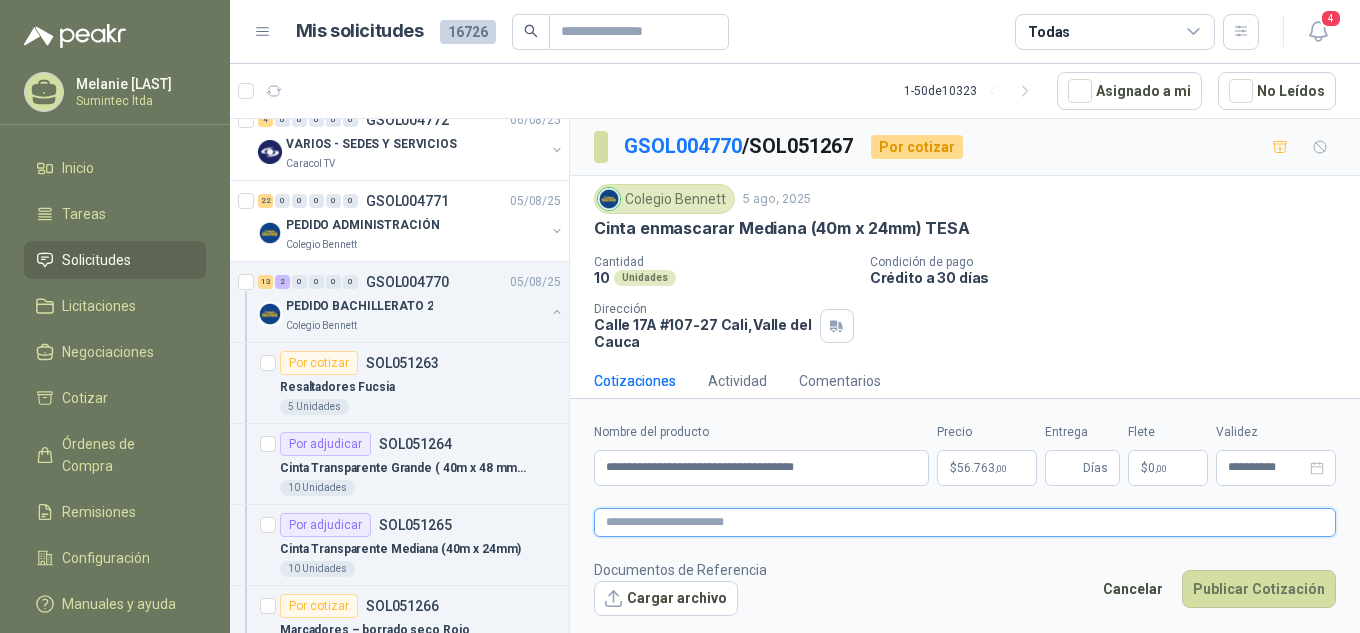 click at bounding box center [965, 522] 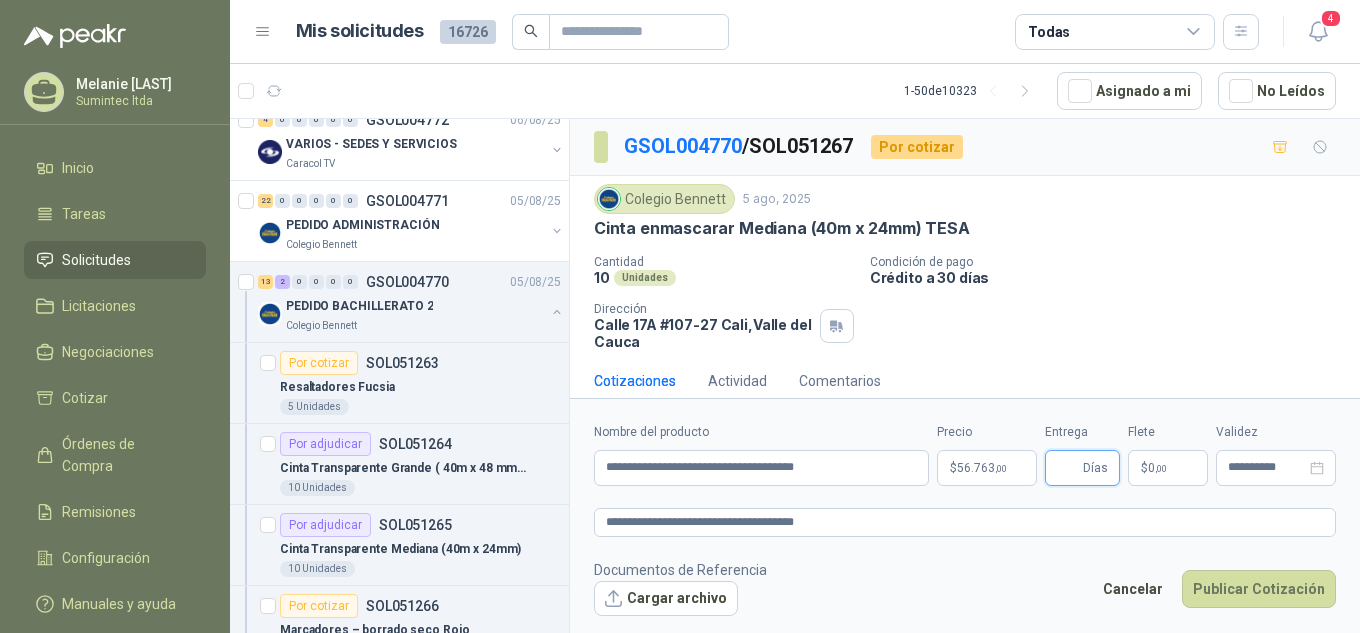 click on "Entrega" at bounding box center [1068, 468] 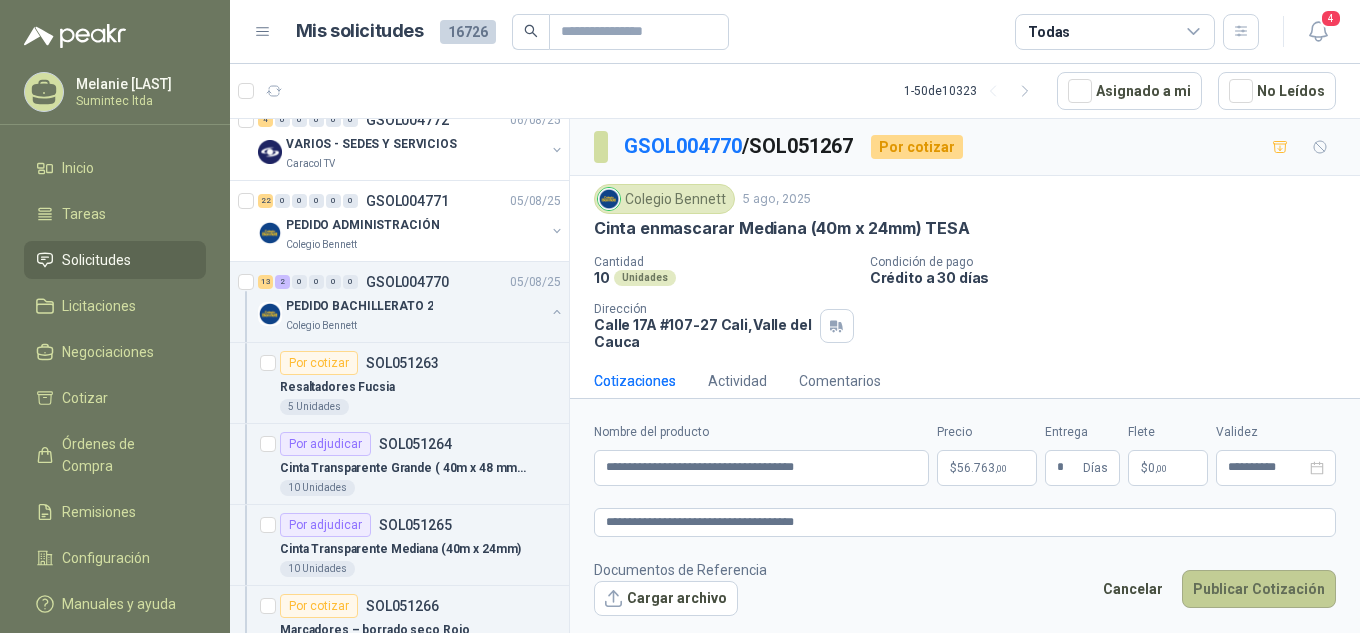 click on "Publicar Cotización" at bounding box center (1259, 589) 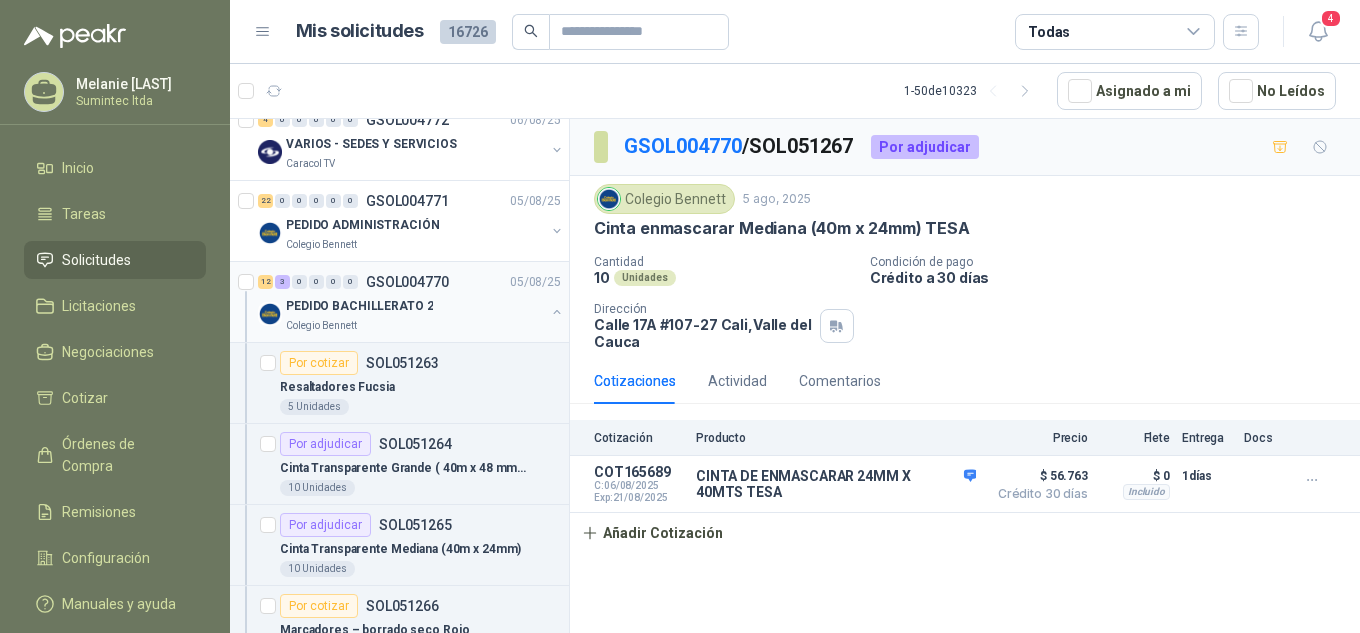 click on "PEDIDO BACHILLERATO 2" at bounding box center [359, 306] 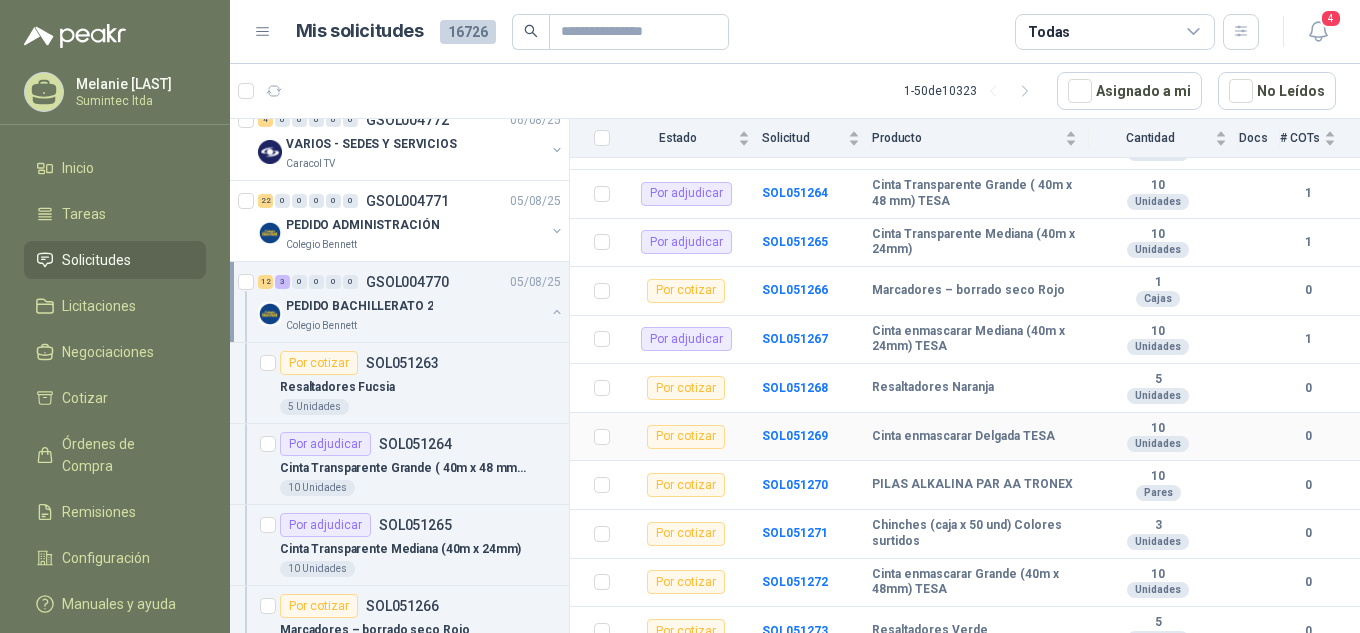 scroll, scrollTop: 300, scrollLeft: 0, axis: vertical 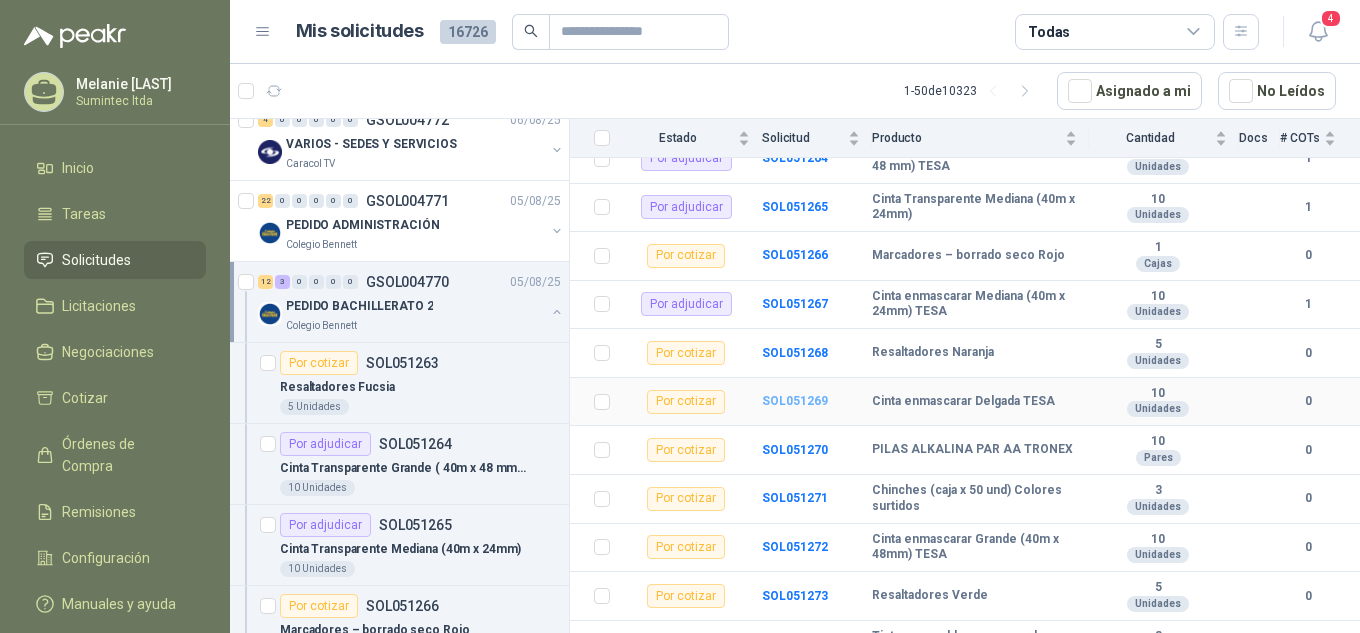 click on "SOL051269" at bounding box center (795, 401) 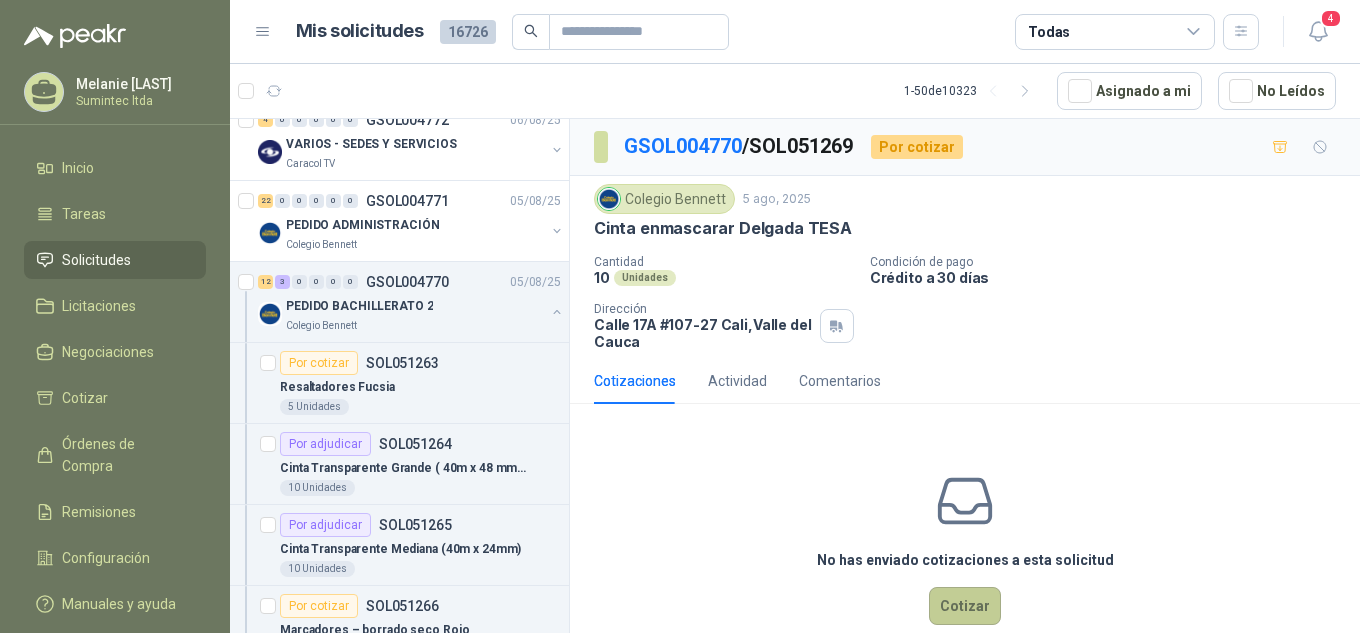 click on "Cotizar" at bounding box center [965, 606] 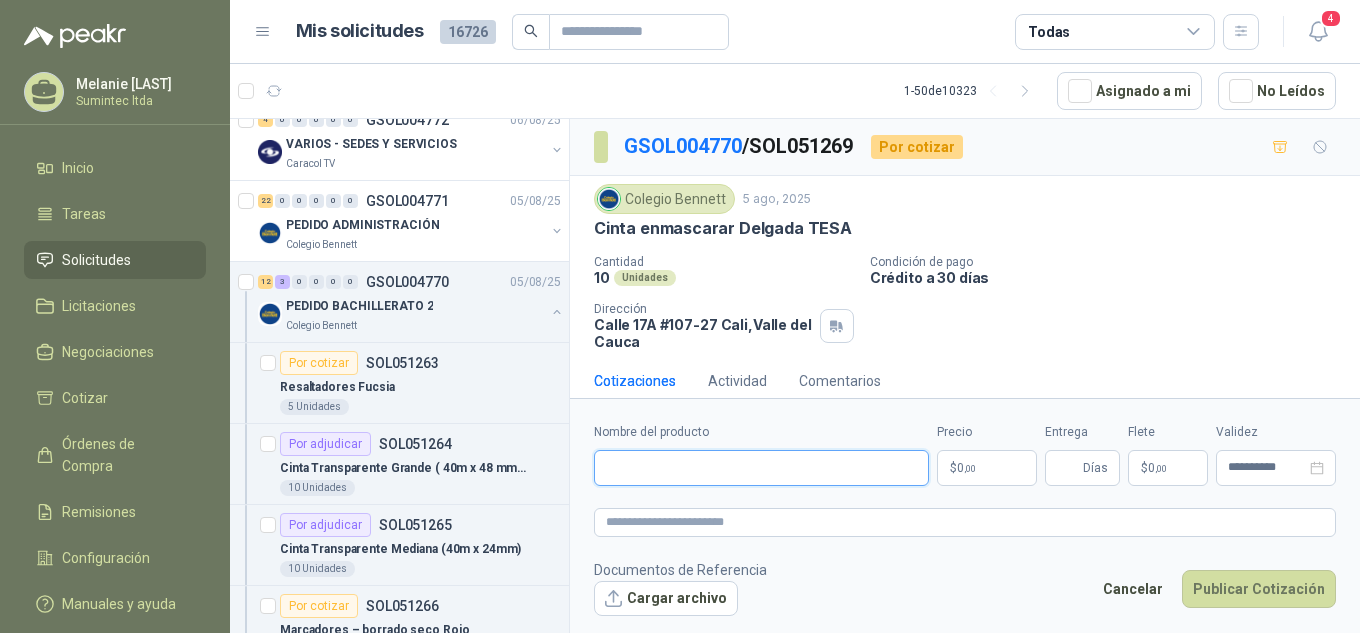 drag, startPoint x: 660, startPoint y: 467, endPoint x: 674, endPoint y: 457, distance: 17.20465 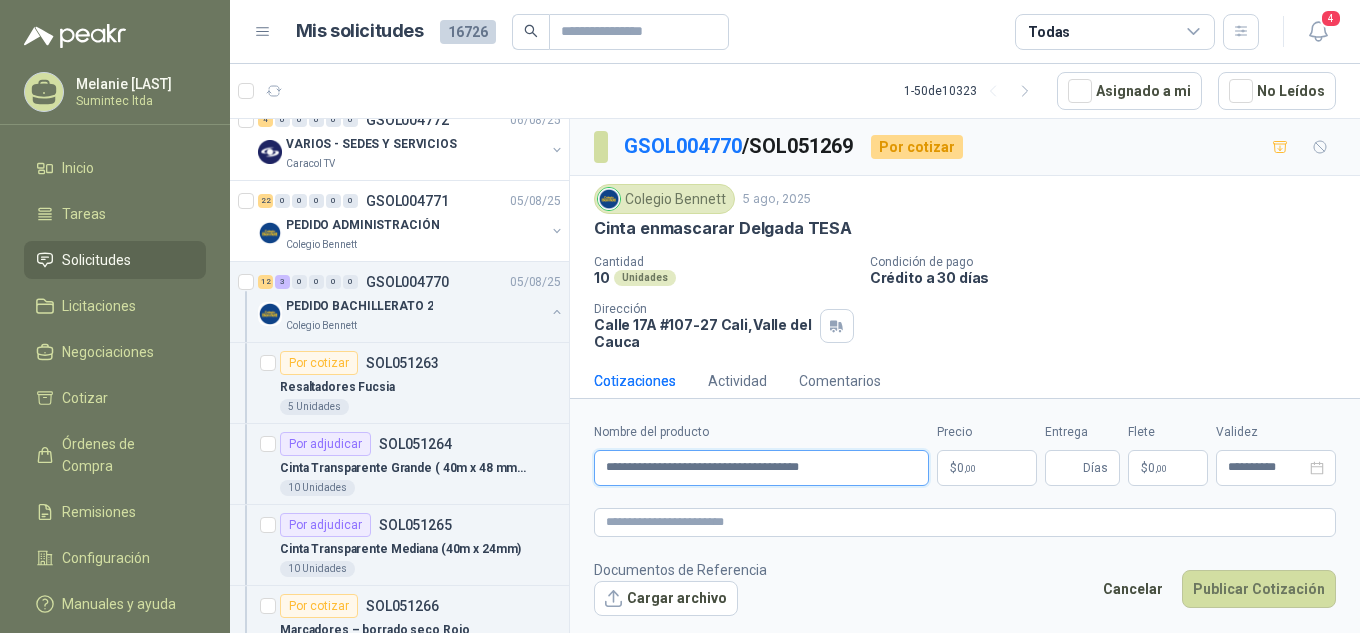 click on "**********" at bounding box center [761, 468] 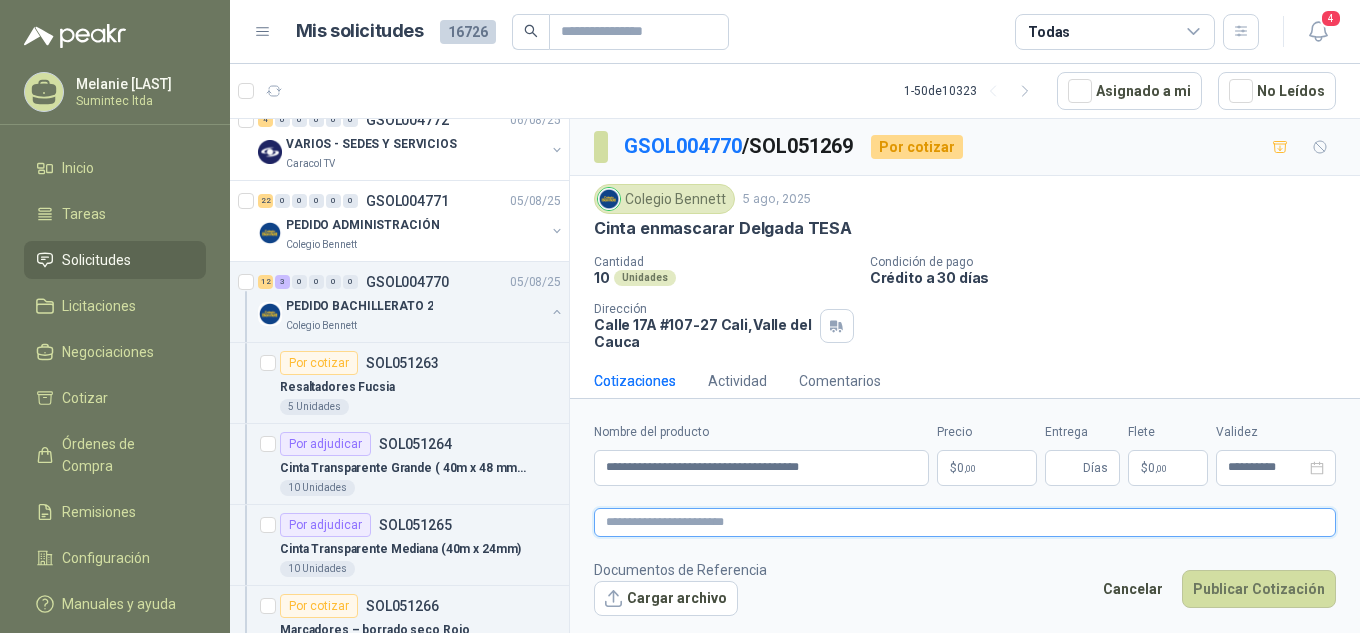 click at bounding box center (965, 522) 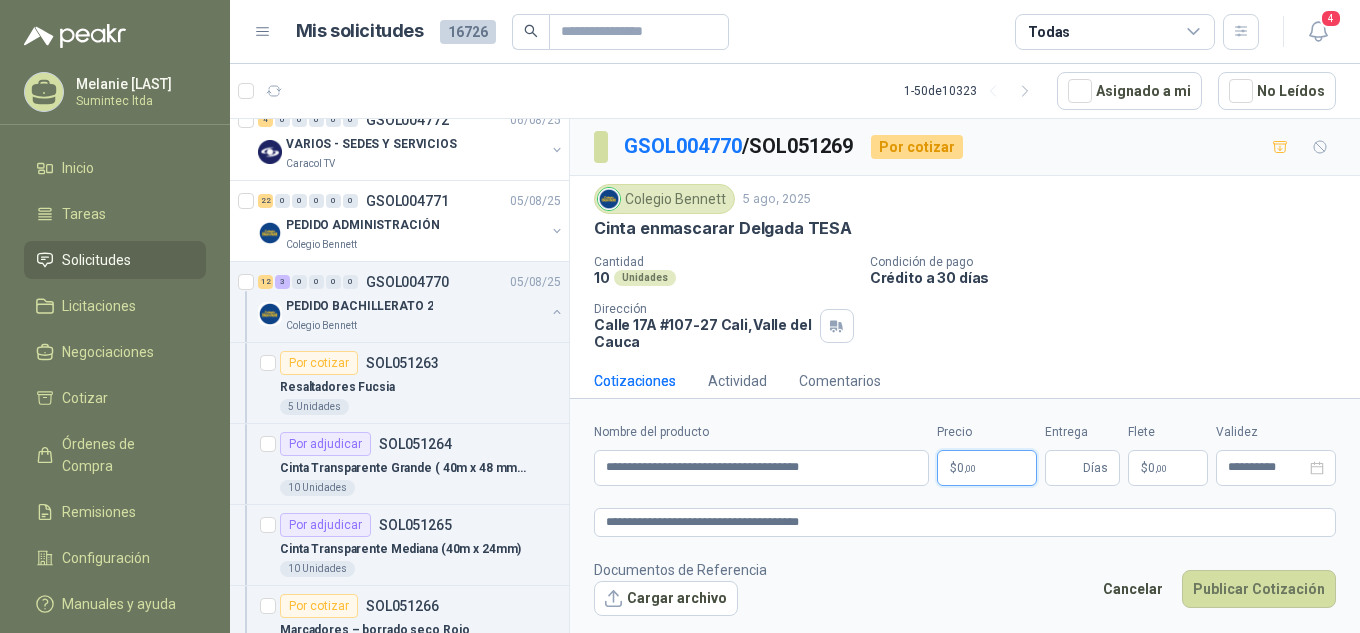drag, startPoint x: 994, startPoint y: 476, endPoint x: 1013, endPoint y: 470, distance: 19.924858 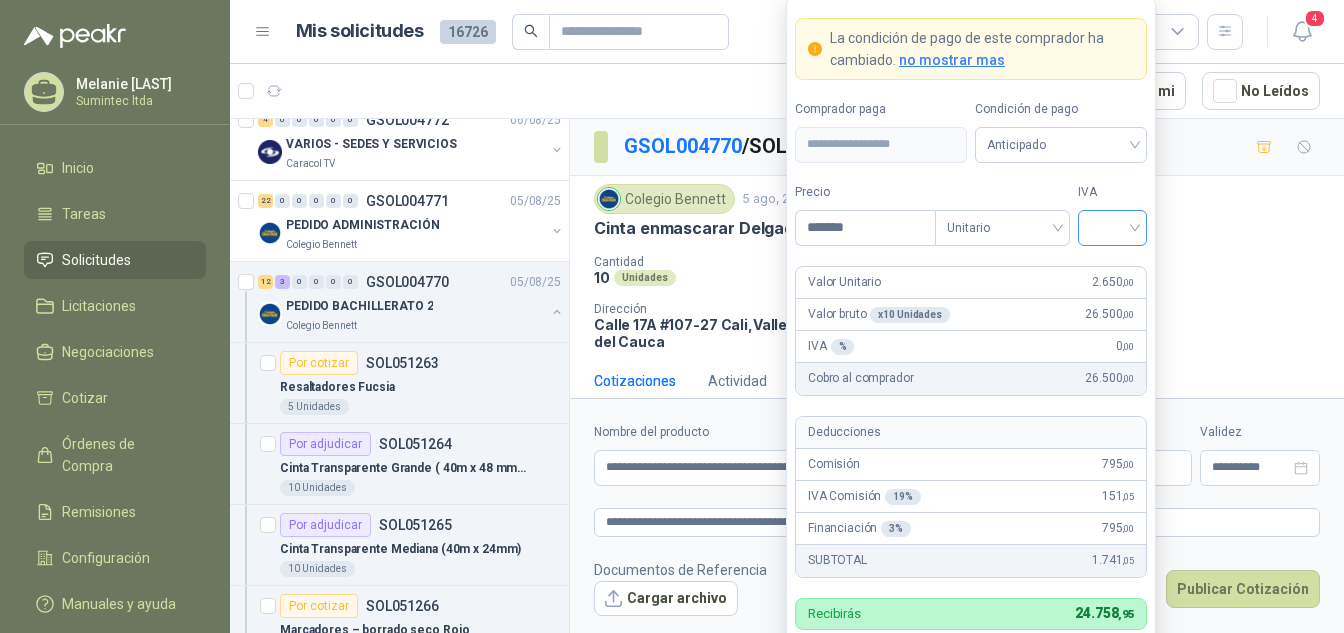click at bounding box center (1112, 226) 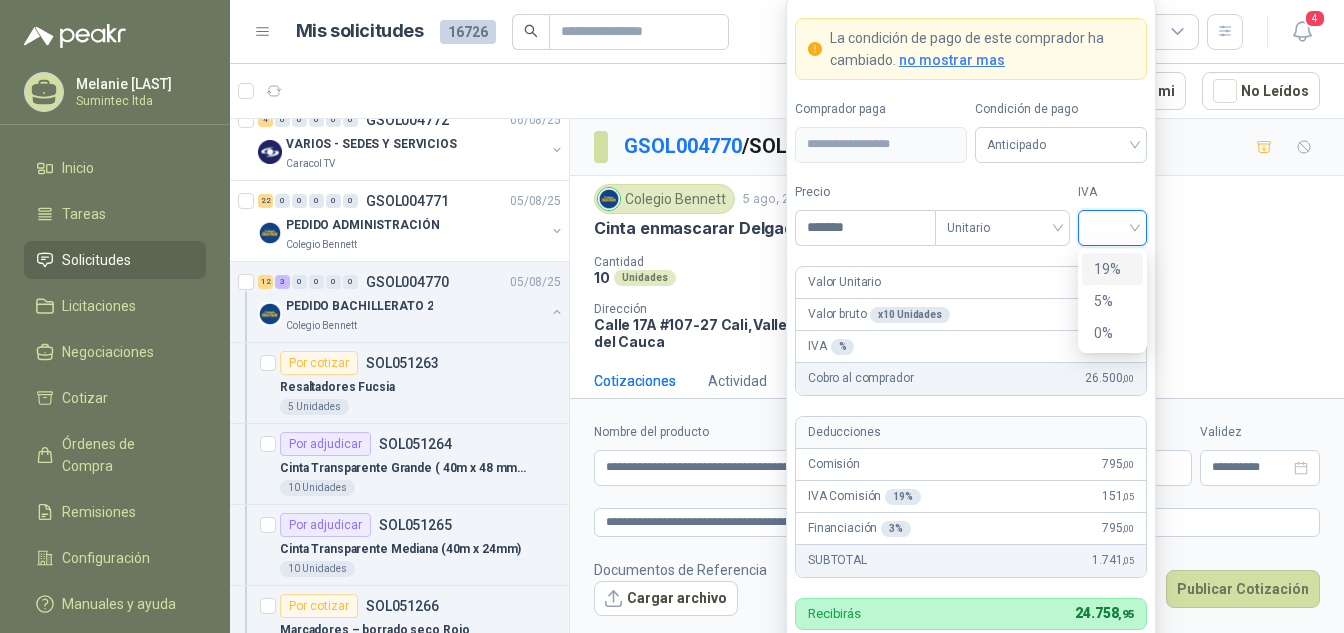 click on "19%" at bounding box center [1112, 269] 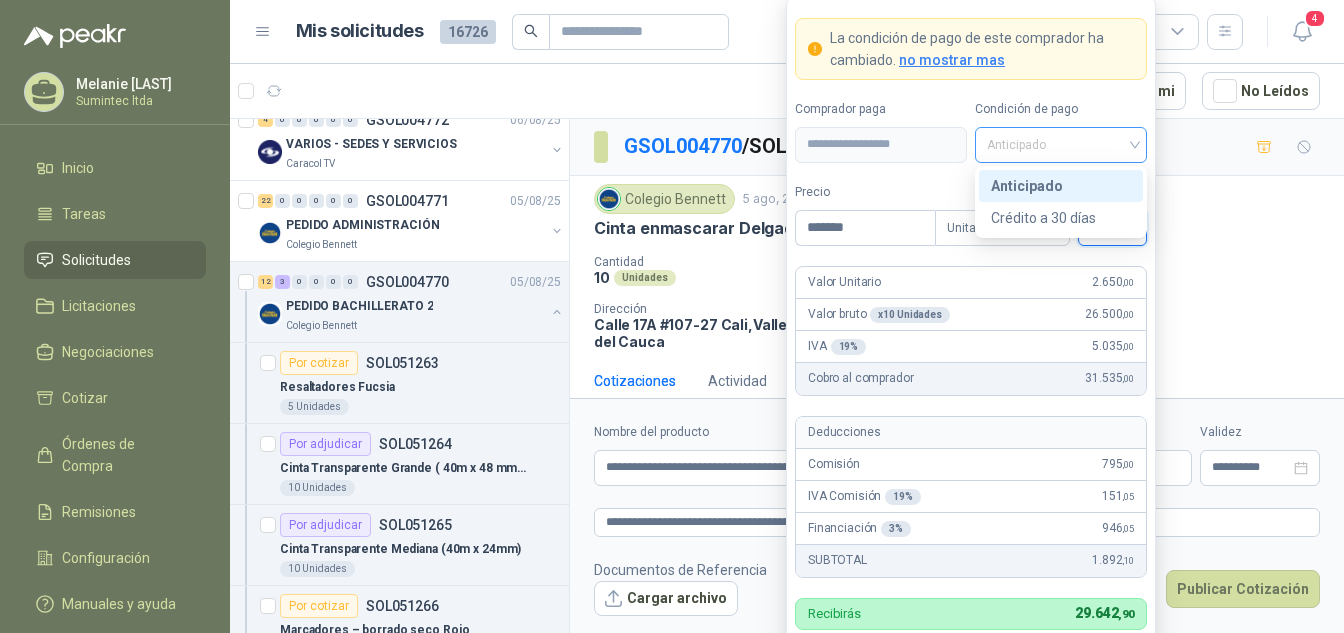 click on "Anticipado" at bounding box center (1061, 145) 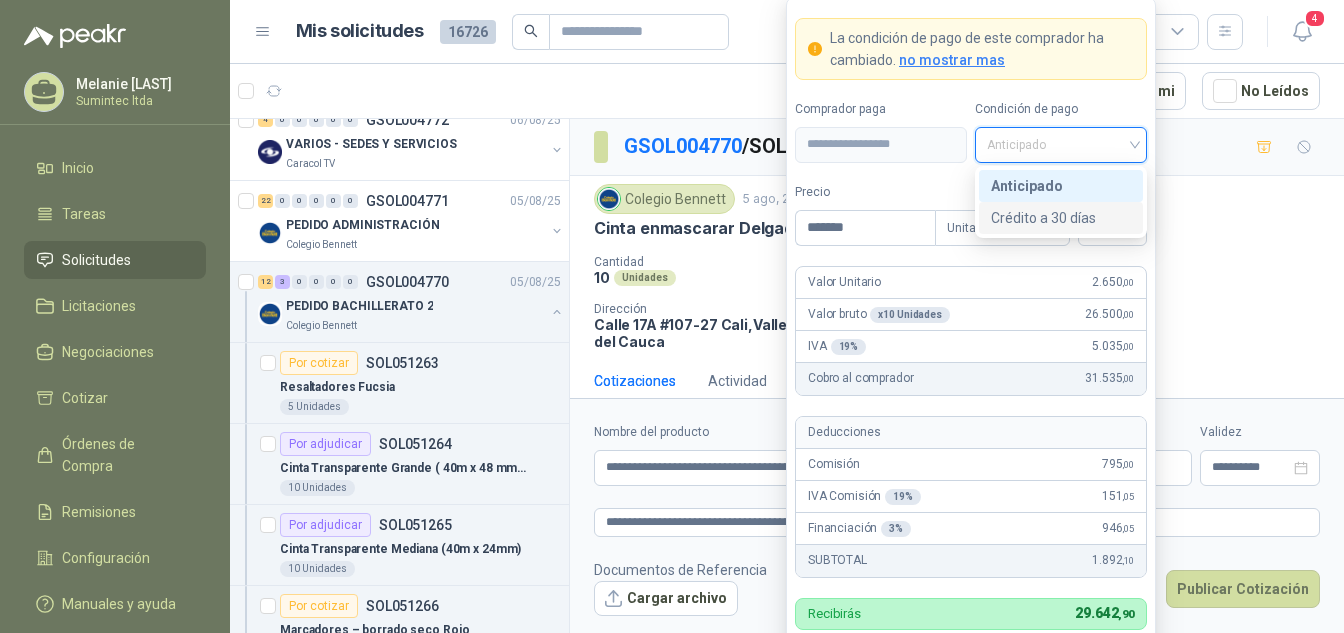 click on "Crédito a 30 días" at bounding box center [1061, 218] 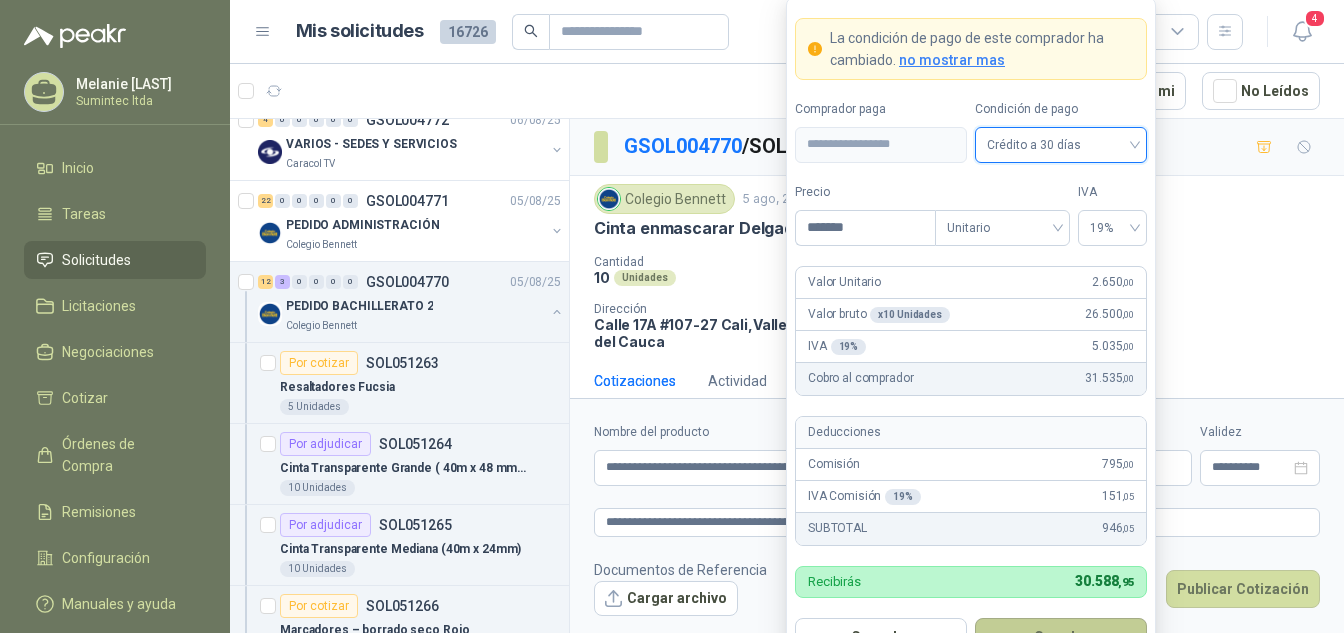 click on "Guardar" at bounding box center (1061, 637) 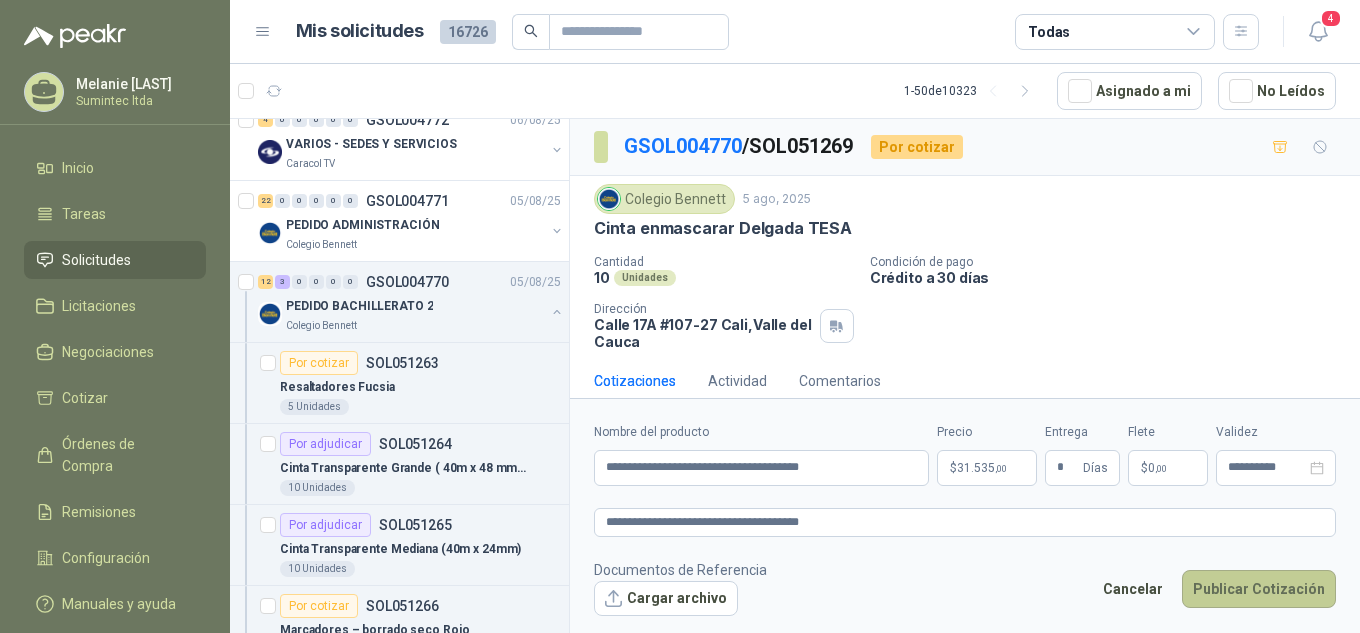 click on "Publicar Cotización" at bounding box center [1259, 589] 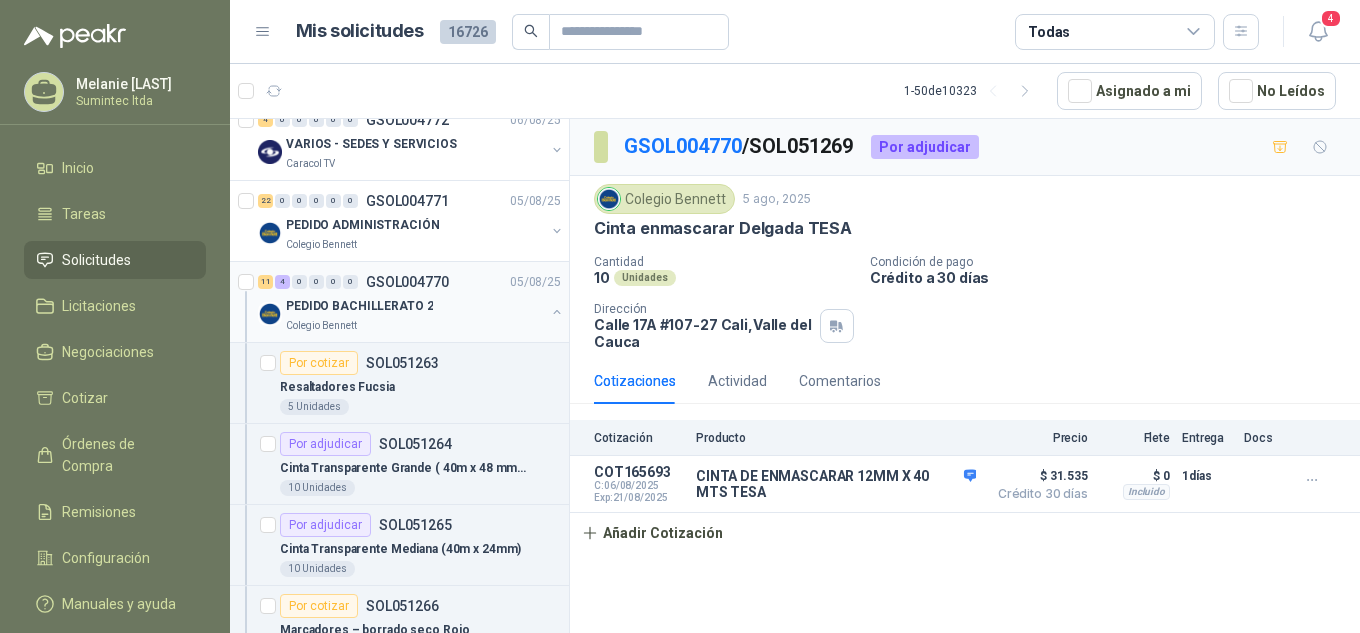 click on "PEDIDO BACHILLERATO 2" at bounding box center [359, 306] 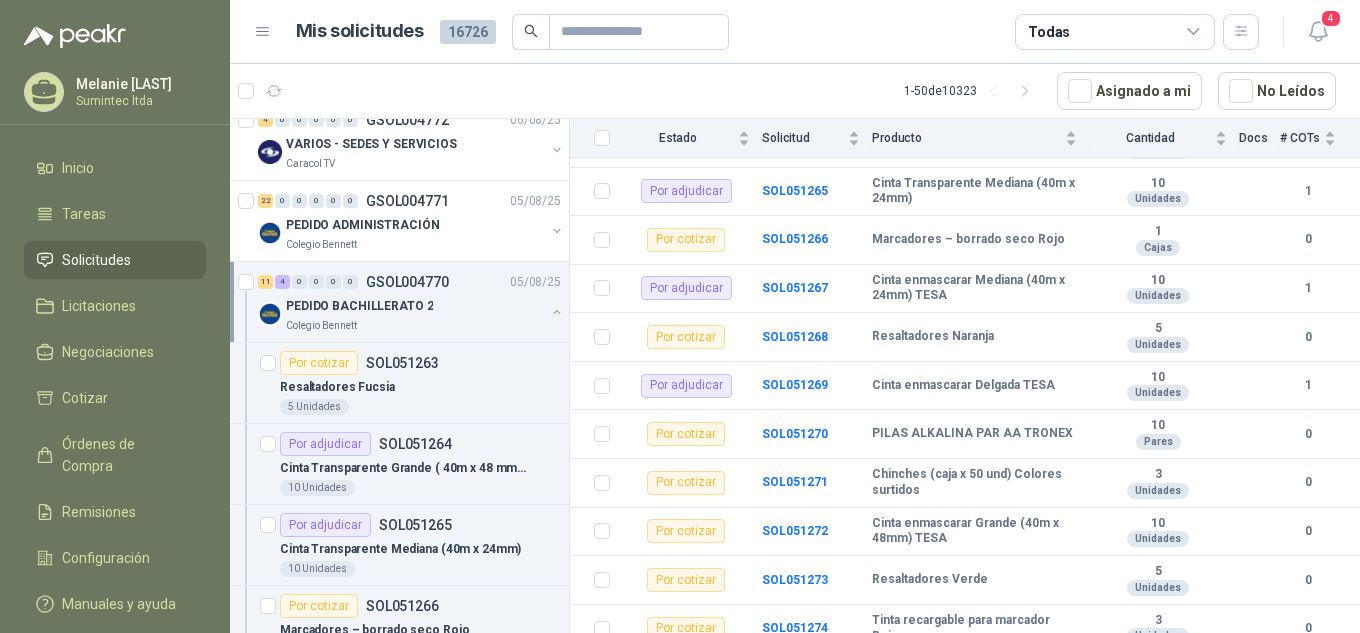 scroll, scrollTop: 400, scrollLeft: 0, axis: vertical 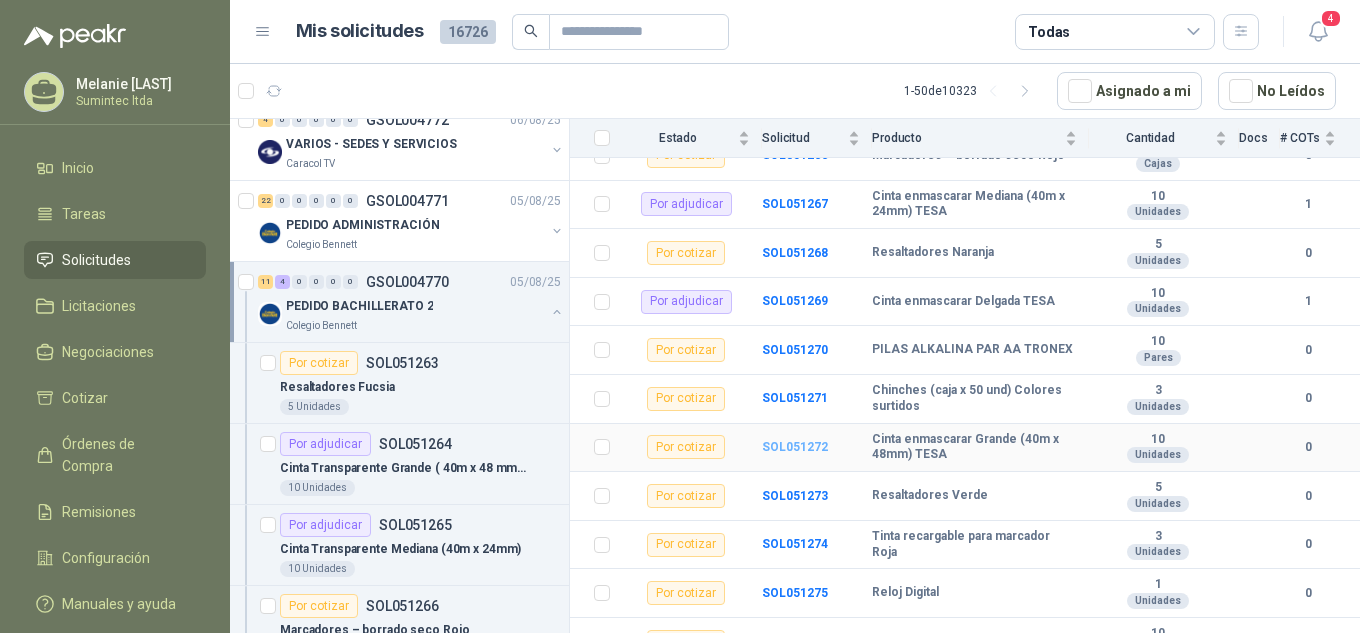 click on "SOL051272" at bounding box center (795, 447) 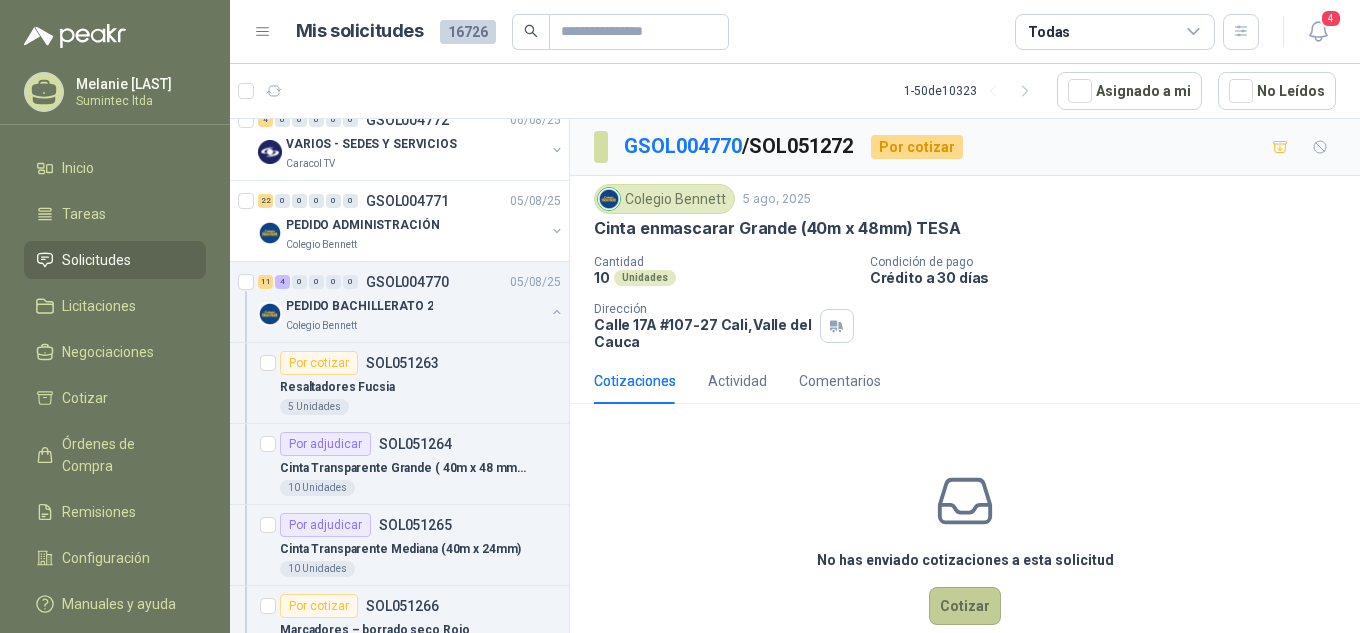 click on "Cotizar" at bounding box center (965, 606) 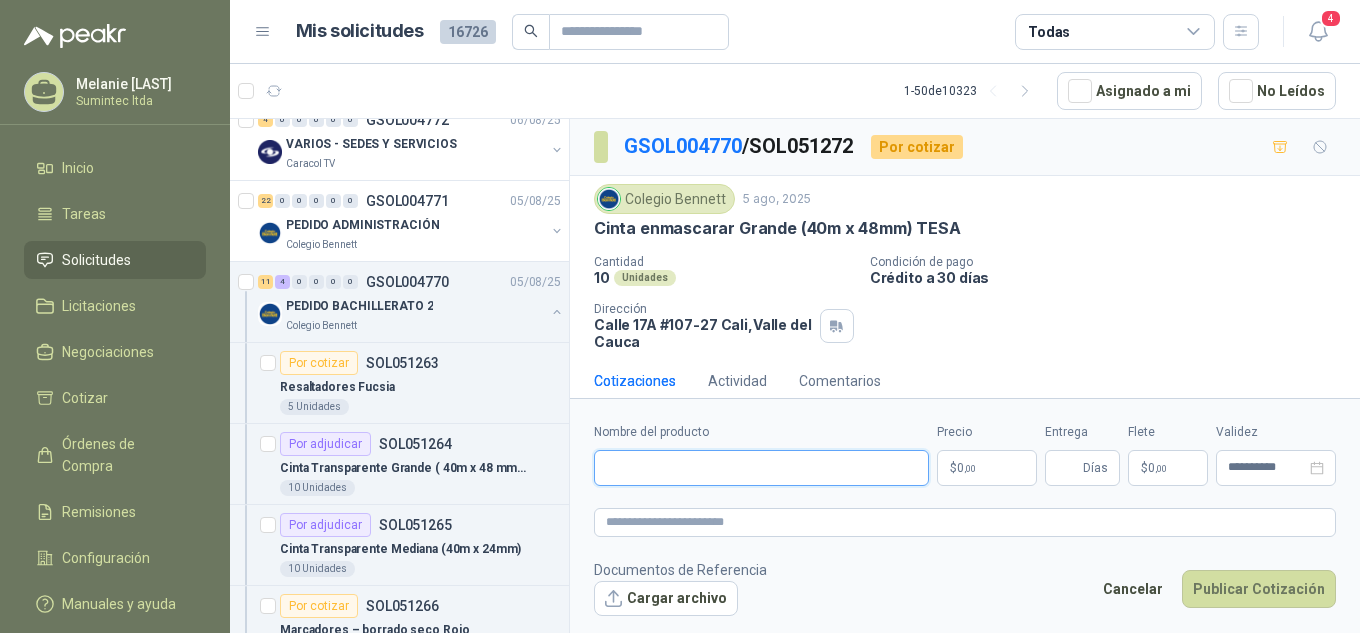 click on "Nombre del producto" at bounding box center [761, 468] 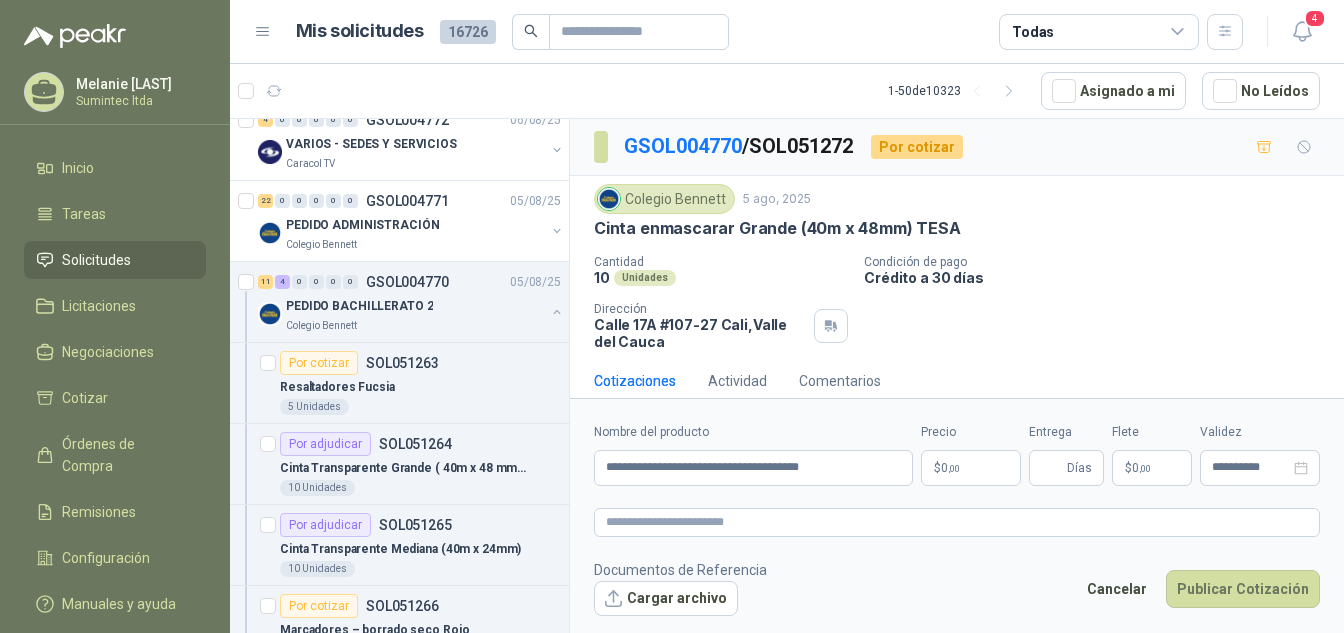 click on "Melanie [LAST] Lopez Sumintec ltda Inicio Tareas Solicitudes Licitaciones Negociaciones Cotizar Órdenes de Compra Remisiones Configuración Manuales y ayuda Mis solicitudes 16726 Todas 4 1 - 50 de 10323 Asignado a mi No Leídos Por cotizar SOL051304 06/08/25 Silla de oficina ergonomus interlocutora isósceles azul Colegio Bennett 4 Unidades 4 0 0 0 0 0 GSOL004772 06/08/25 VARIOS - SEDES Y SERVICIOS Caracol TV 22 0 0 0 0 0 GSOL004771 05/08/25 PEDIDO ADMINISTRACIÓN Colegio Bennett 11 4 0 0 0 0 GSOL004770 05/08/25 PEDIDO BACHILLERATO 2 Colegio Bennett Por cotizar SOL051263 Resaltadores Fucsia 5 Unidades Por adjudicar SOL051264 Cinta Transparente Grande ( 40m x 48 mm) TESA 10 Unidades Por adjudicar SOL051265 Cinta Transparente Mediana (40m x 24mm) 10 Unidades Por cotizar SOL051266 Marcadores – borrado seco Rojo 1 Cajas Por adjudicar SOL051267 Cinta enmascarar Mediana (40m x 24mm) TESA 10 Unidades Por cotizar SOL051268 5" at bounding box center [672, 316] 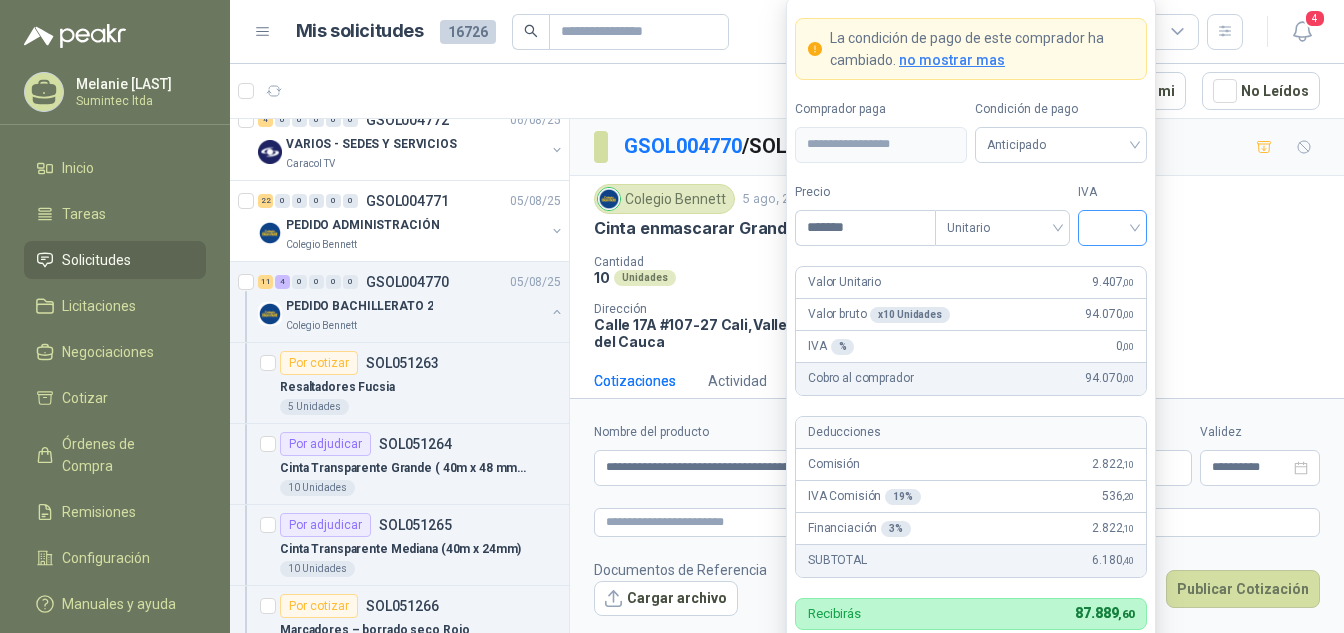 click at bounding box center [1112, 226] 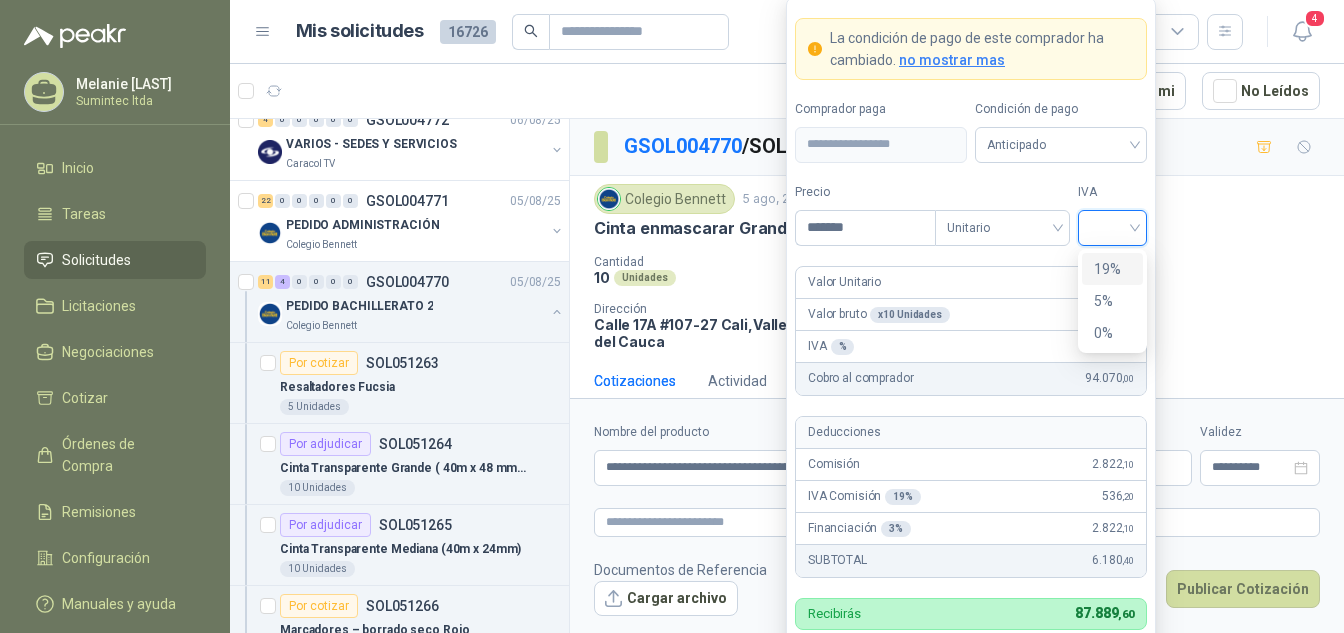 click on "19%" at bounding box center [1112, 269] 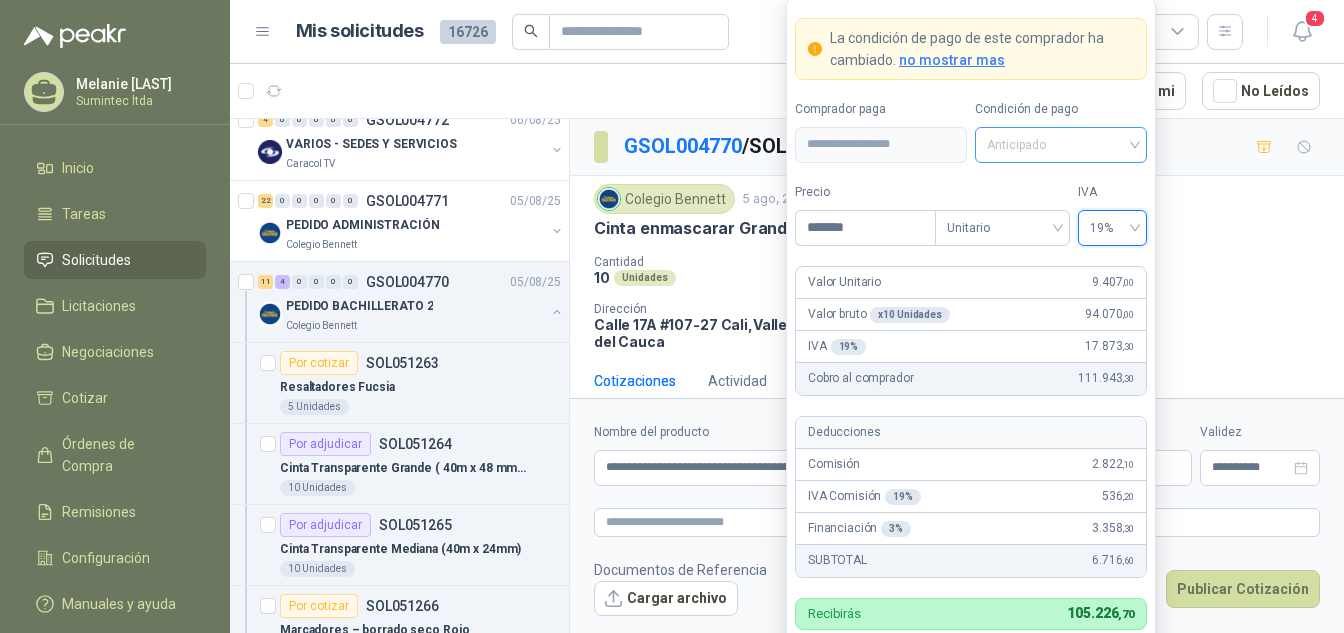 click on "Anticipado" at bounding box center [1061, 145] 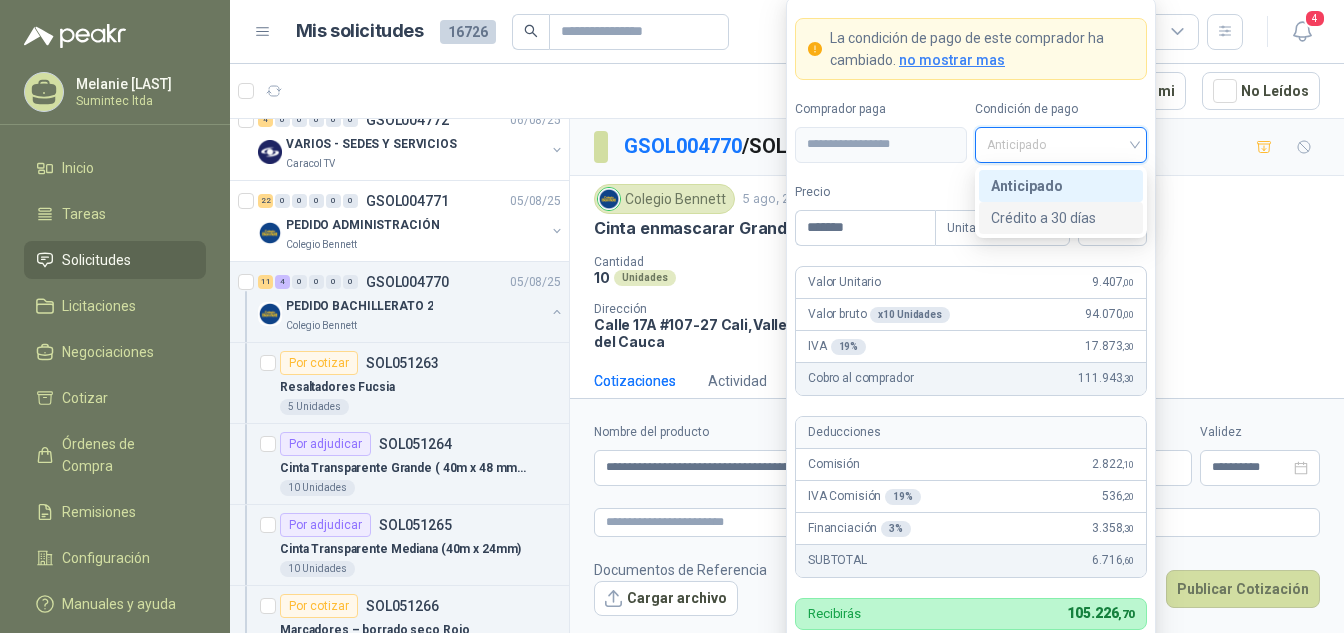 click on "Crédito a 30 días" at bounding box center [1061, 218] 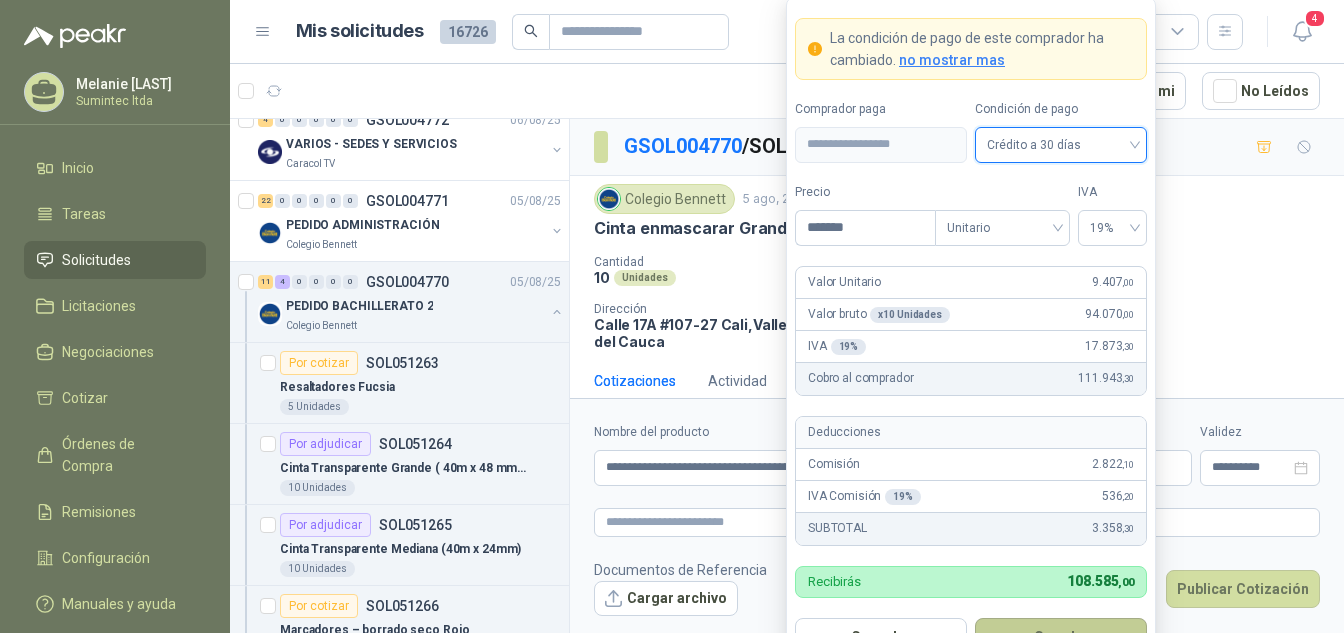 click on "Guardar" at bounding box center [1061, 637] 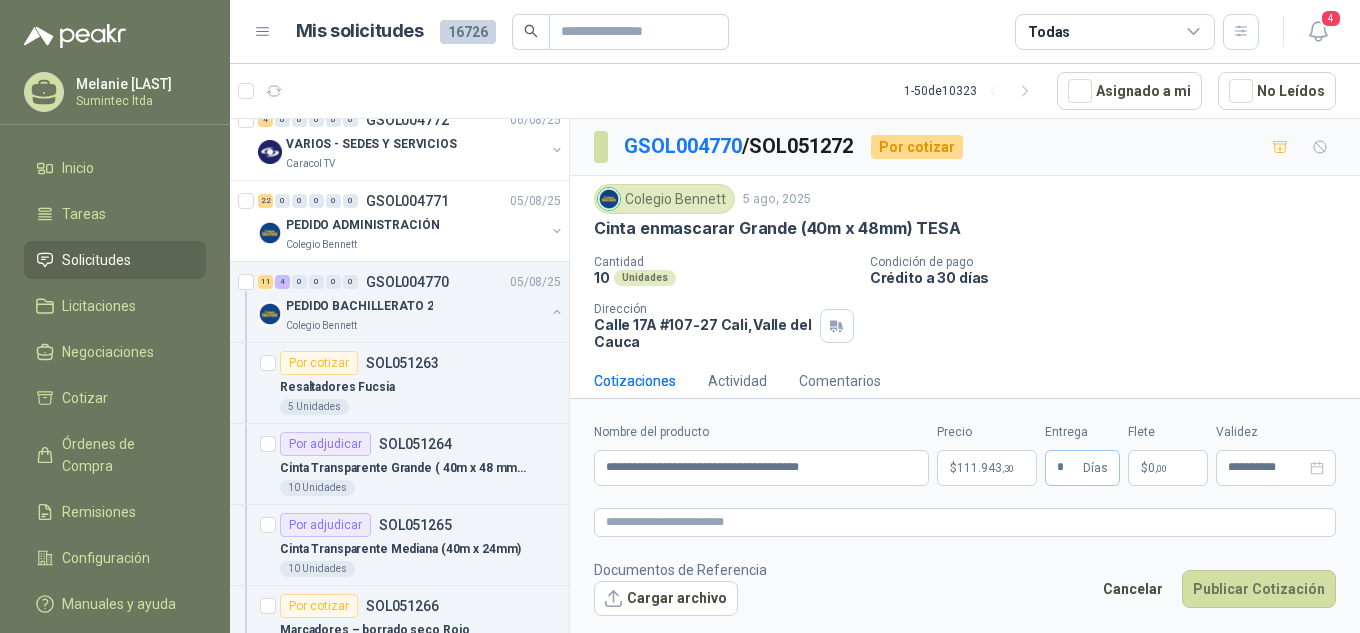 click on "Días" at bounding box center (1095, 468) 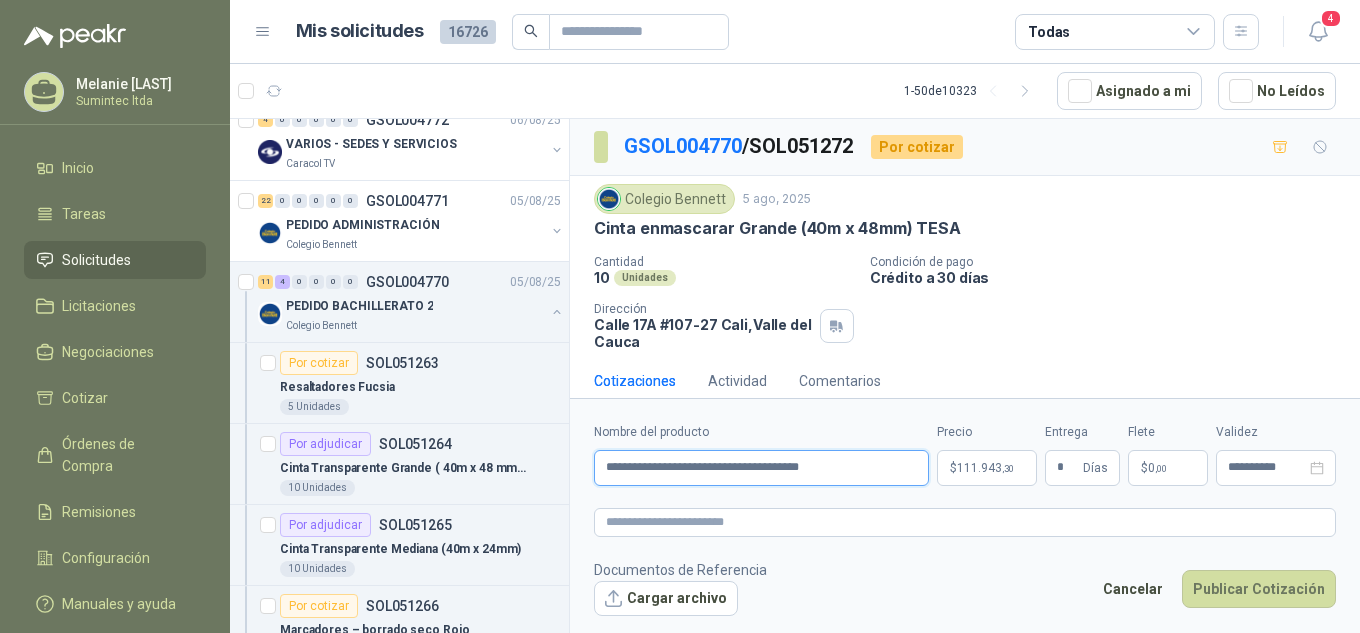 drag, startPoint x: 721, startPoint y: 452, endPoint x: 709, endPoint y: 455, distance: 12.369317 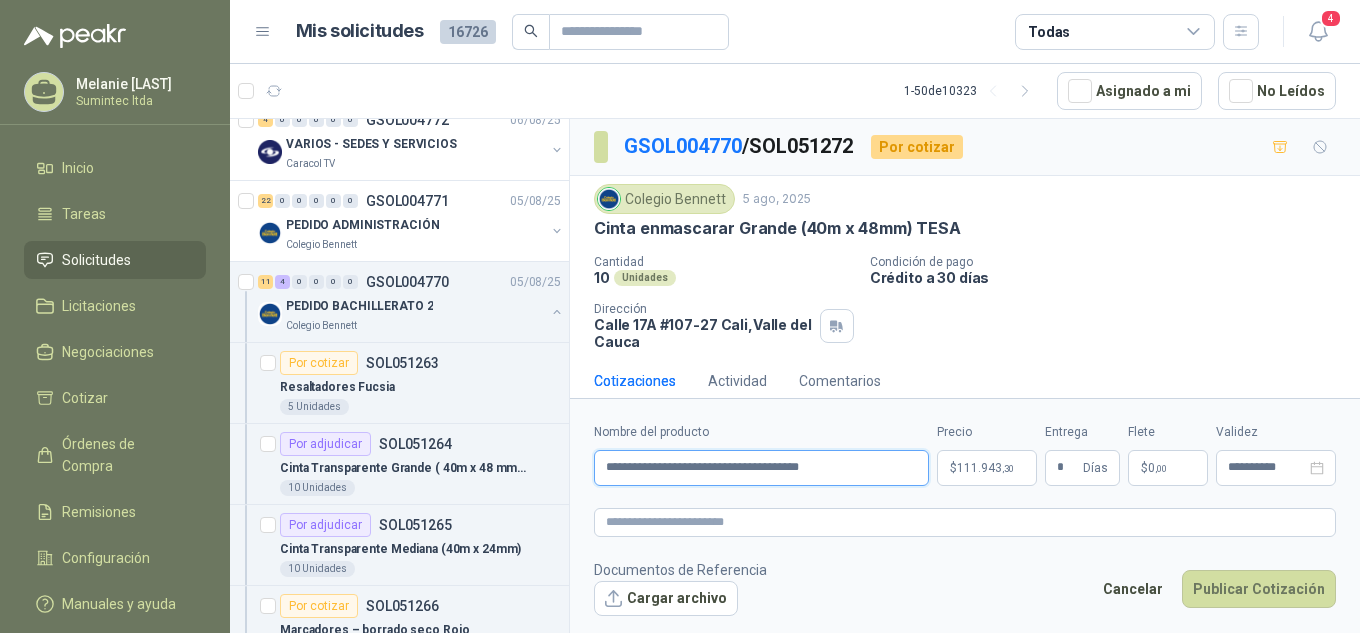 click on "**********" at bounding box center (761, 468) 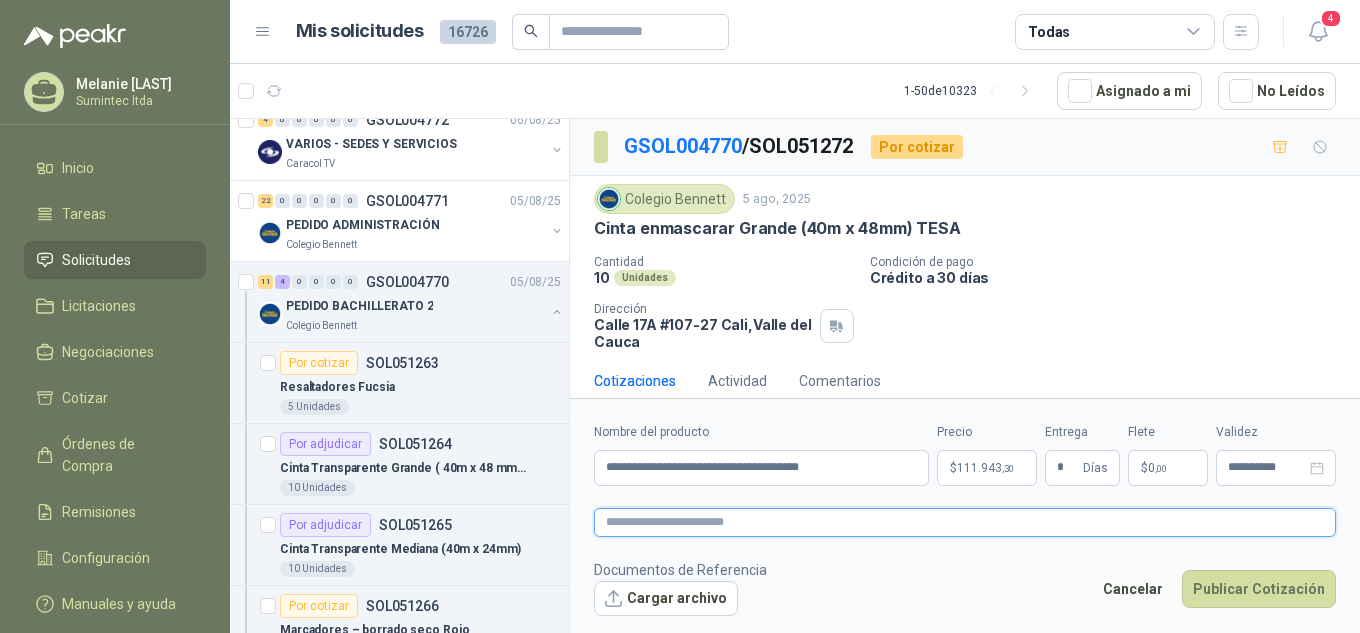 click at bounding box center [965, 522] 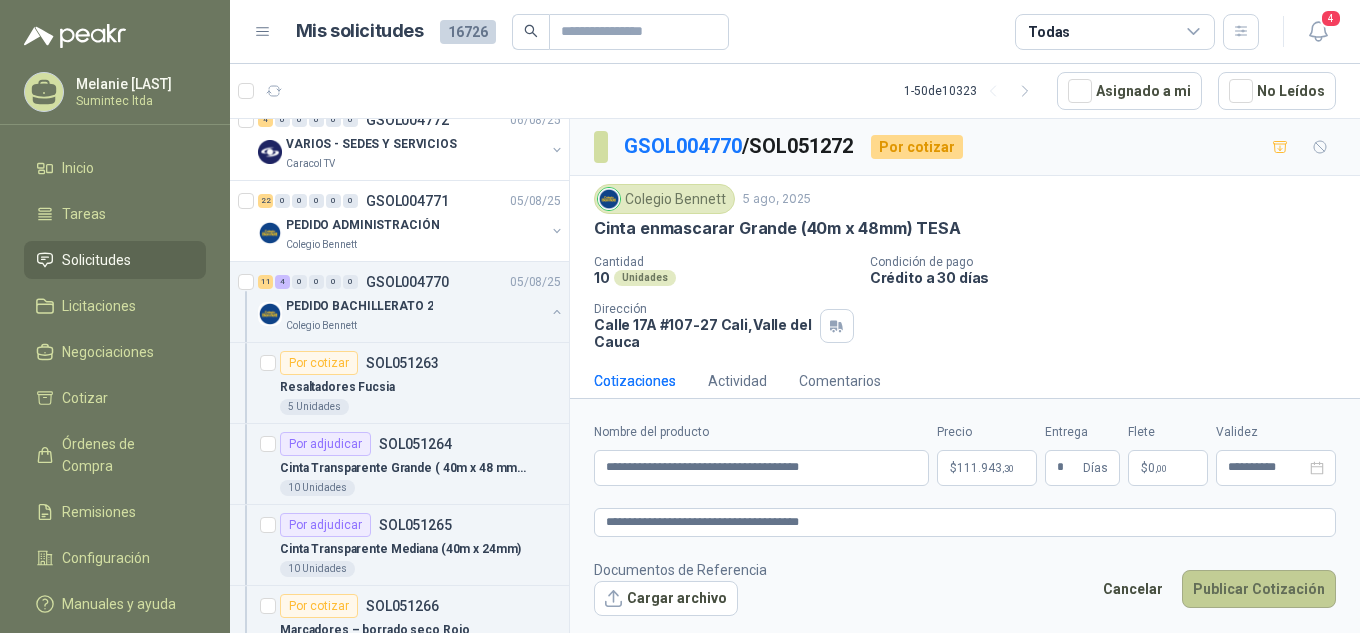 click on "Publicar Cotización" at bounding box center [1259, 589] 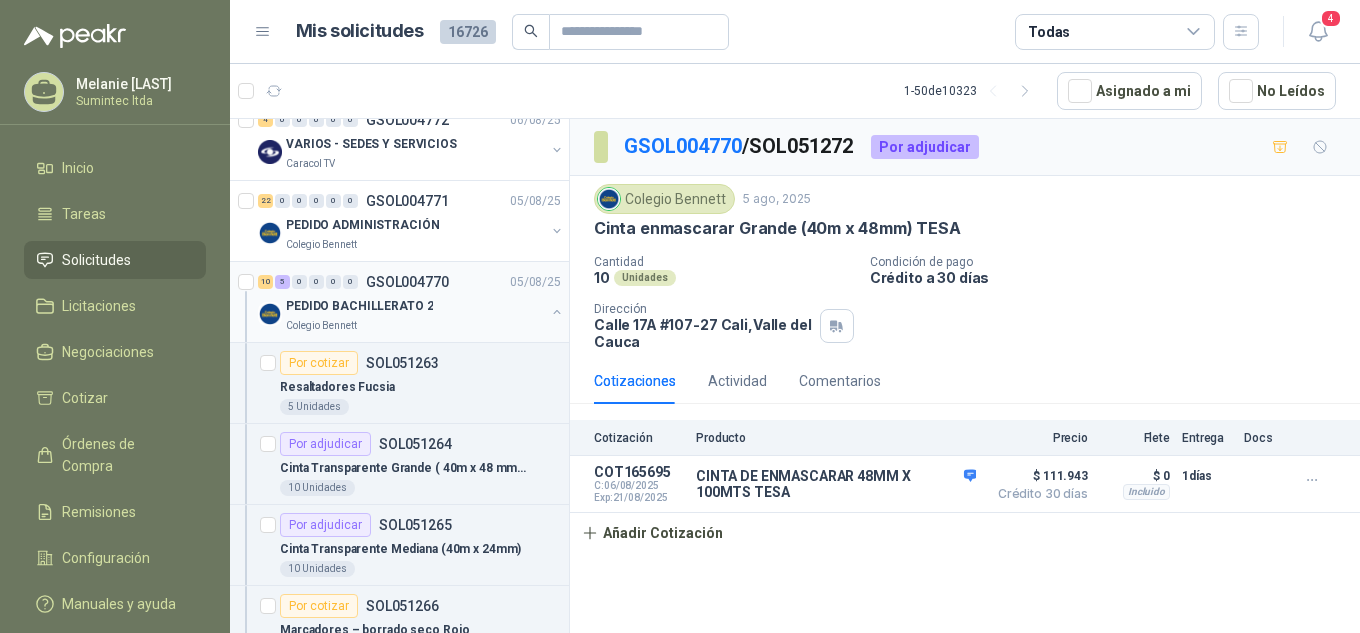click on "PEDIDO BACHILLERATO 2" at bounding box center (359, 306) 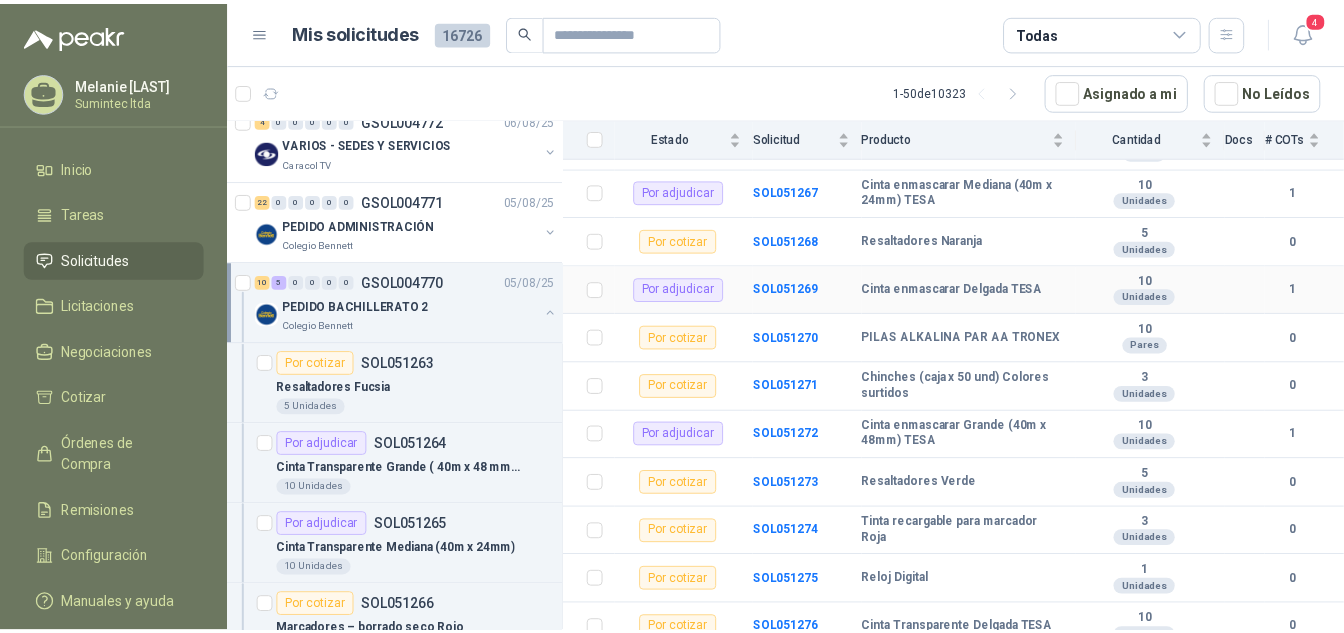 scroll, scrollTop: 475, scrollLeft: 0, axis: vertical 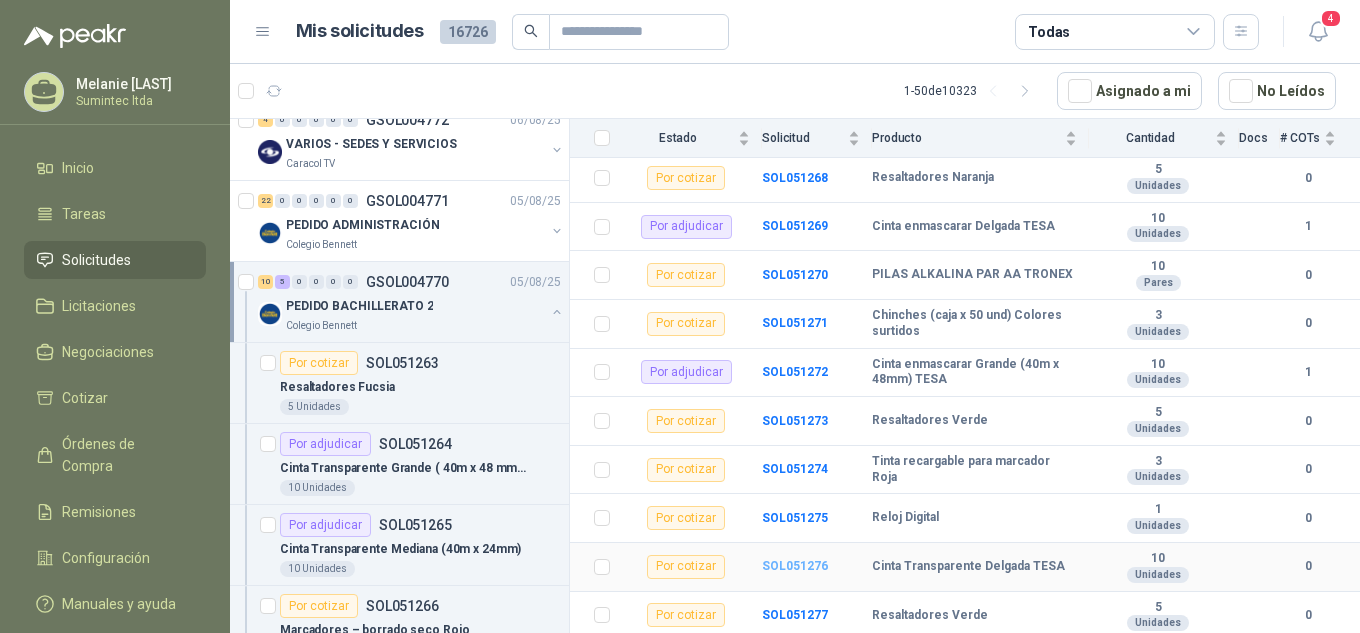 click on "SOL051276" at bounding box center (795, 566) 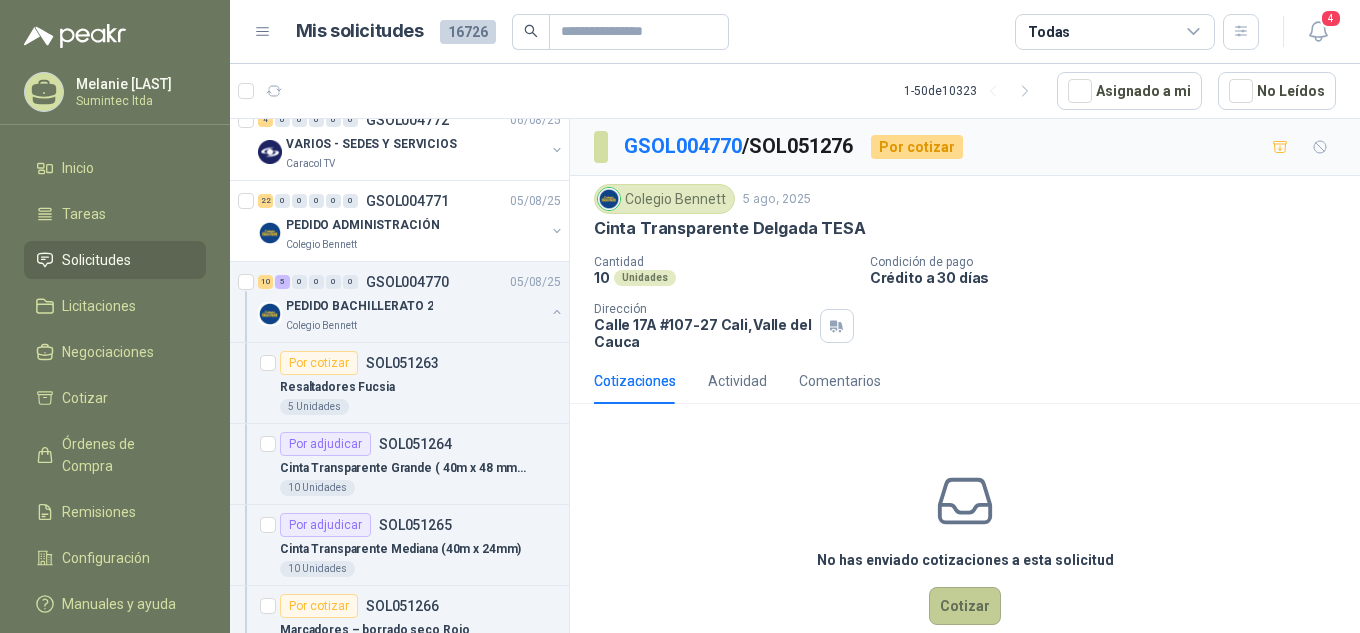 click on "Cotizar" at bounding box center (965, 606) 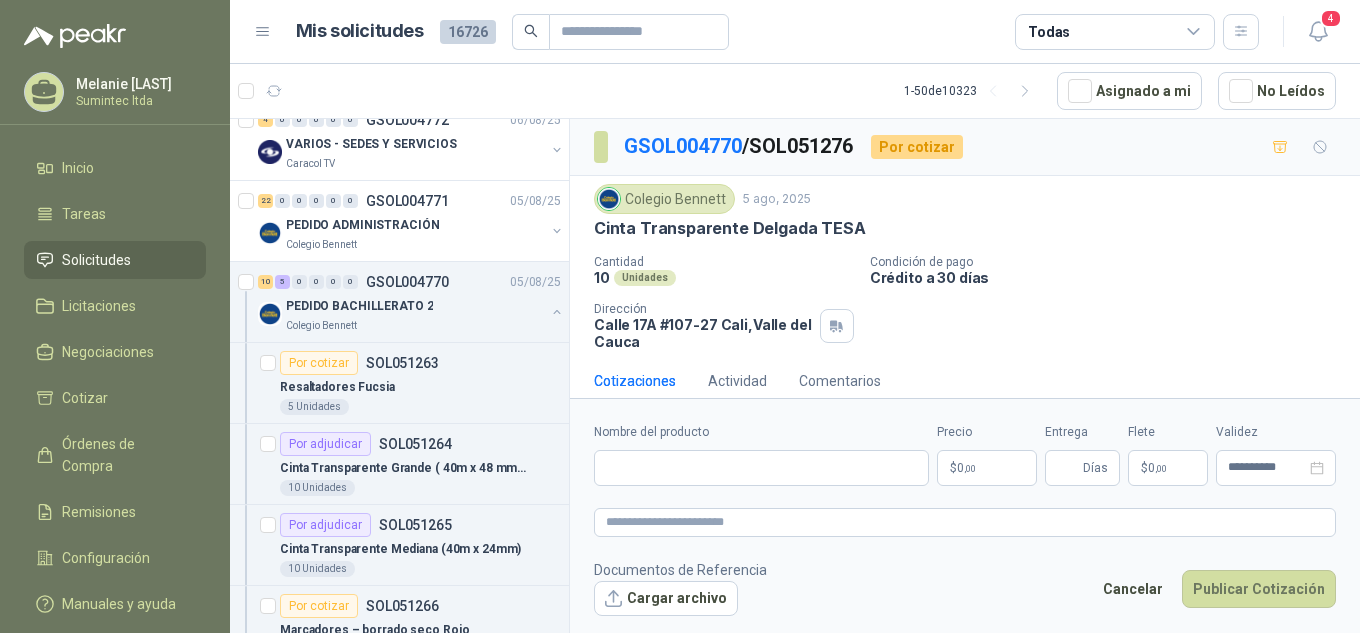 click on "Cinta Transparente Delgada TESA" at bounding box center (729, 228) 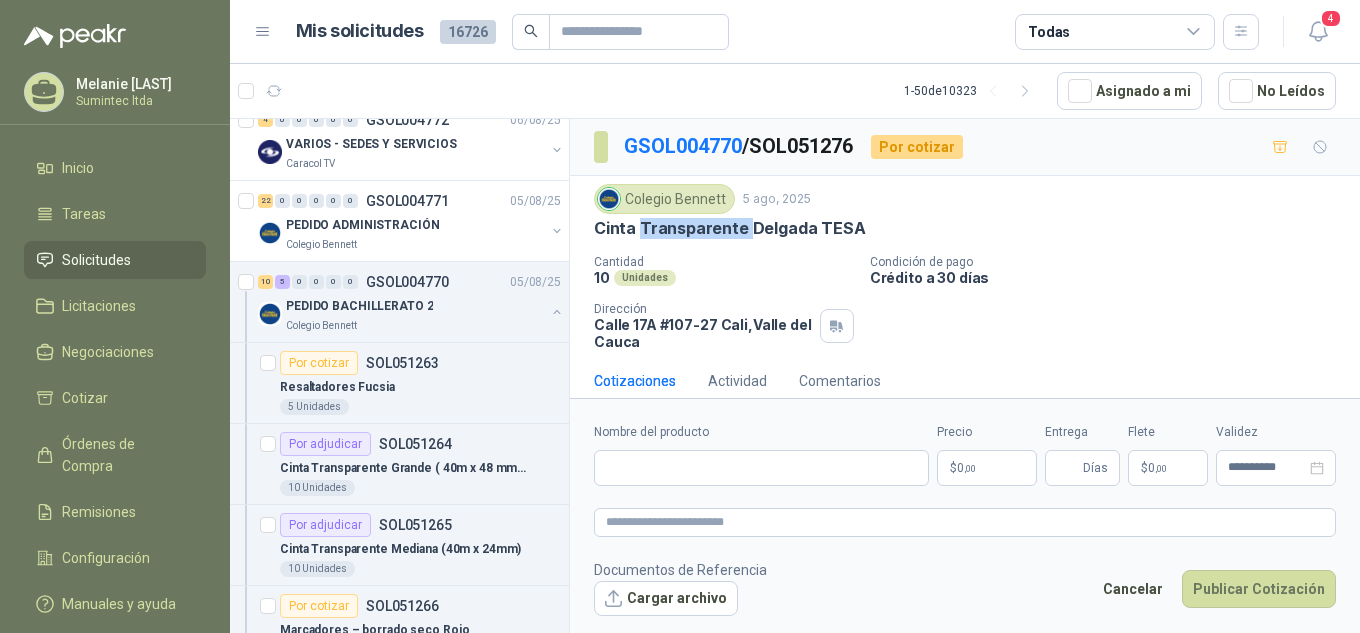 click on "Cinta Transparente Delgada TESA" at bounding box center [729, 228] 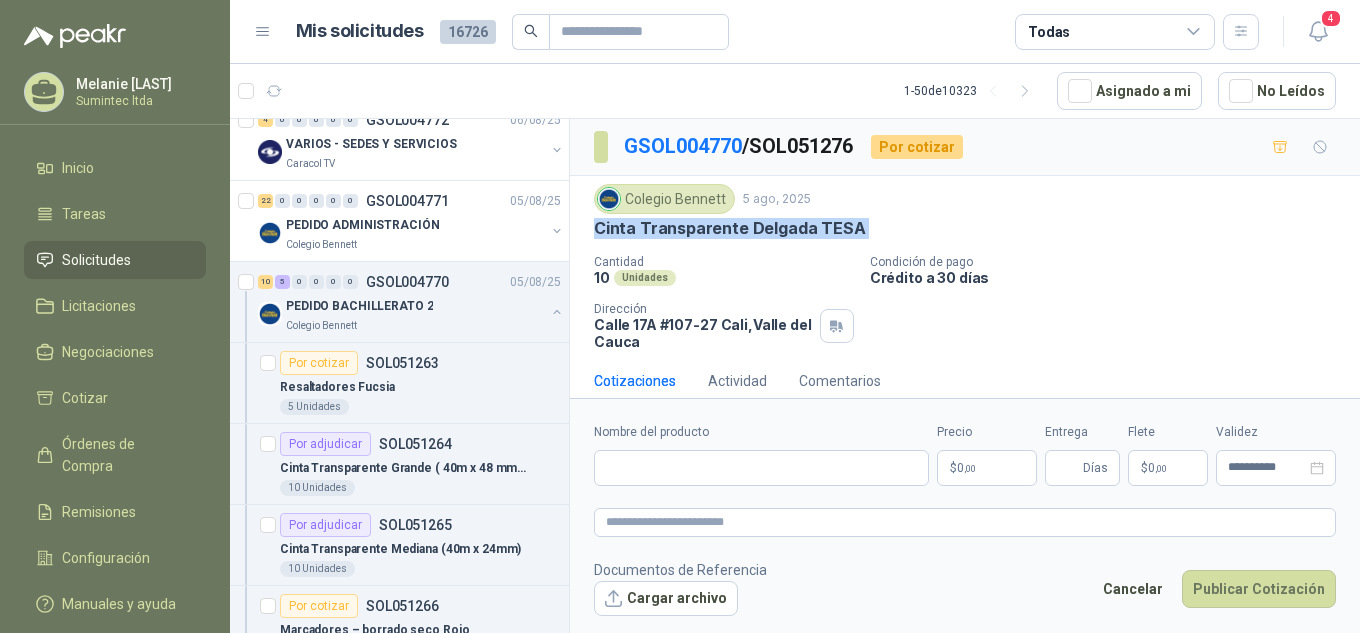 click on "Cinta Transparente Delgada TESA" at bounding box center [729, 228] 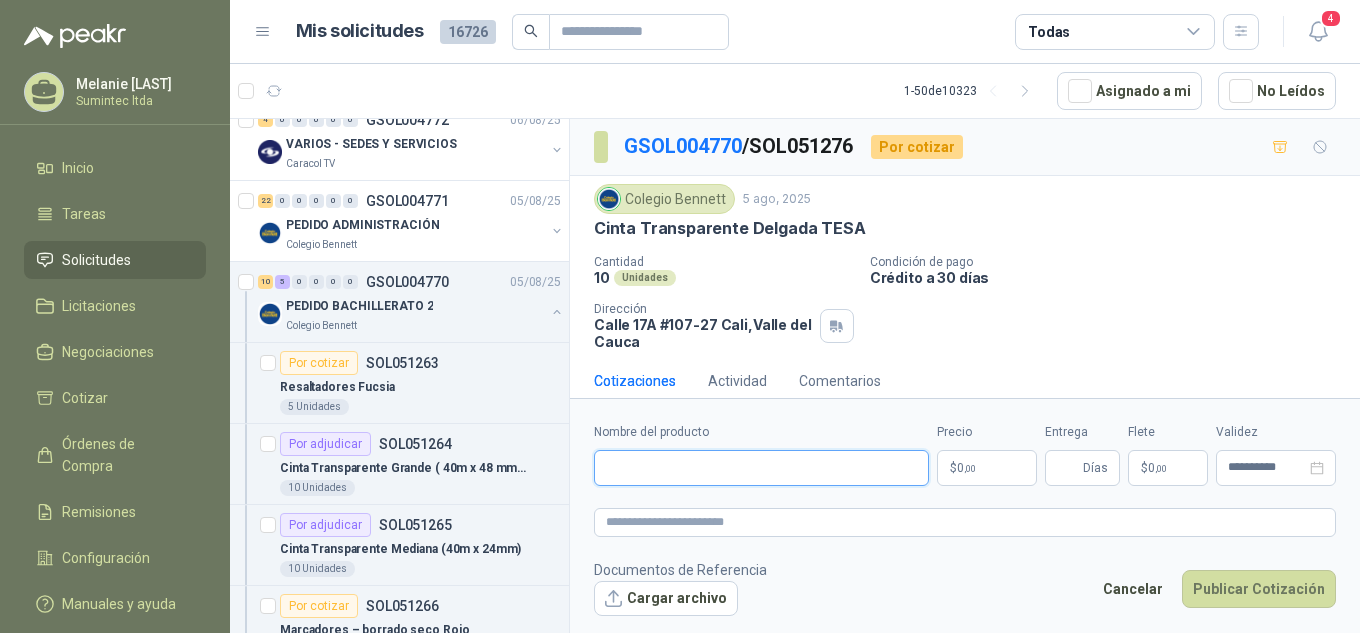 click on "Nombre del producto" at bounding box center (761, 468) 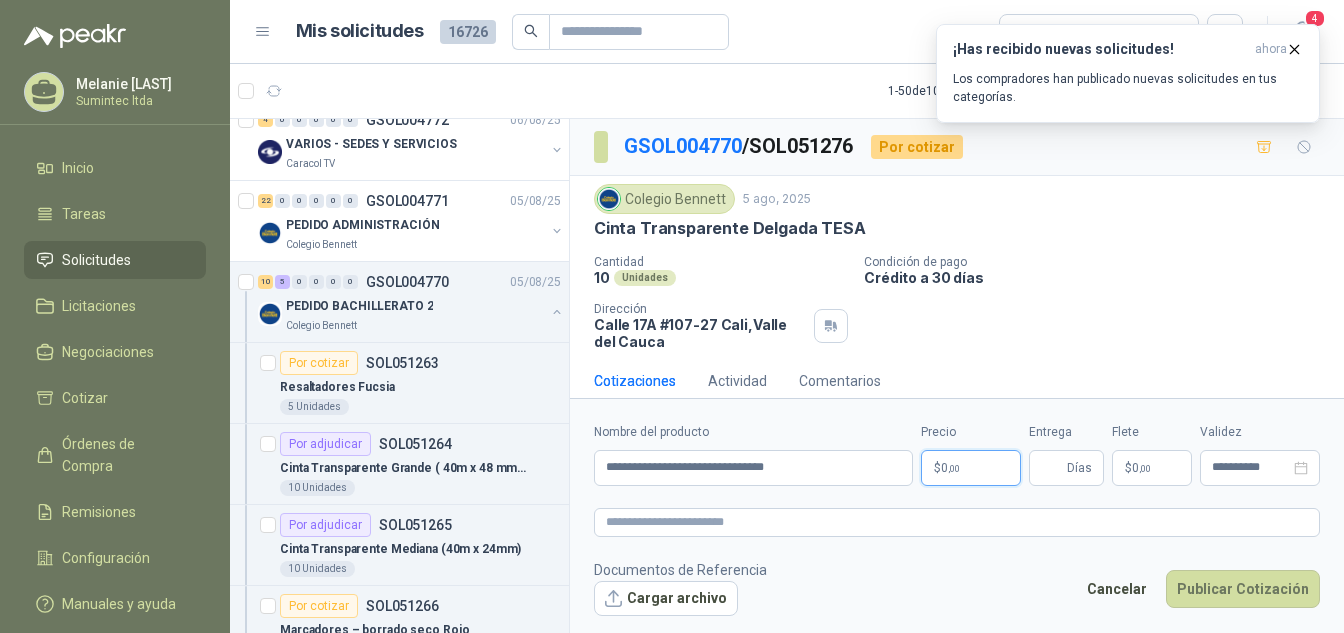 click on "Melanie [LAST] Lopez Sumintec ltda Inicio Tareas Solicitudes Licitaciones Negociaciones Cotizar Órdenes de Compra Remisiones Configuración Manuales y ayuda Mis solicitudes 16726 Todas 4 1 - 50 de 10323 Asignado a mi No Leídos Por cotizar SOL051304 06/08/[YEAR] Silla de oficina ergonomus interlocutora isósceles azul Colegio Bennett 4 Unidades 4 0 0 0 0 0 GSOL004772 06/08/[YEAR] VARIOS - SEDES Y SERVICIOS Caracol TV 22 0 0 0 0 0 GSOL004771 05/08/[YEAR] PEDIDO ADMINISTRACIÓN Colegio Bennett 10 5 0 0 0 0 GSOL004770 05/08/[YEAR] PEDIDO BACHILLERATO 2 Colegio Bennett Por cotizar SOL051263 Resaltadores Fucsia 5 Unidades Por adjudicar SOL051264 Cinta Transparente Grande ( 40m x 48 mm) TESA 10 Unidades Por adjudicar SOL051265 Cinta Transparente Mediana (40m x 24mm) 10 Unidades Por cotizar SOL051266 Marcadores – borrado seco Rojo 1 Cajas Por adjudicar SOL051267 Cinta enmascarar Mediana (40m x 24mm) TESA 10 Unidades Por cotizar SOL051268 5" at bounding box center (672, 316) 